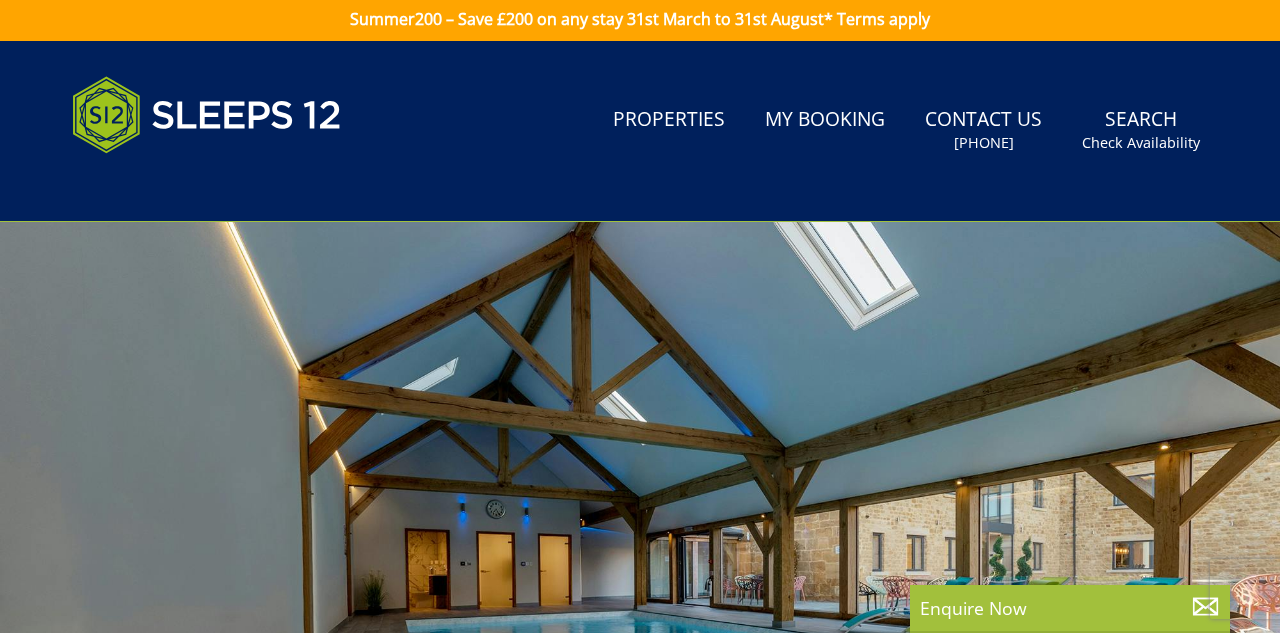 scroll, scrollTop: 41, scrollLeft: 0, axis: vertical 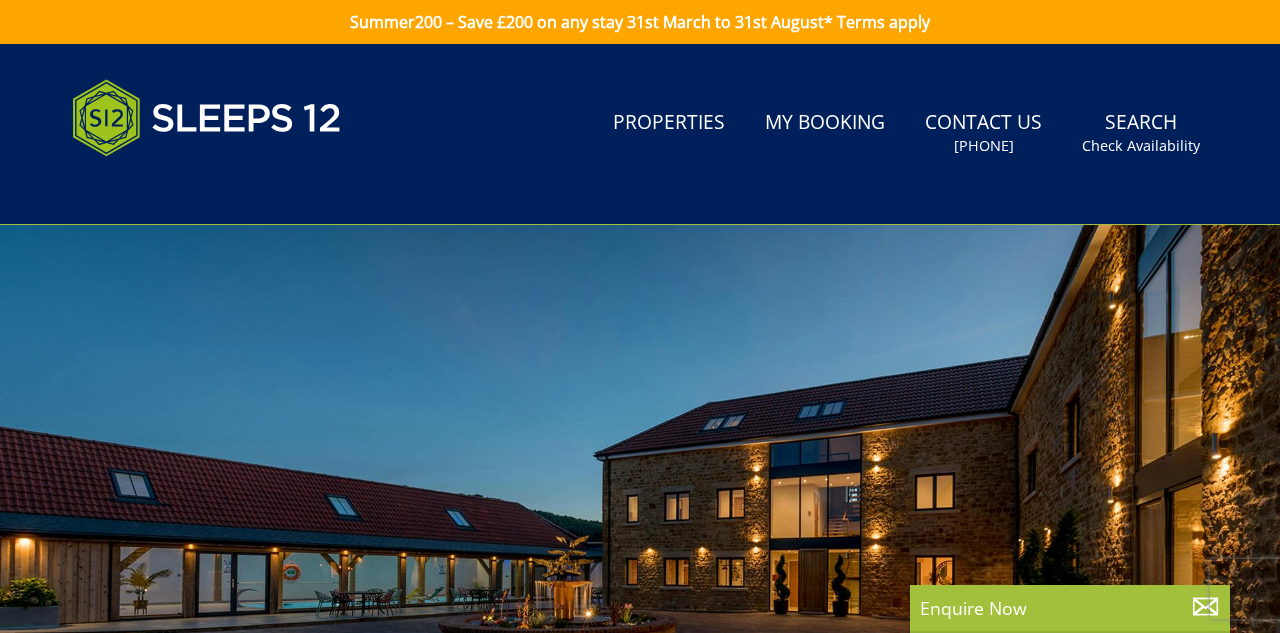 click on "Search
Menu
Properties
My Booking
Contact Us  01823 665500
Search  Check Availability" at bounding box center (640, 134) 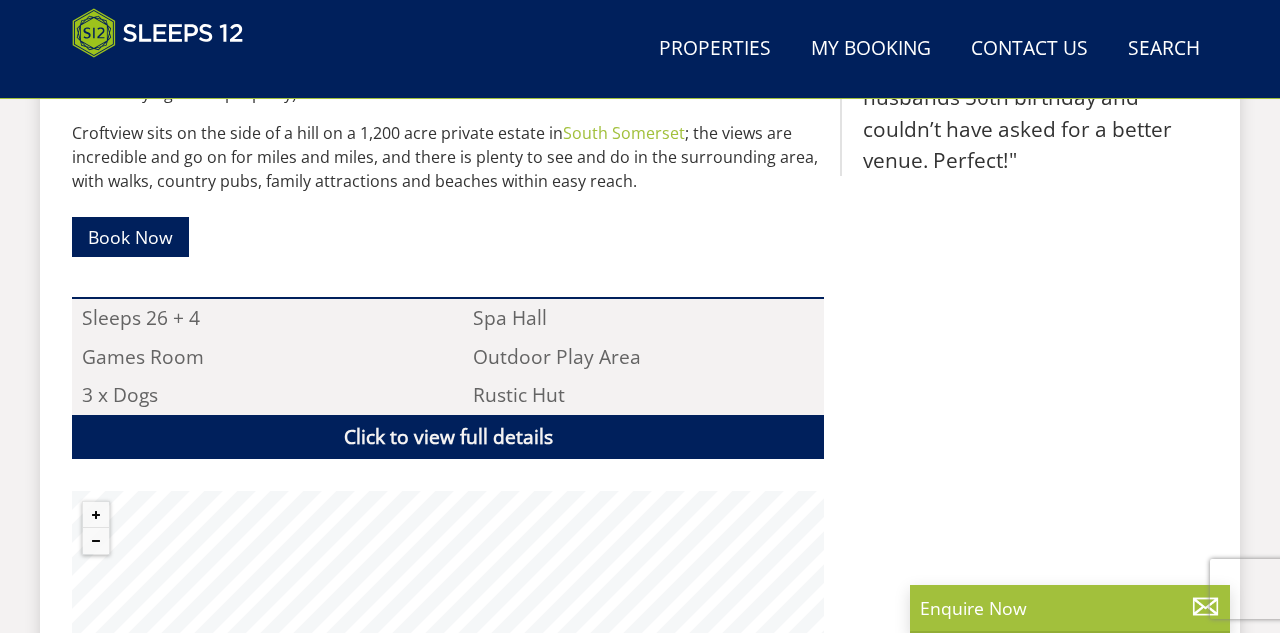 scroll, scrollTop: 1195, scrollLeft: 0, axis: vertical 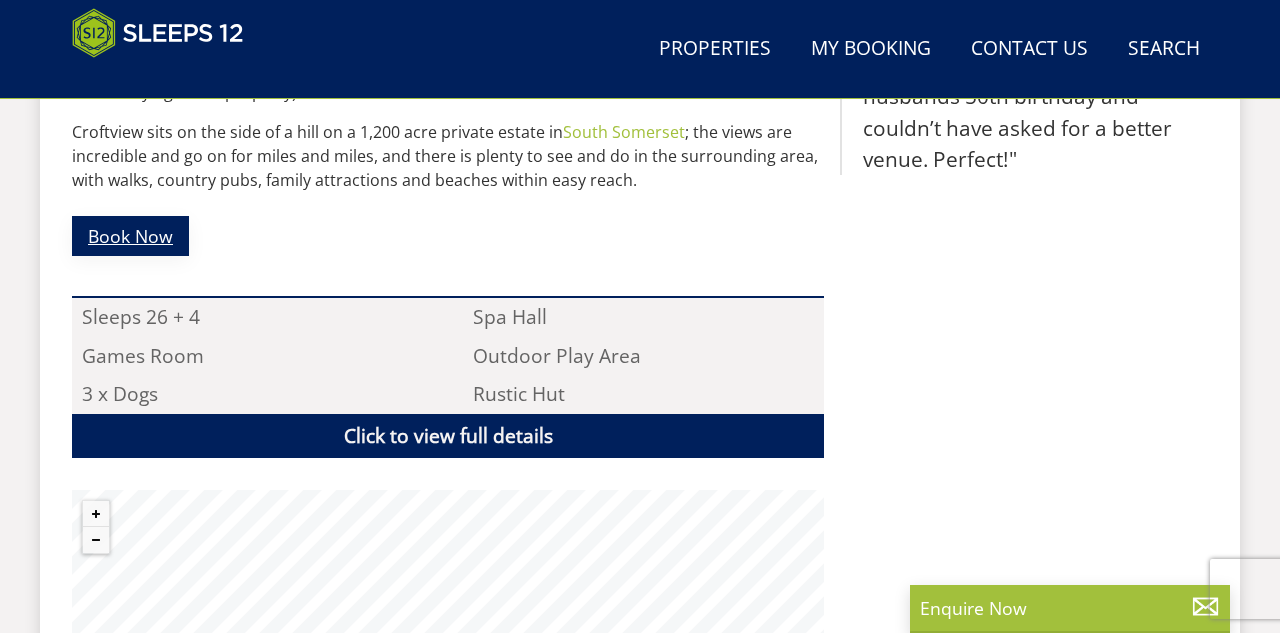 click on "Book Now" at bounding box center [130, 235] 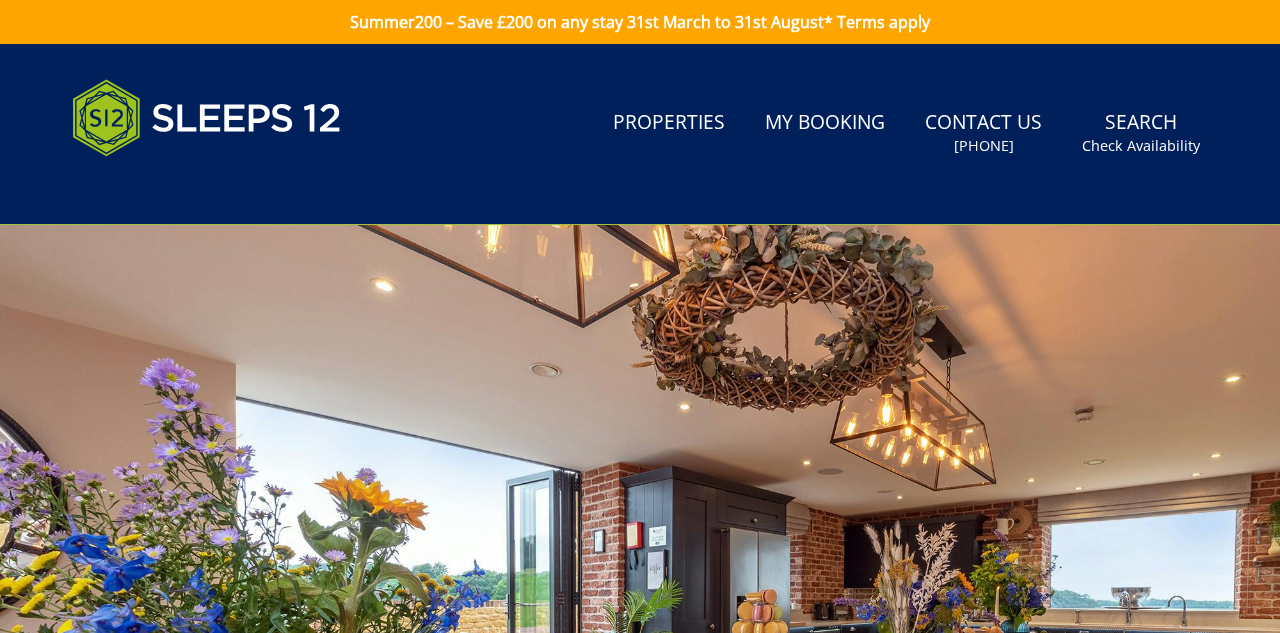 scroll, scrollTop: 0, scrollLeft: 0, axis: both 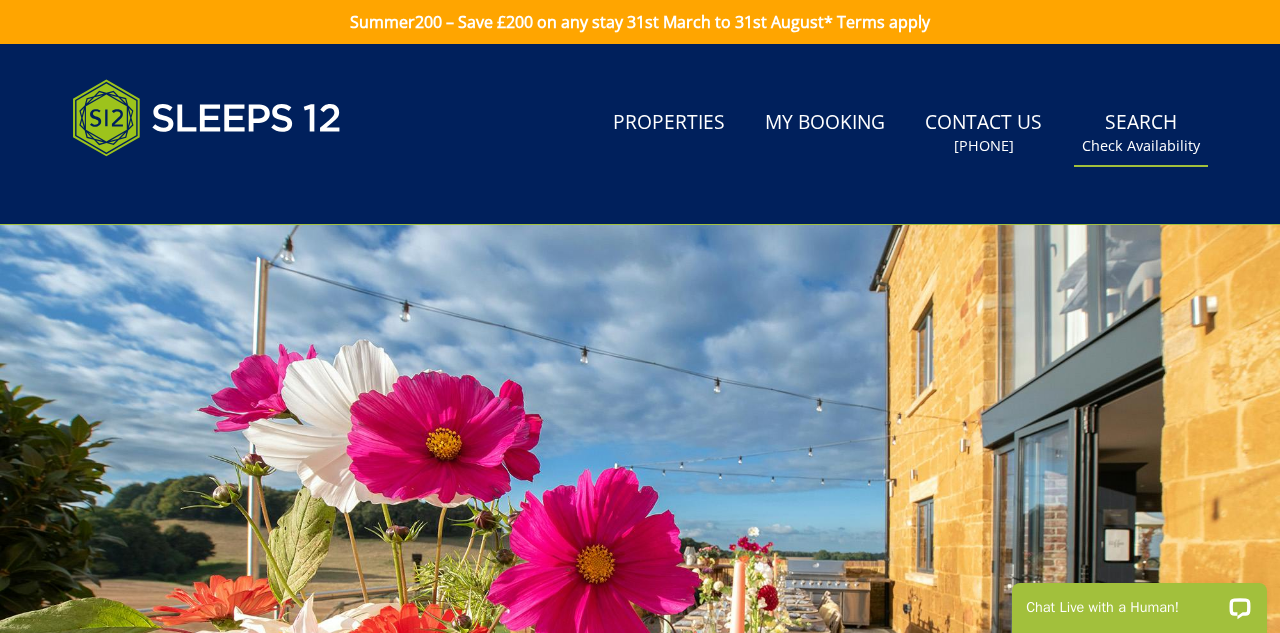 click on "Search  Check Availability" at bounding box center (1141, 133) 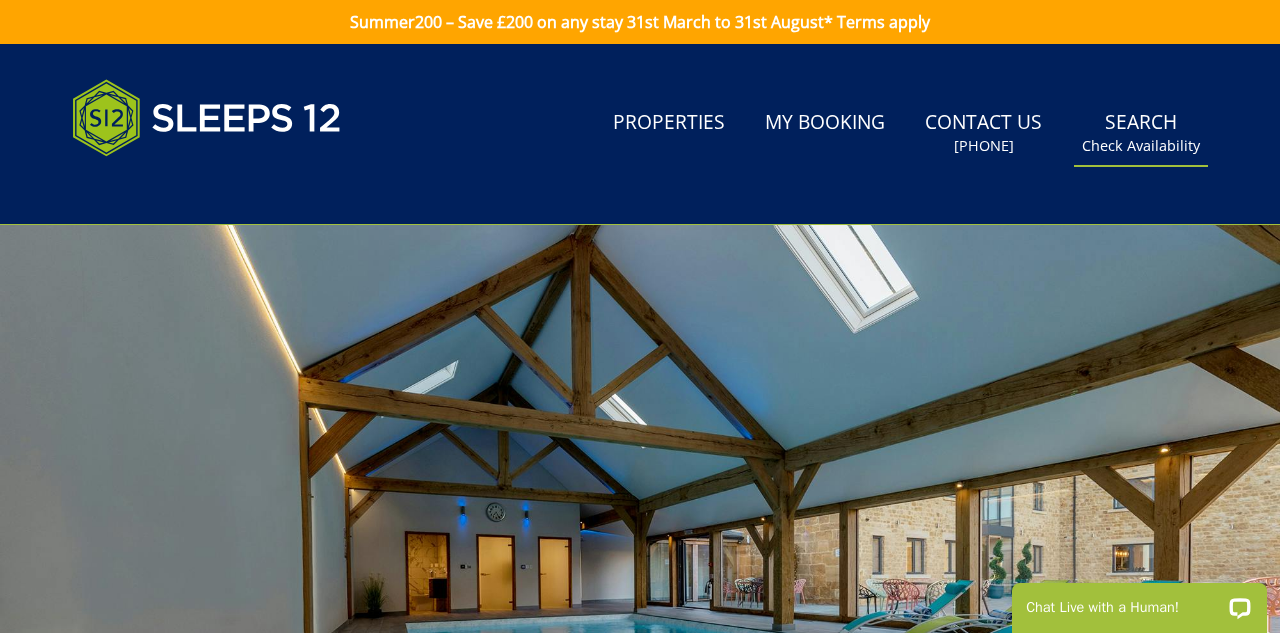 click on "Check Availability" at bounding box center (1141, 146) 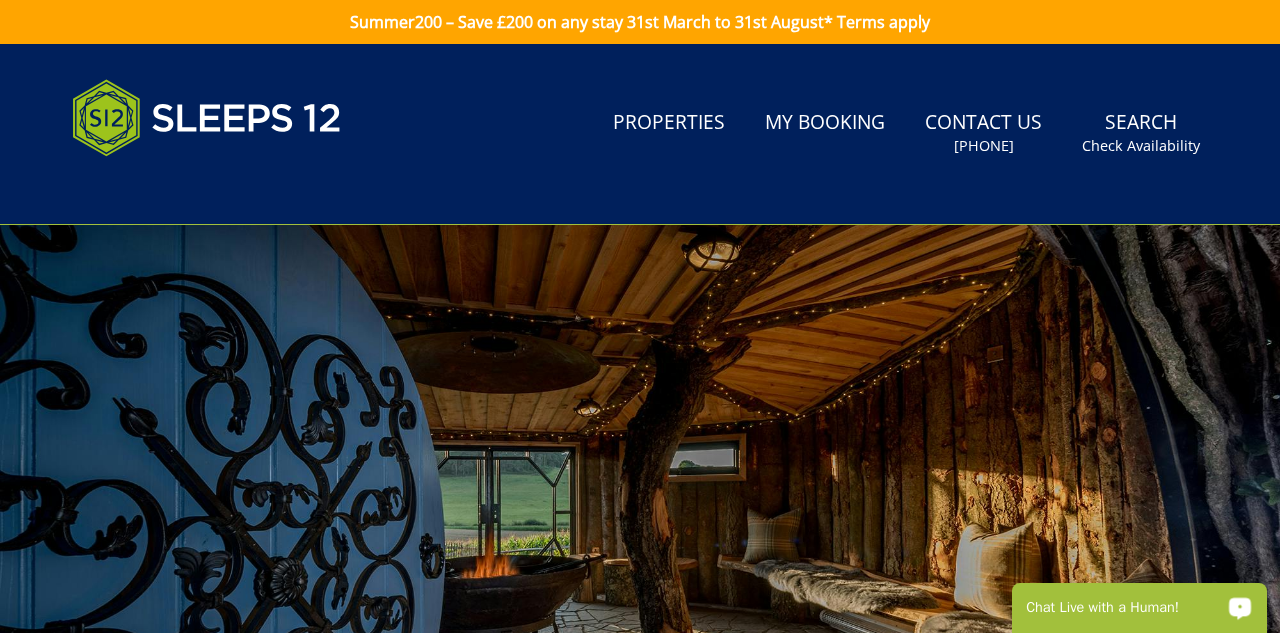 click on "Chat Live with a Human!" at bounding box center (1126, 608) 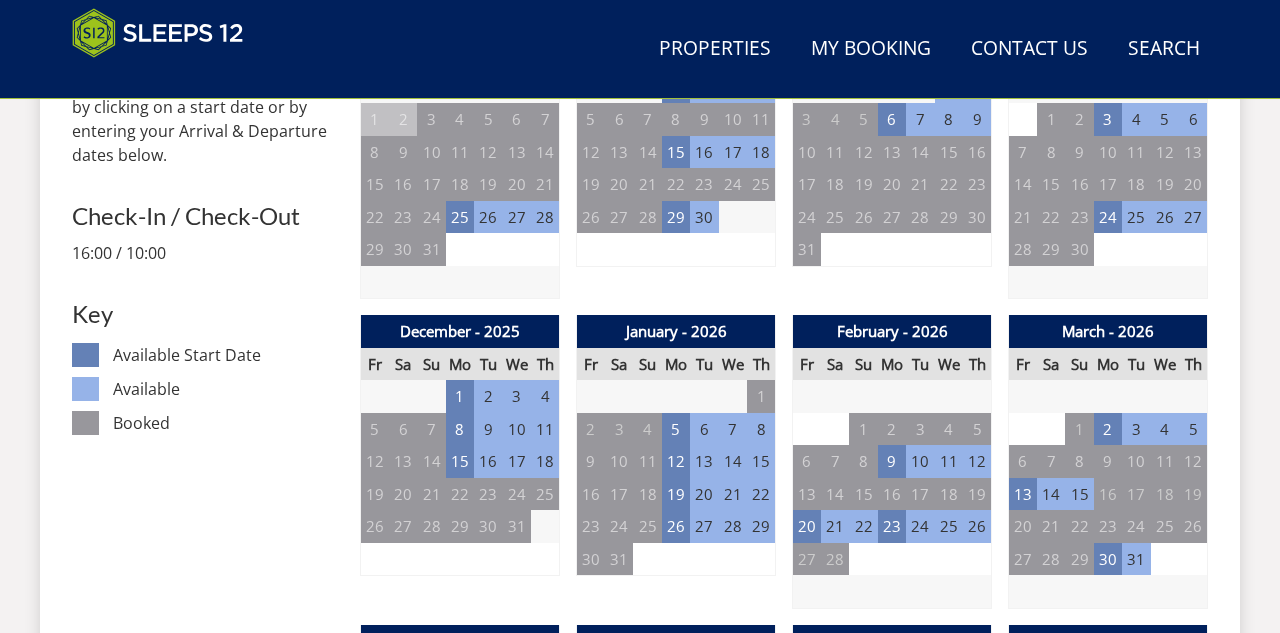 scroll, scrollTop: 959, scrollLeft: 0, axis: vertical 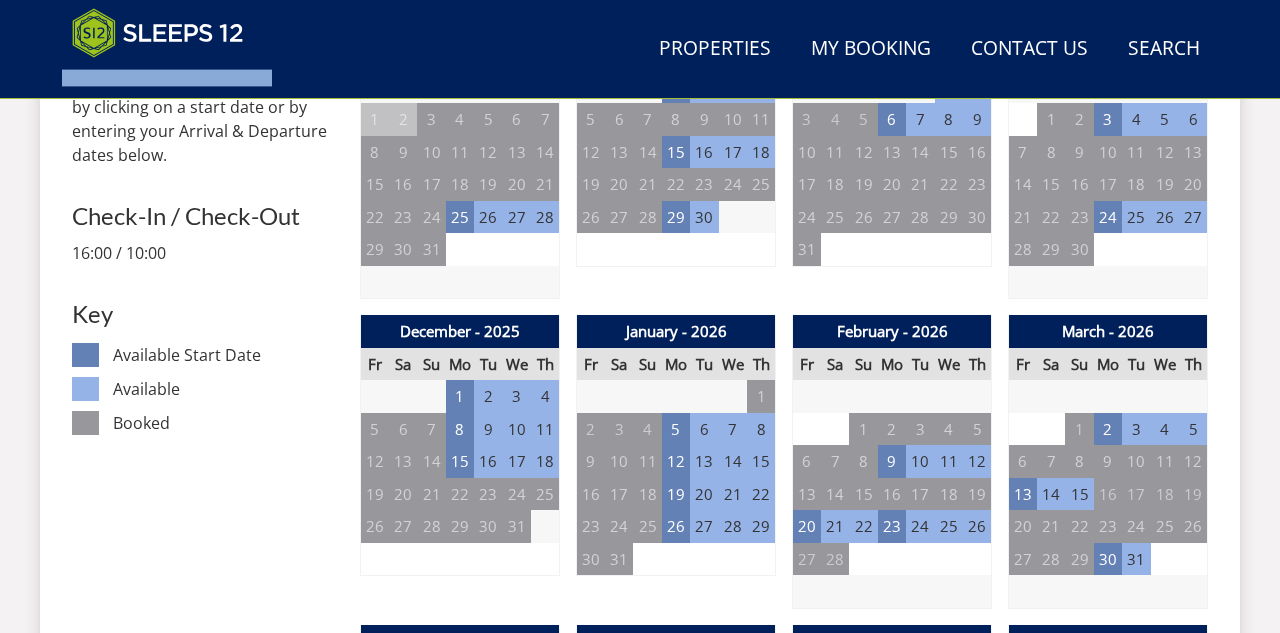 drag, startPoint x: 563, startPoint y: 32, endPoint x: 318, endPoint y: 66, distance: 247.34793 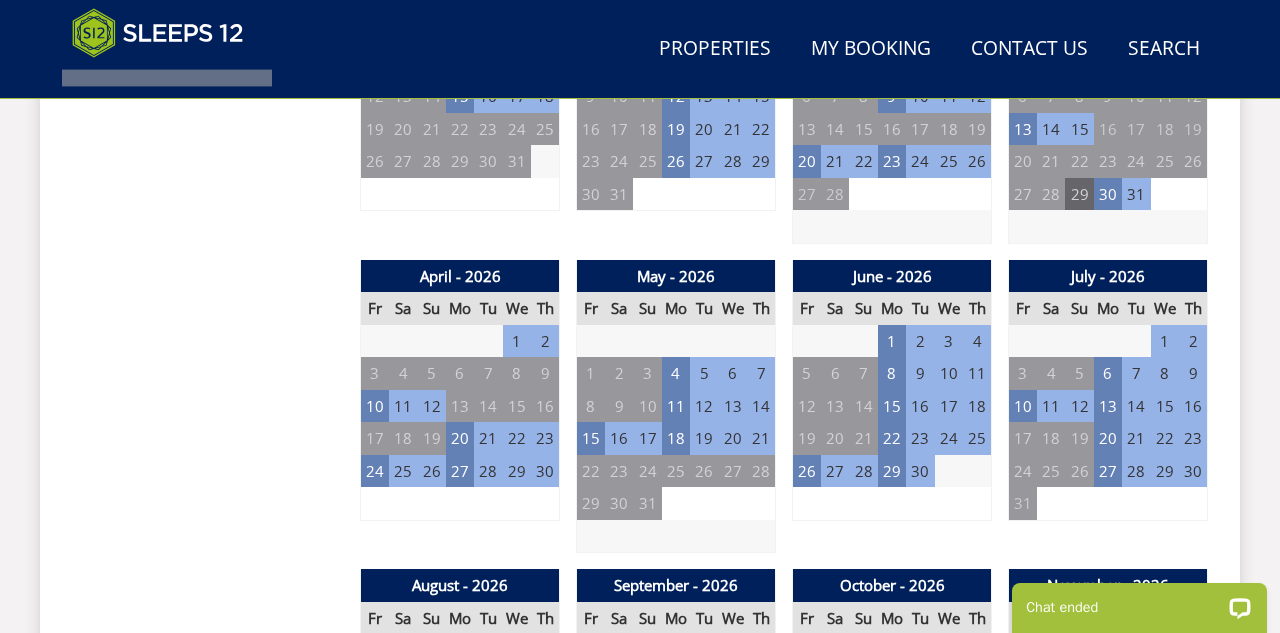 scroll, scrollTop: 1327, scrollLeft: 0, axis: vertical 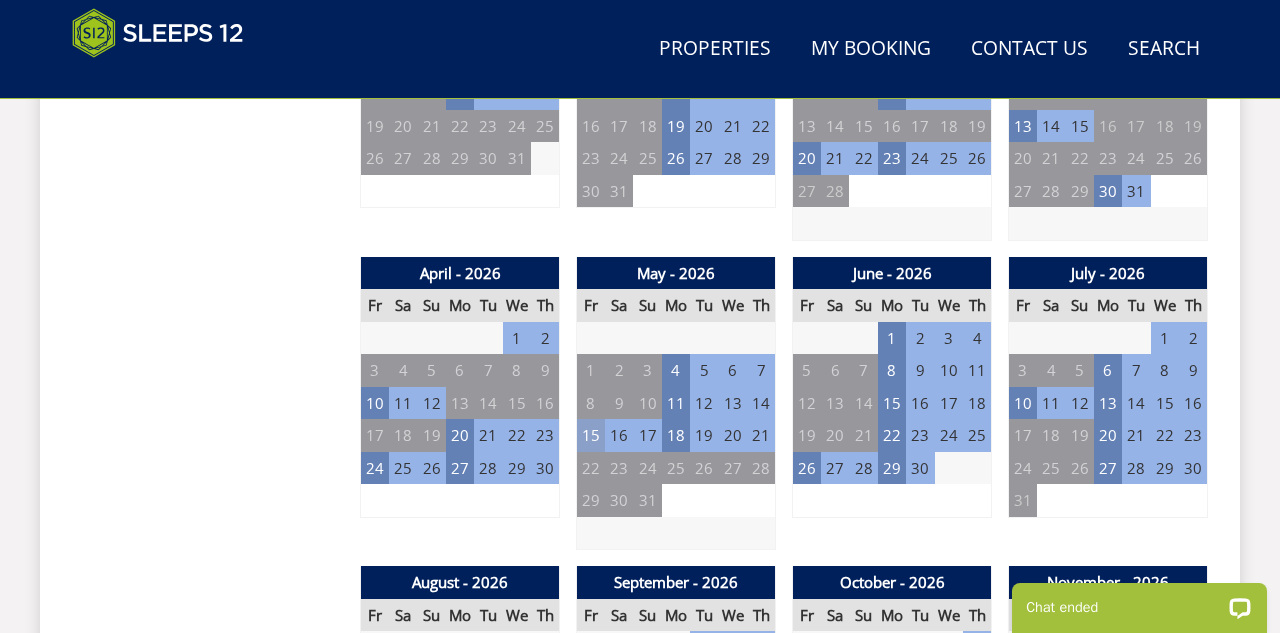 click on "15" at bounding box center (591, 435) 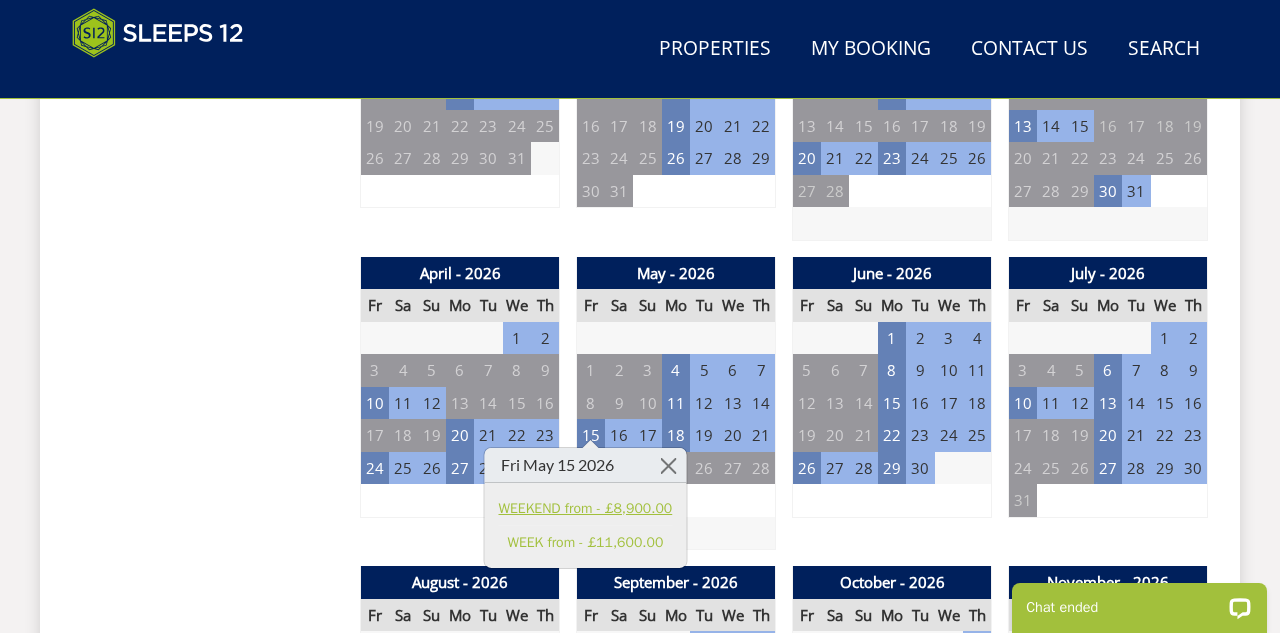 click on "WEEKEND from  - £8,900.00" at bounding box center (586, 508) 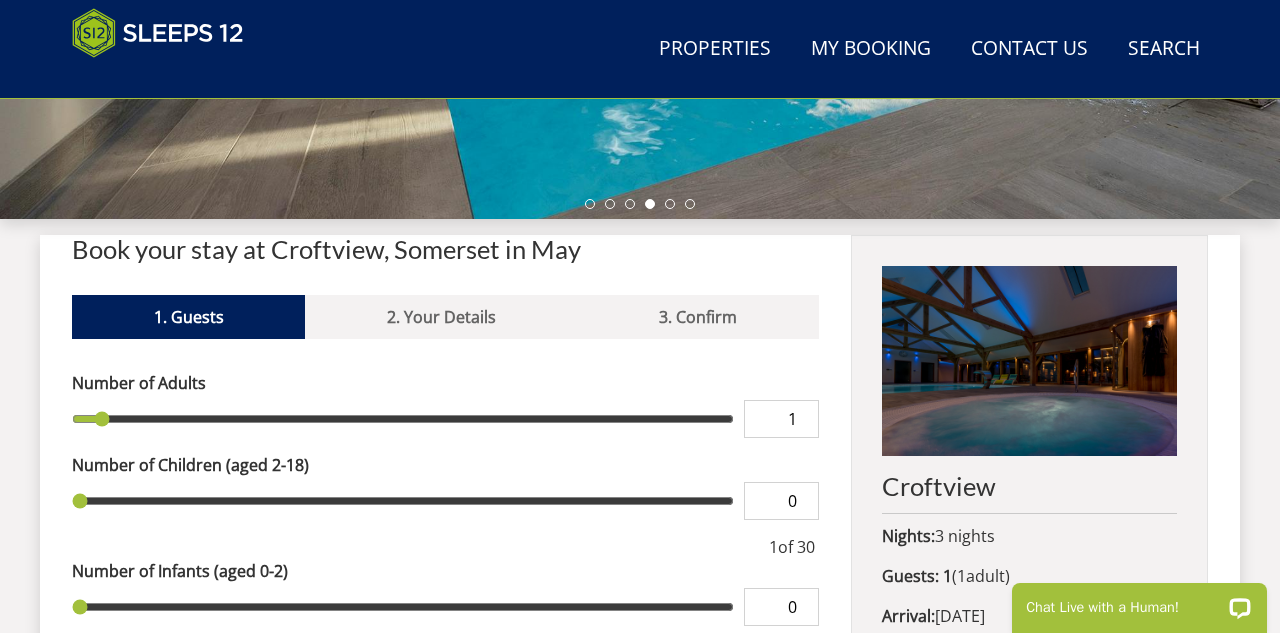 scroll, scrollTop: 623, scrollLeft: 0, axis: vertical 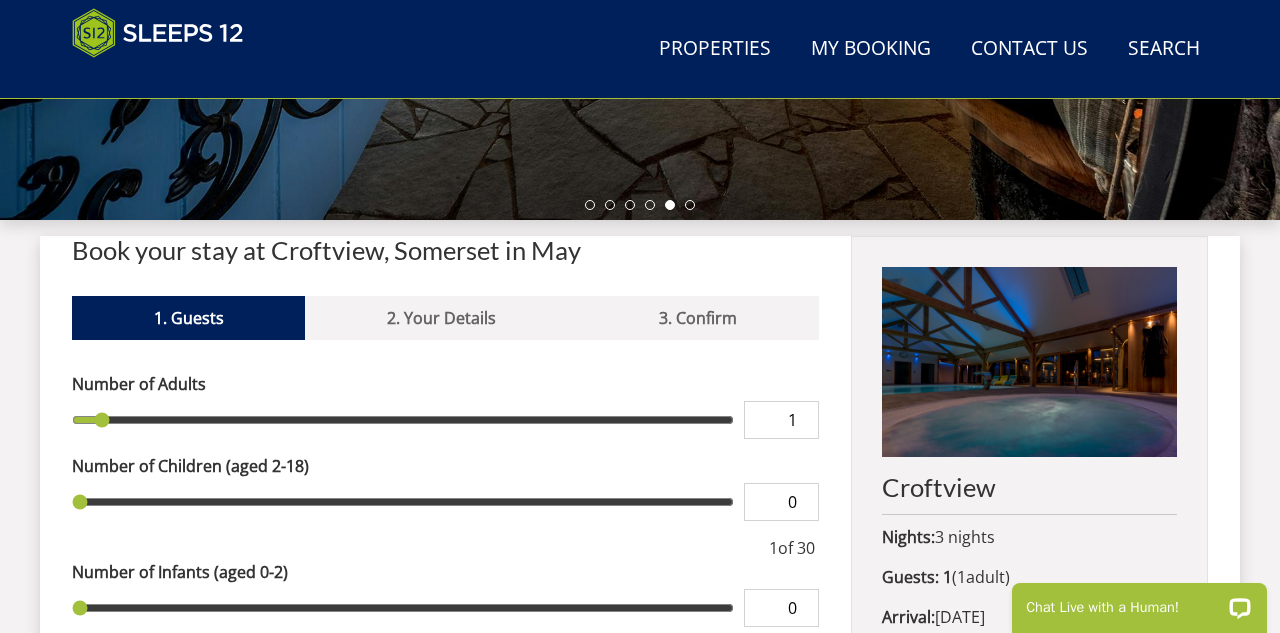 click on "1" at bounding box center [781, 420] 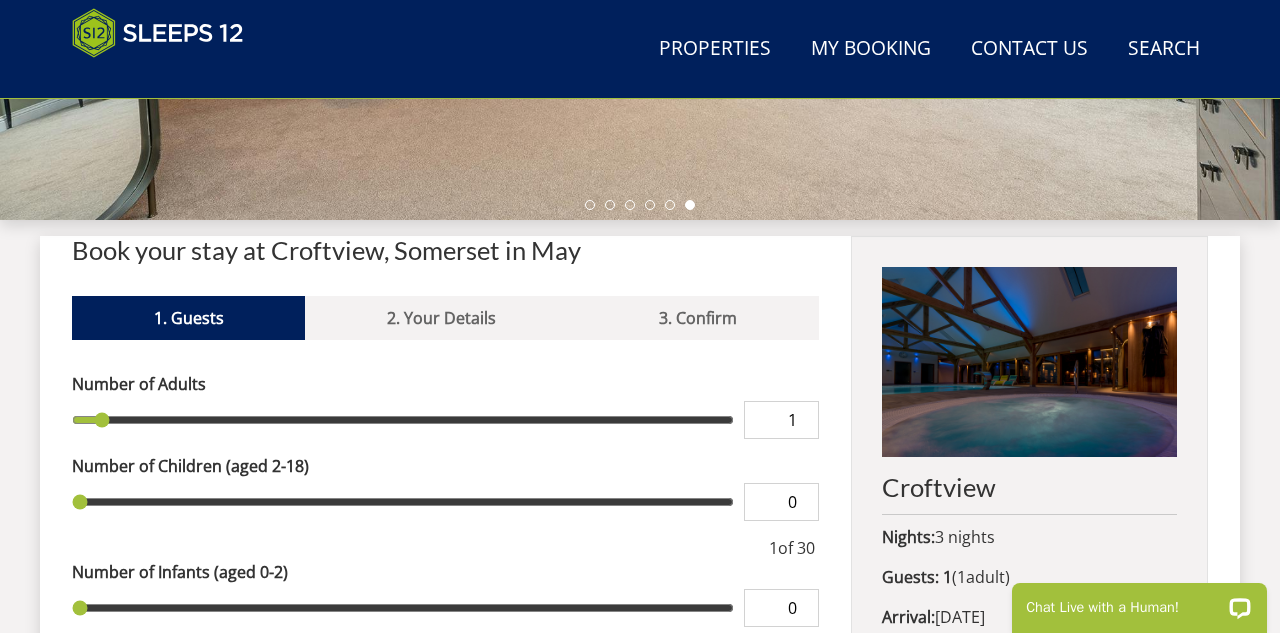 click on "1" at bounding box center (781, 420) 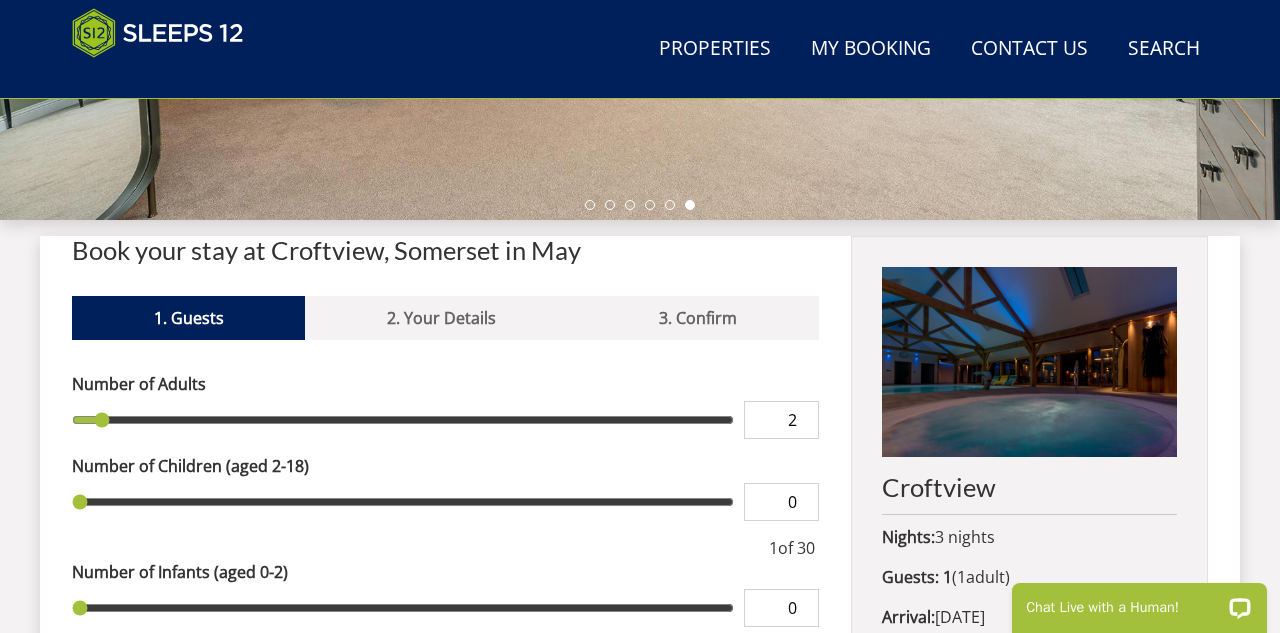 type on "2" 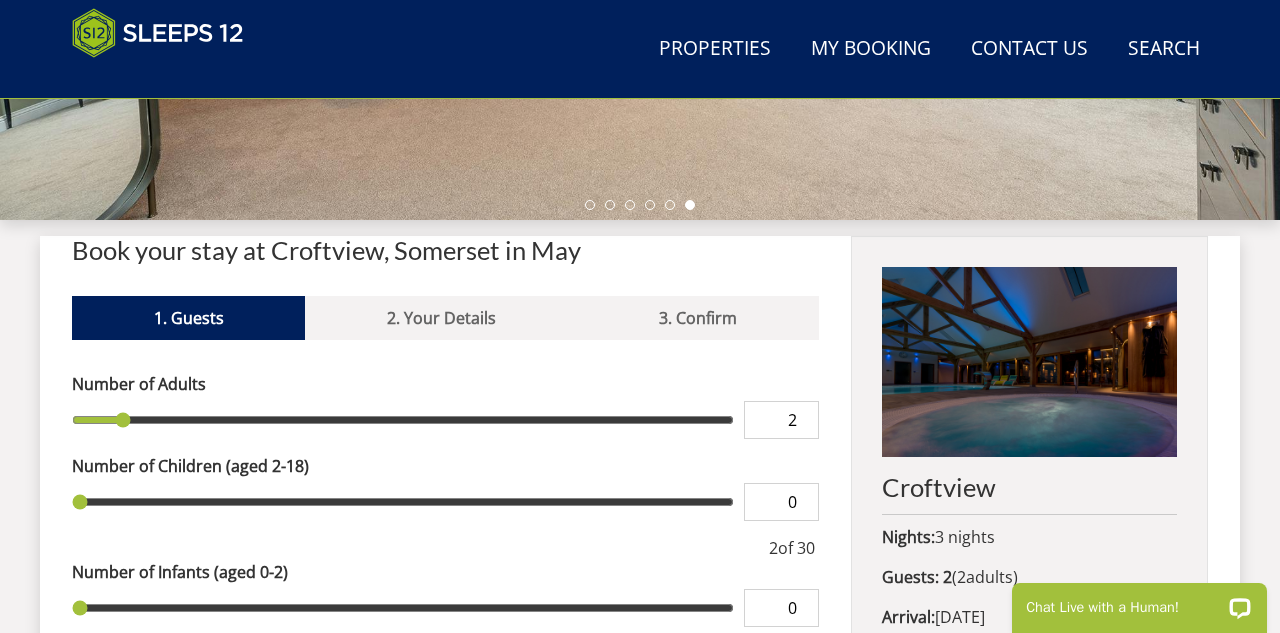 click on "2" at bounding box center (781, 420) 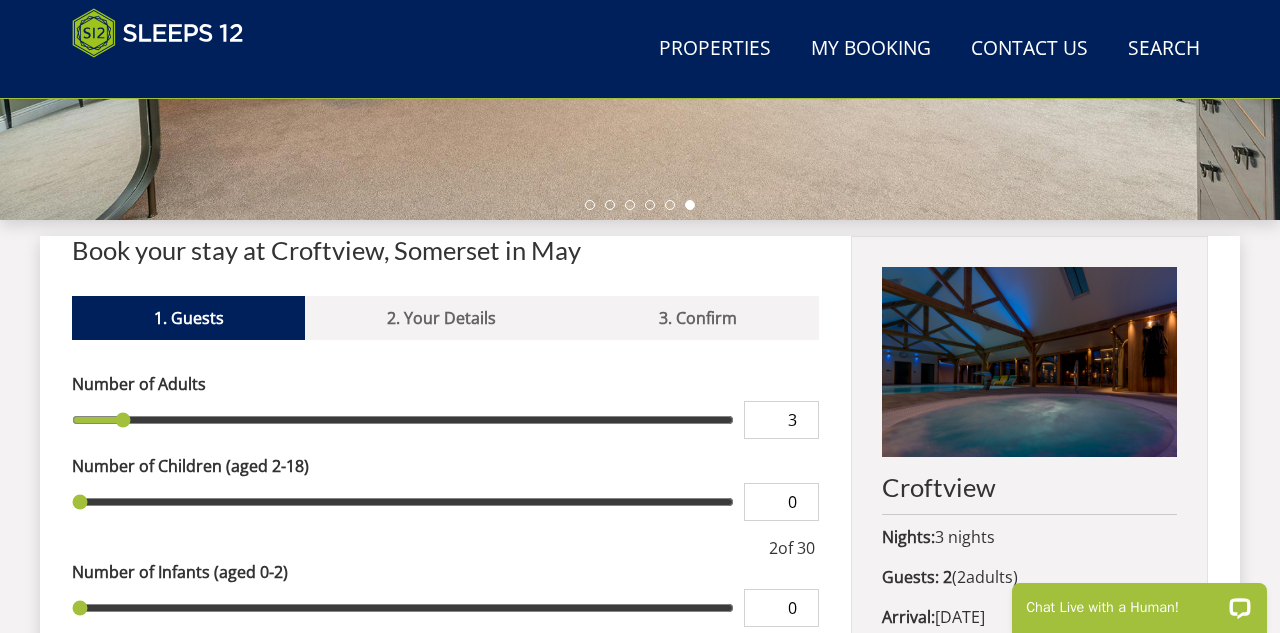 type on "3" 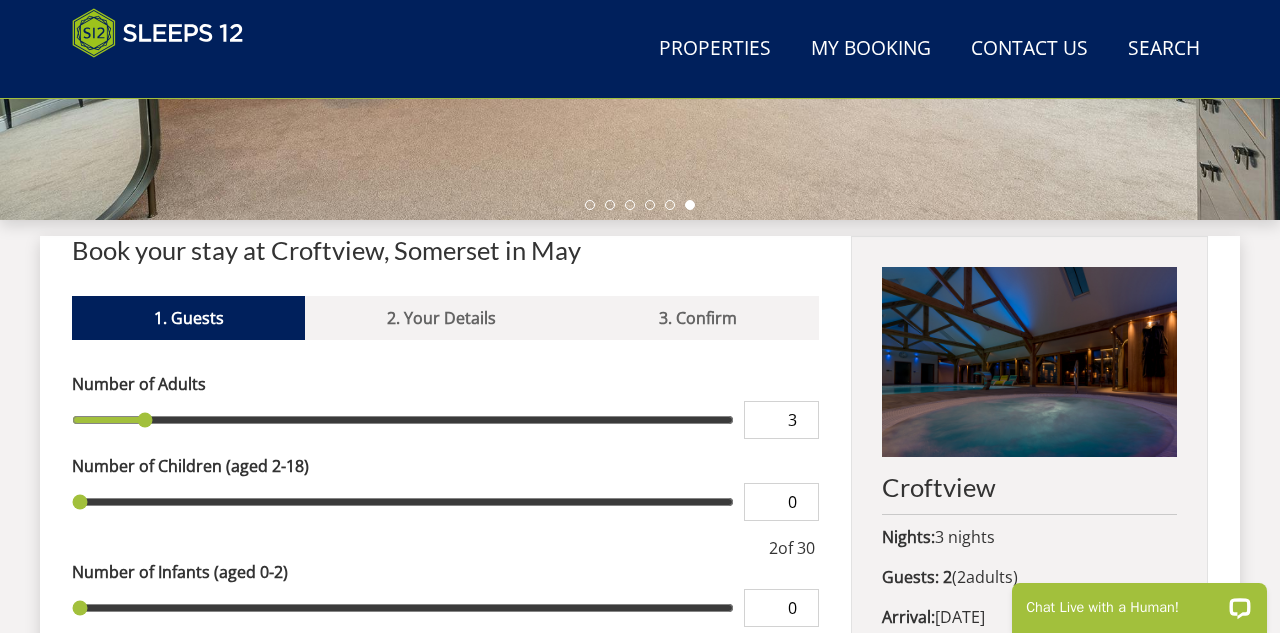 click on "3" at bounding box center (781, 420) 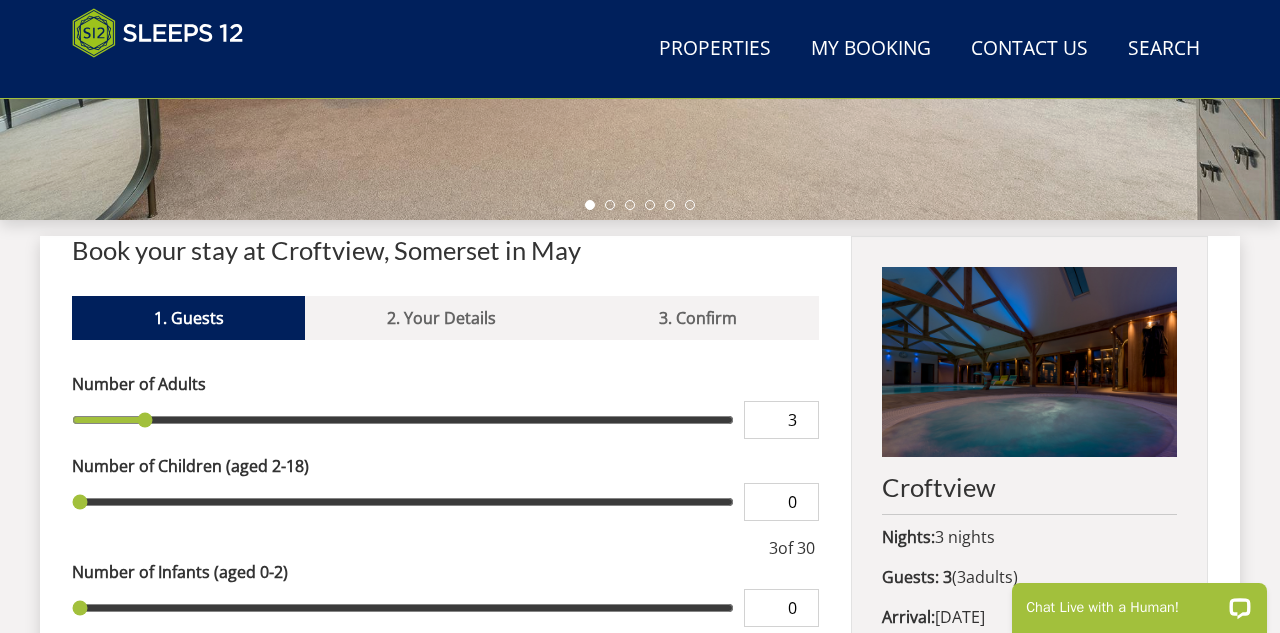 type on "4" 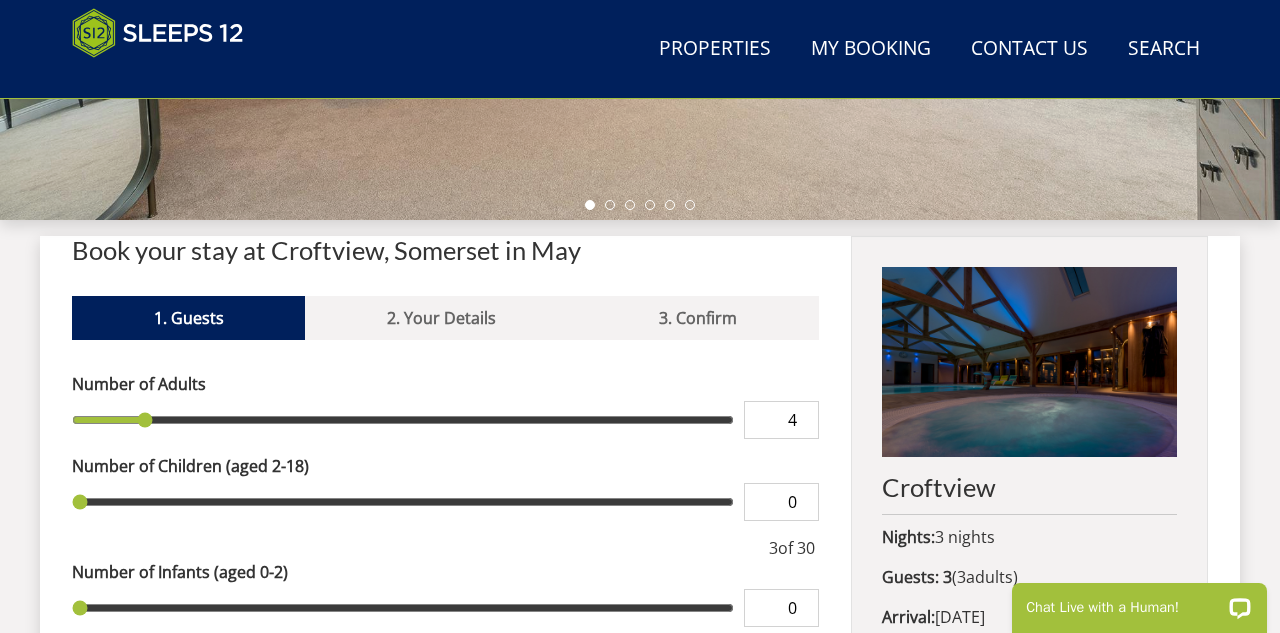 type on "4" 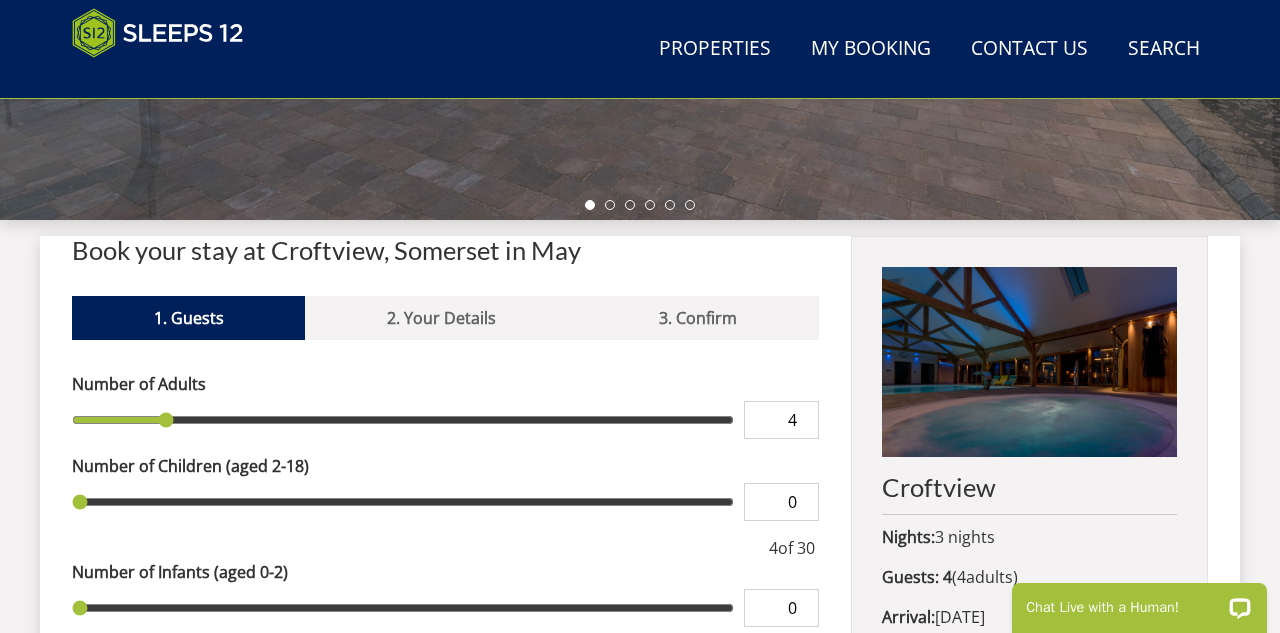 click on "4" at bounding box center (781, 420) 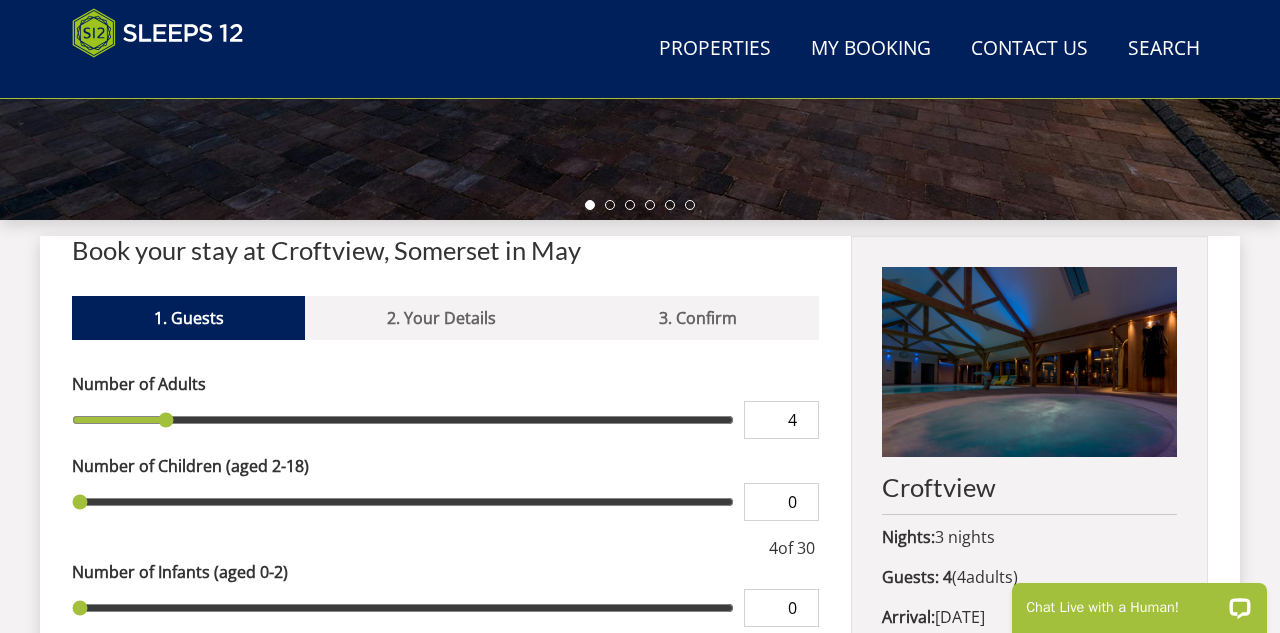 type on "5" 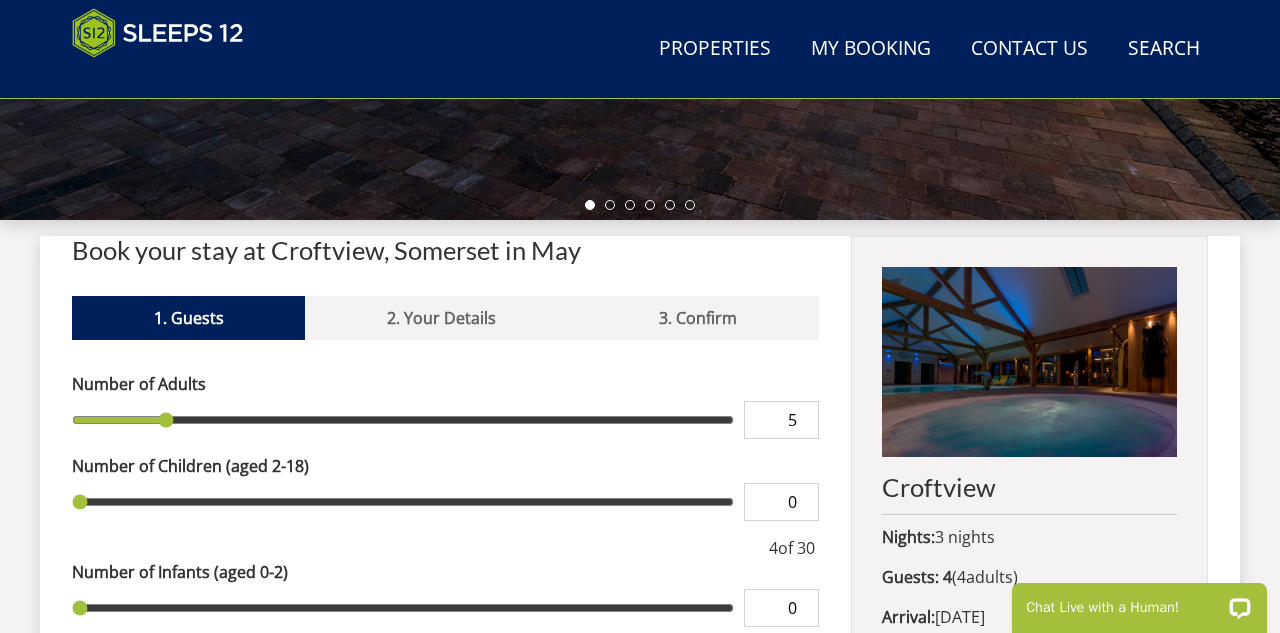 type on "5" 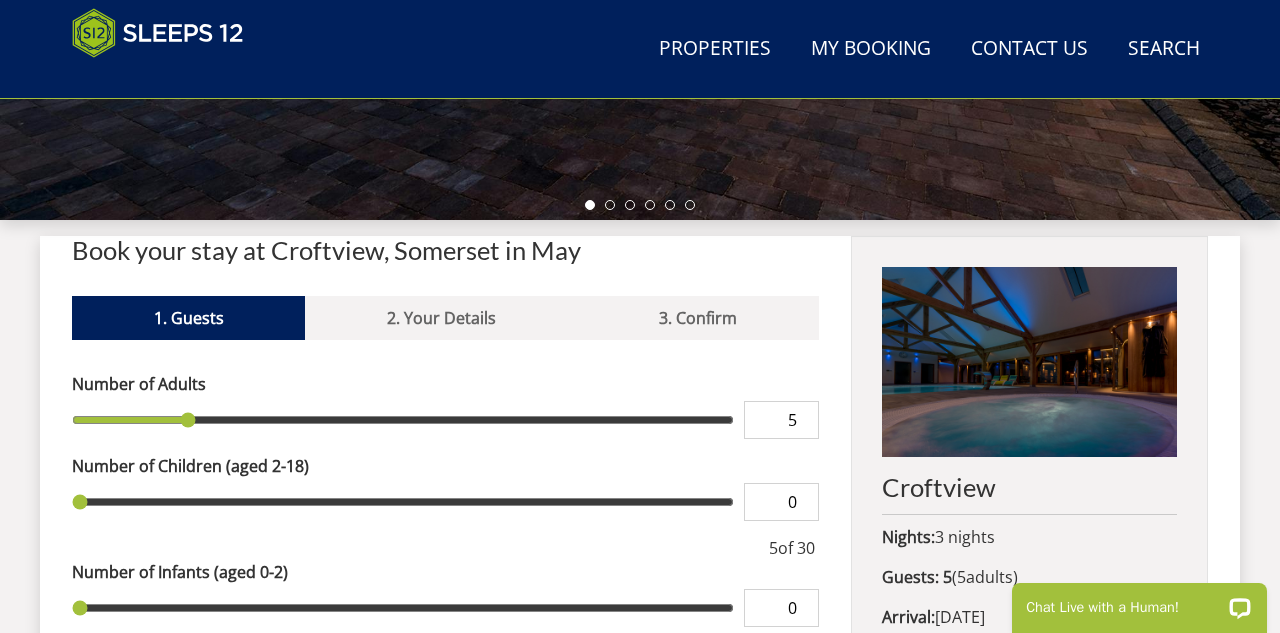 click on "5" at bounding box center (781, 420) 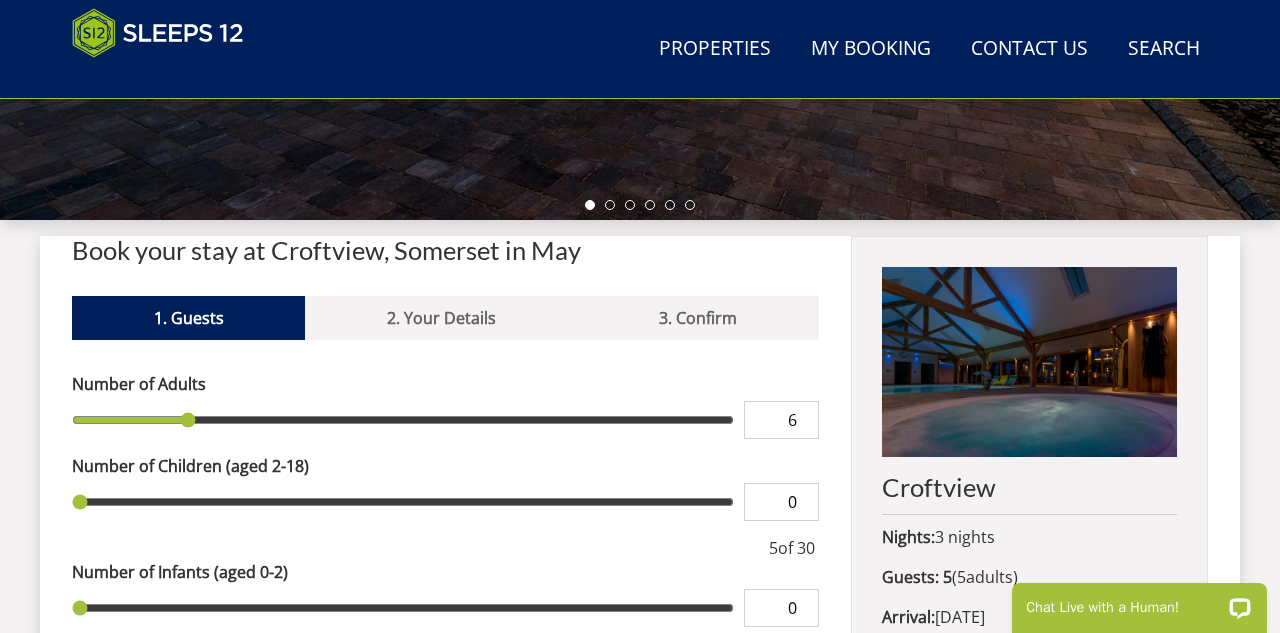 type on "6" 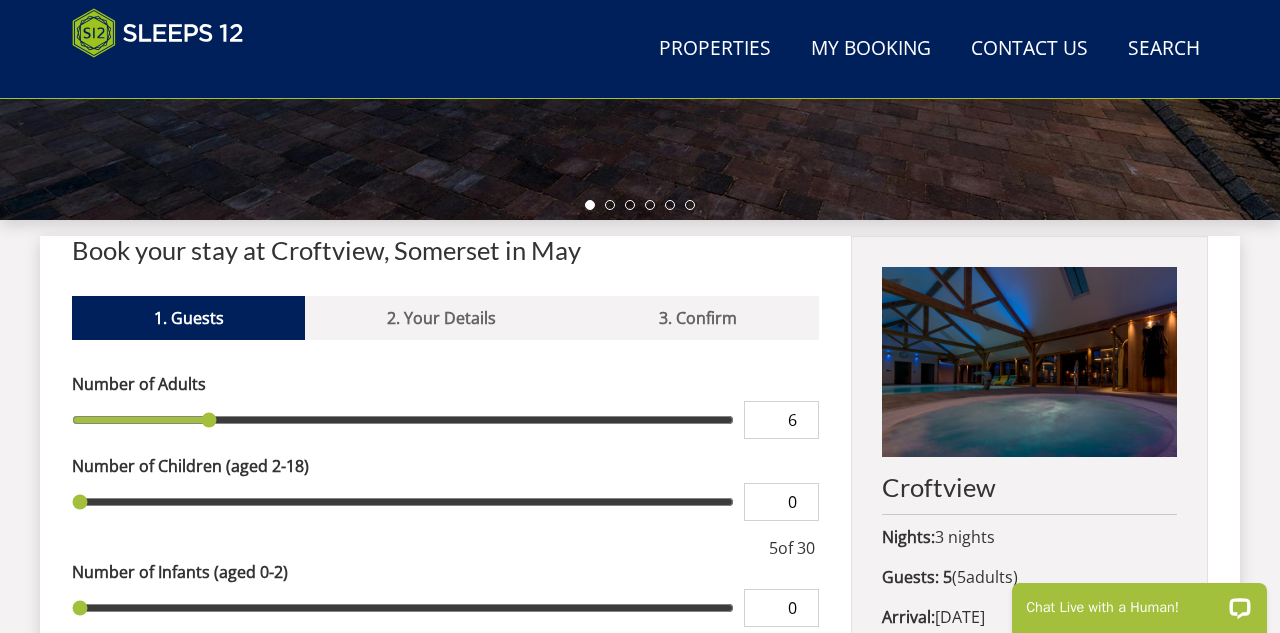 click on "6" at bounding box center (781, 420) 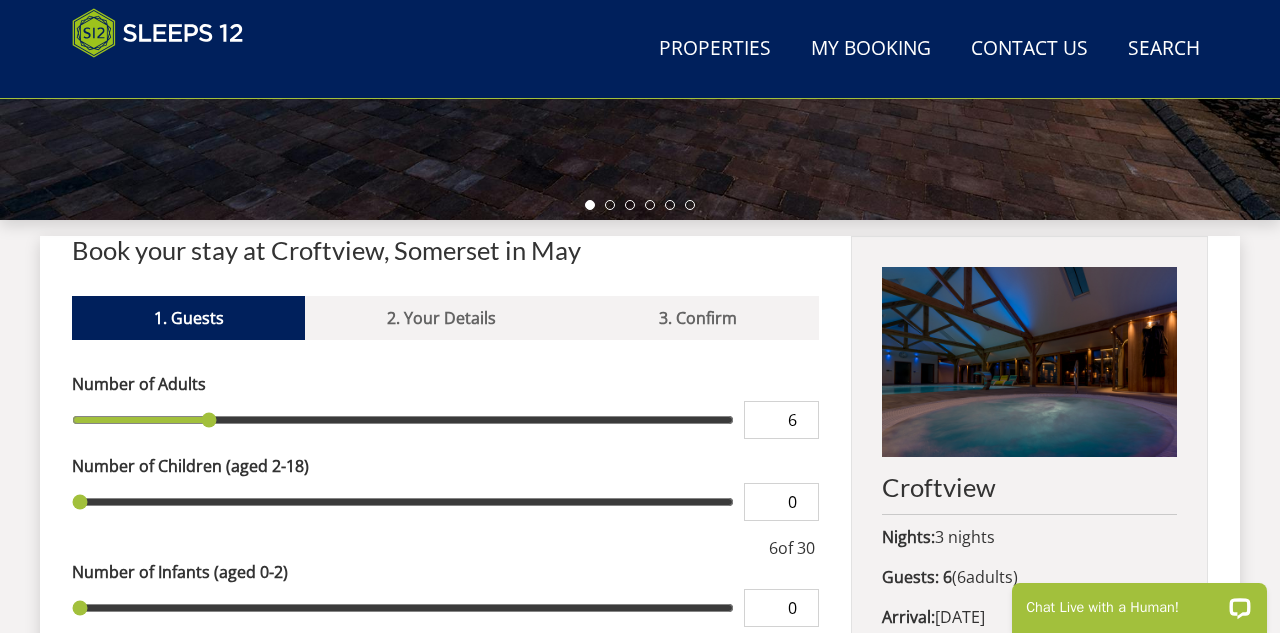 type on "7" 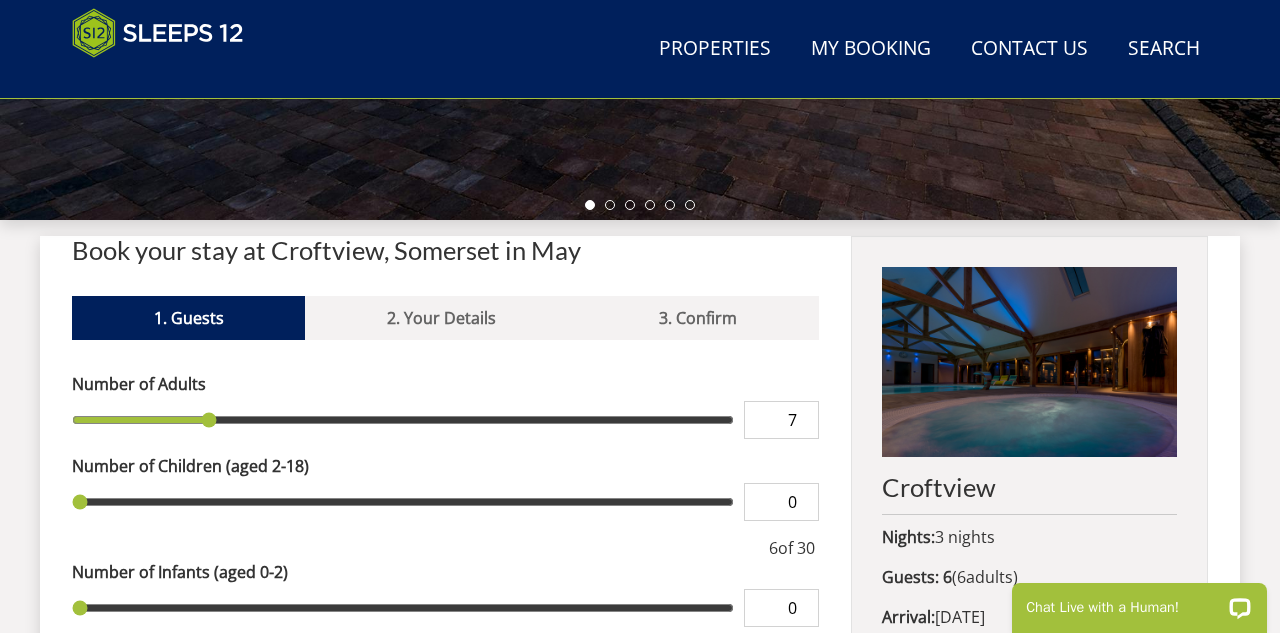 type on "7" 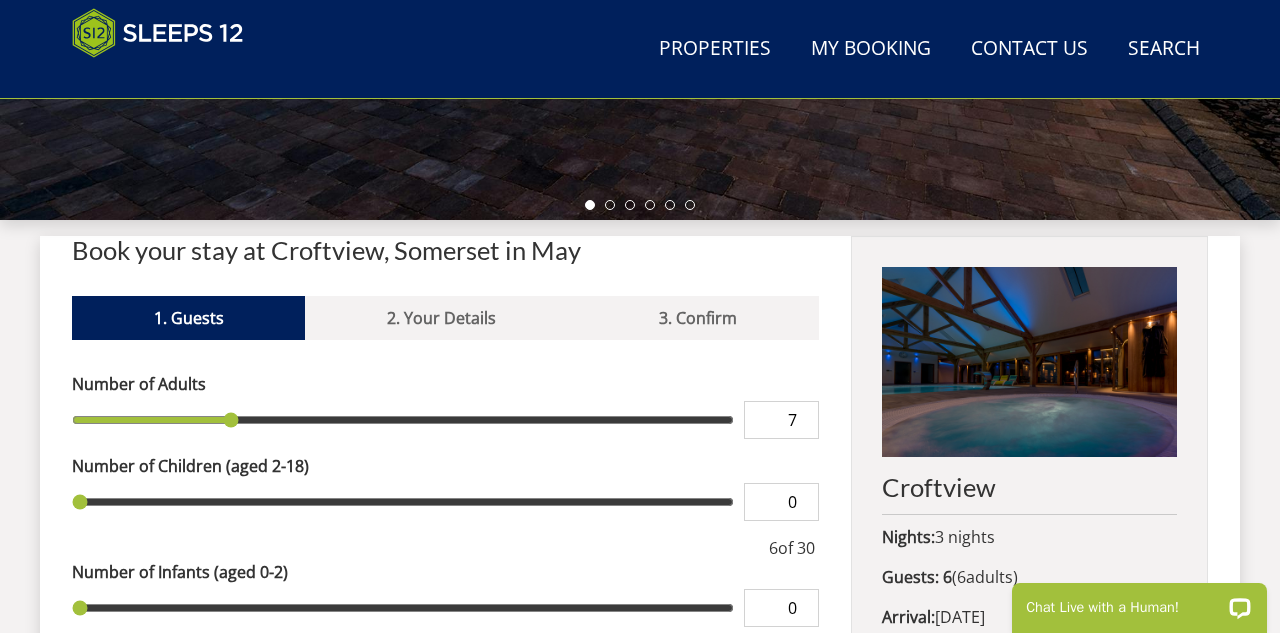 click on "7" at bounding box center [781, 420] 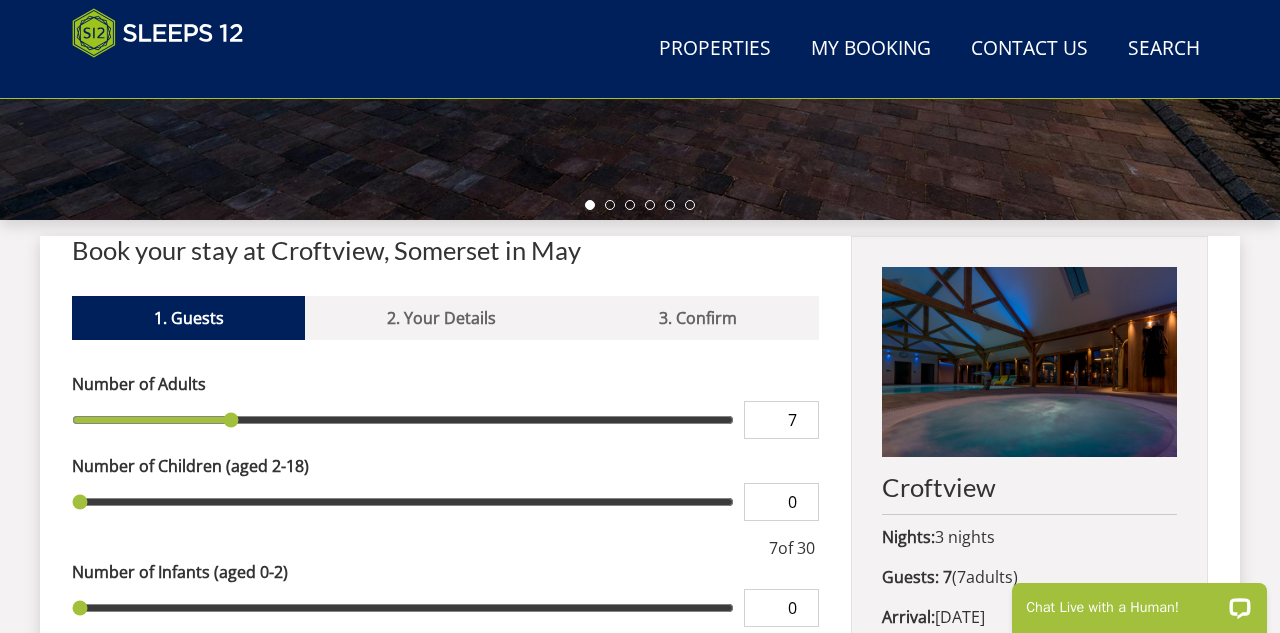 type on "8" 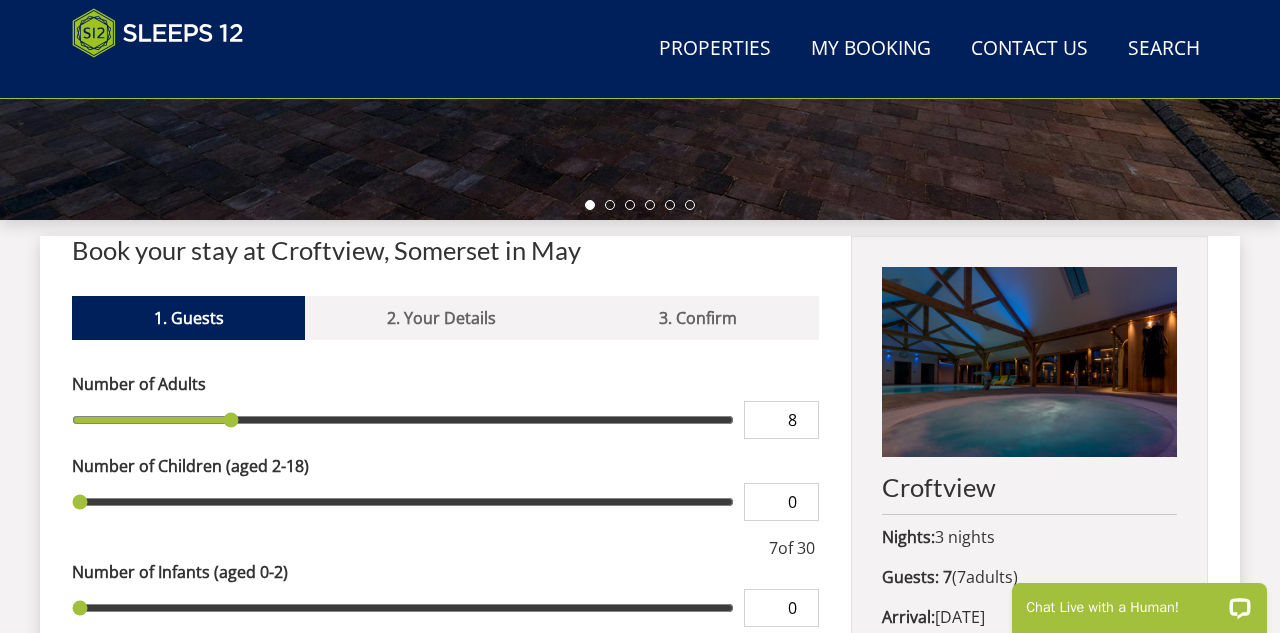 type on "8" 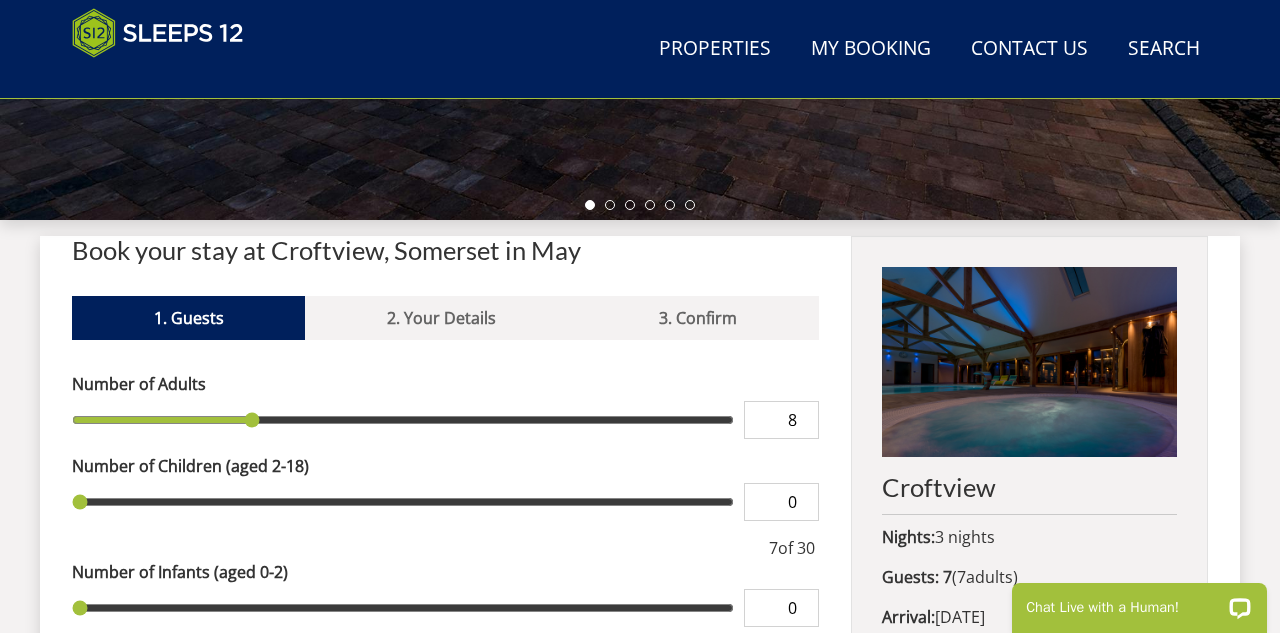 click on "8" at bounding box center [781, 420] 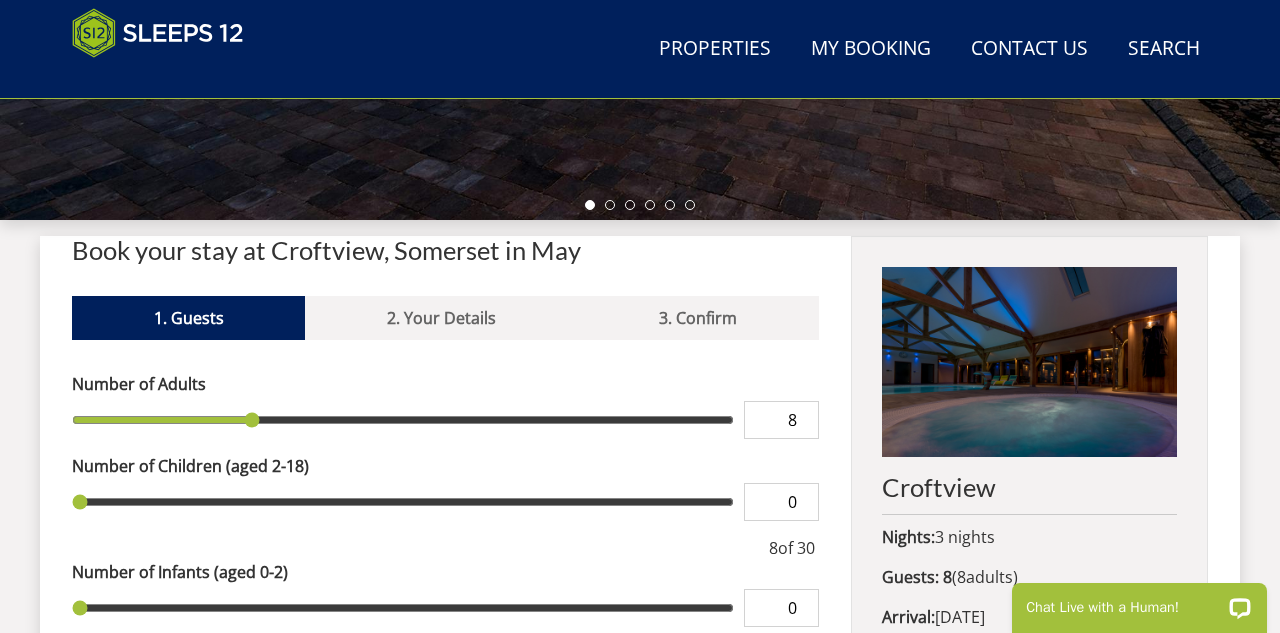 type on "9" 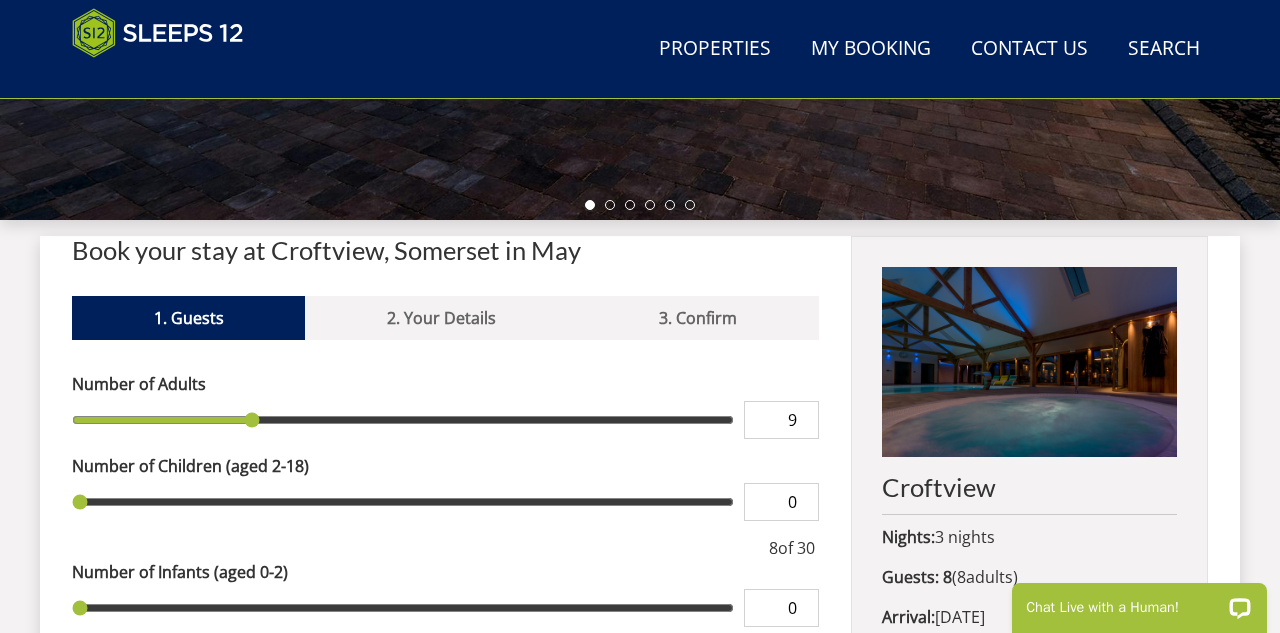 type on "9" 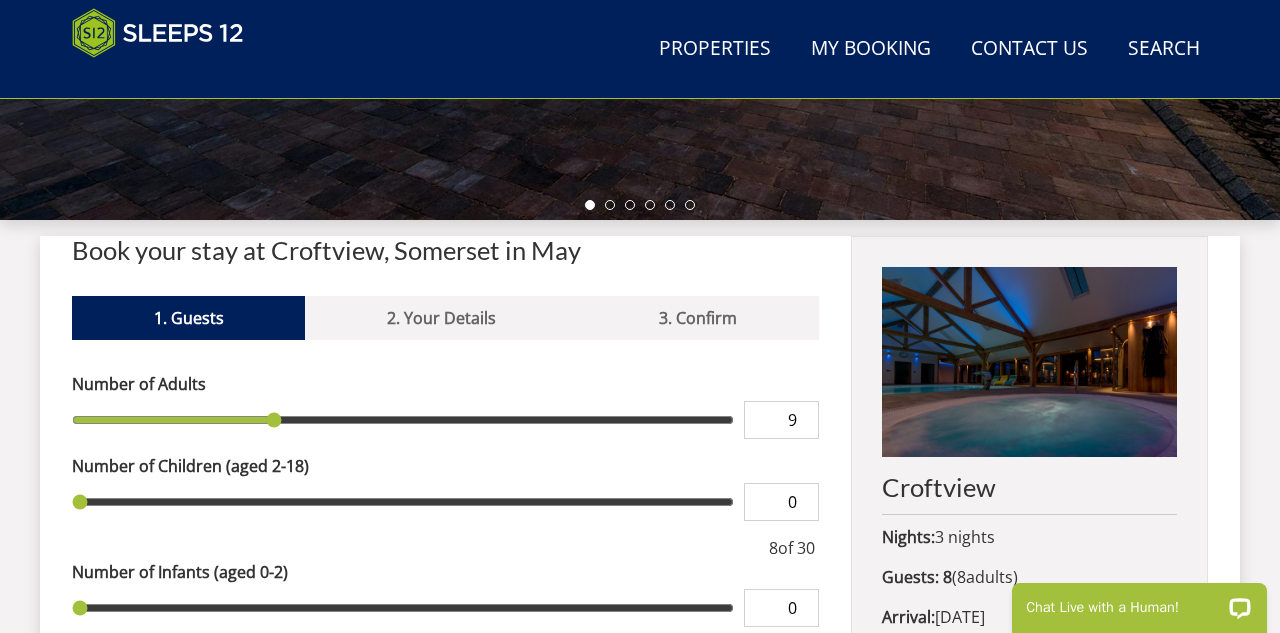click on "9" at bounding box center (781, 420) 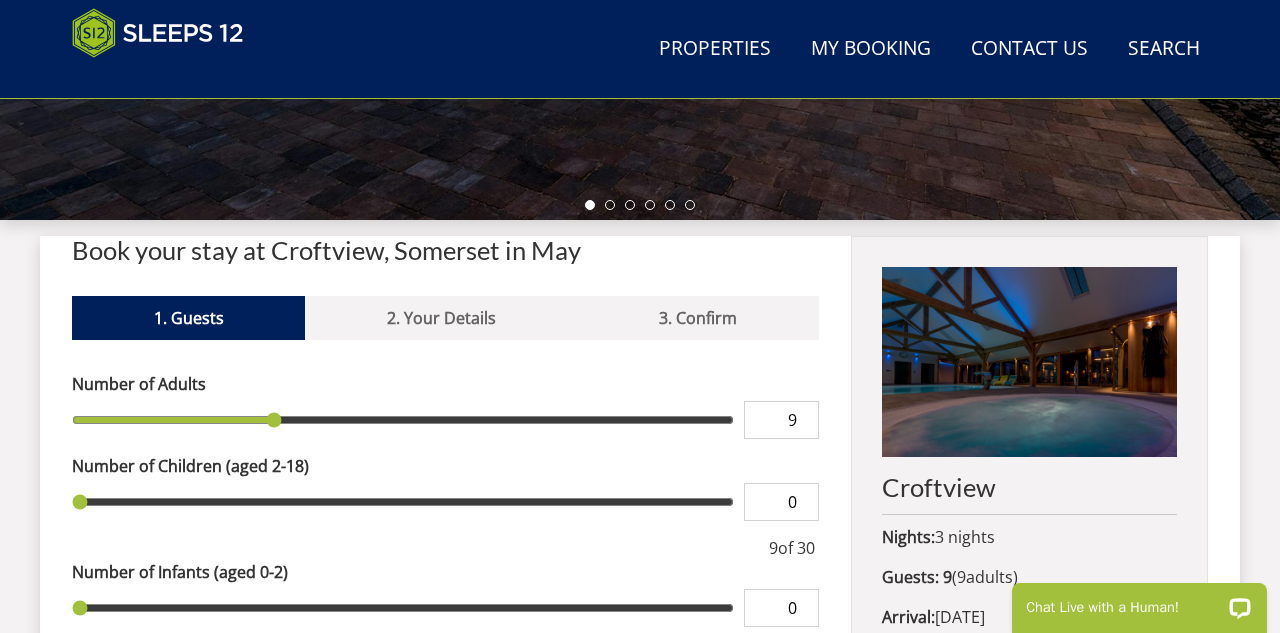 type on "10" 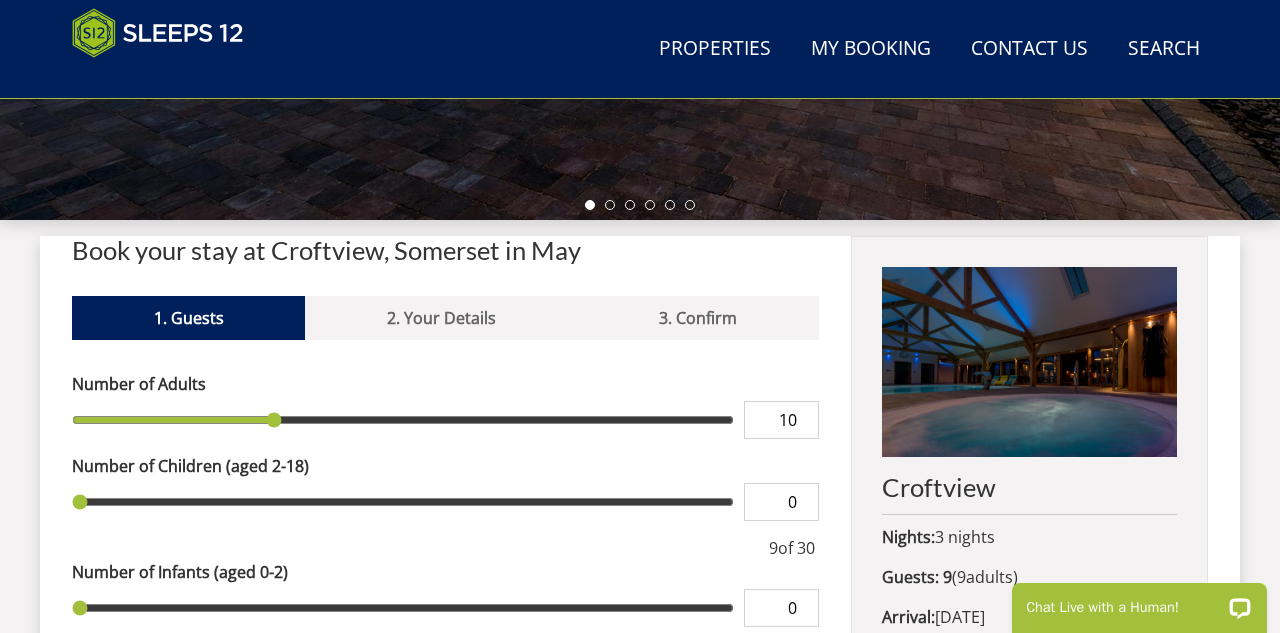 type on "10" 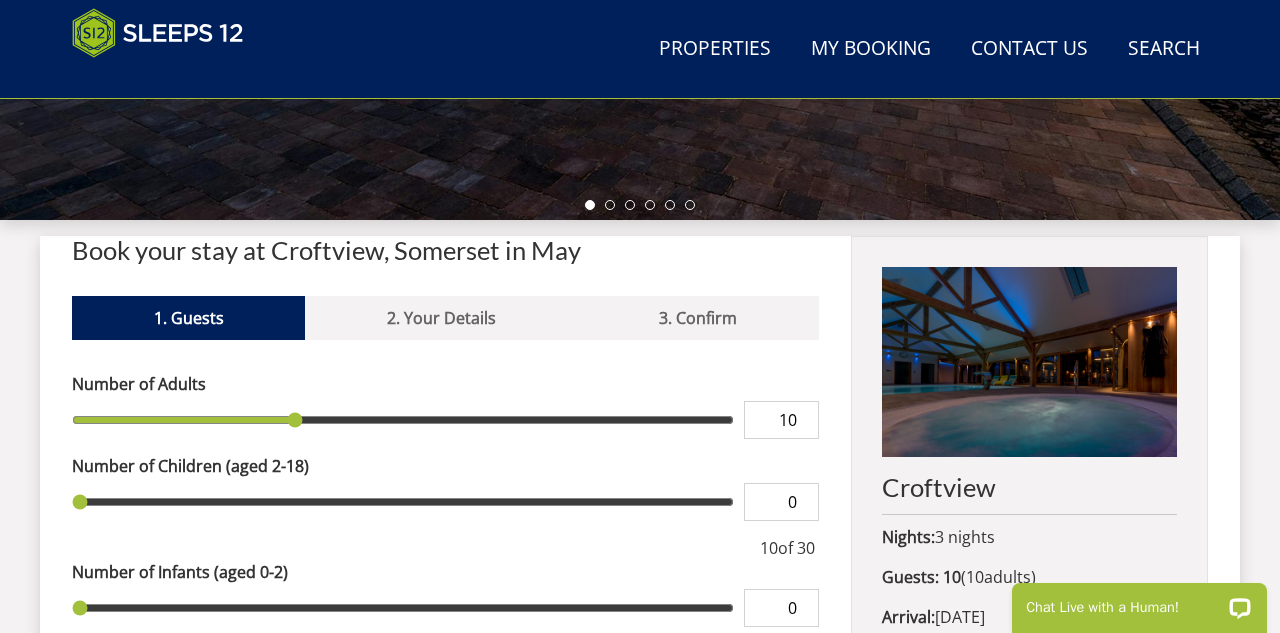 click on "10" at bounding box center (781, 420) 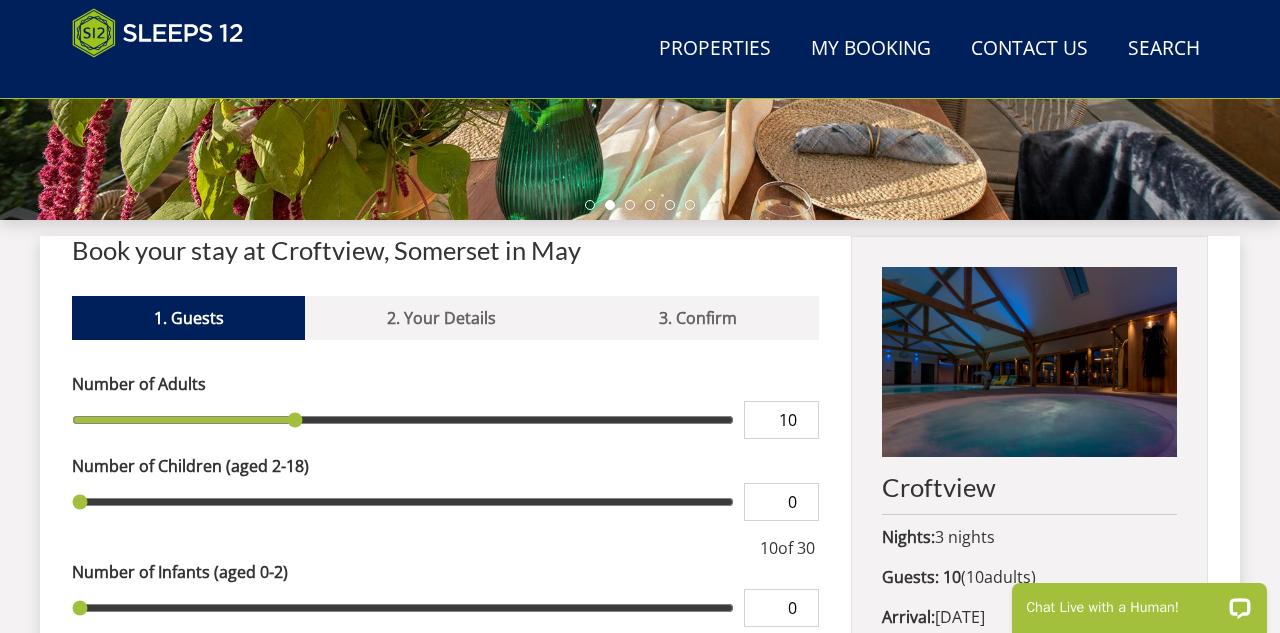 type on "1" 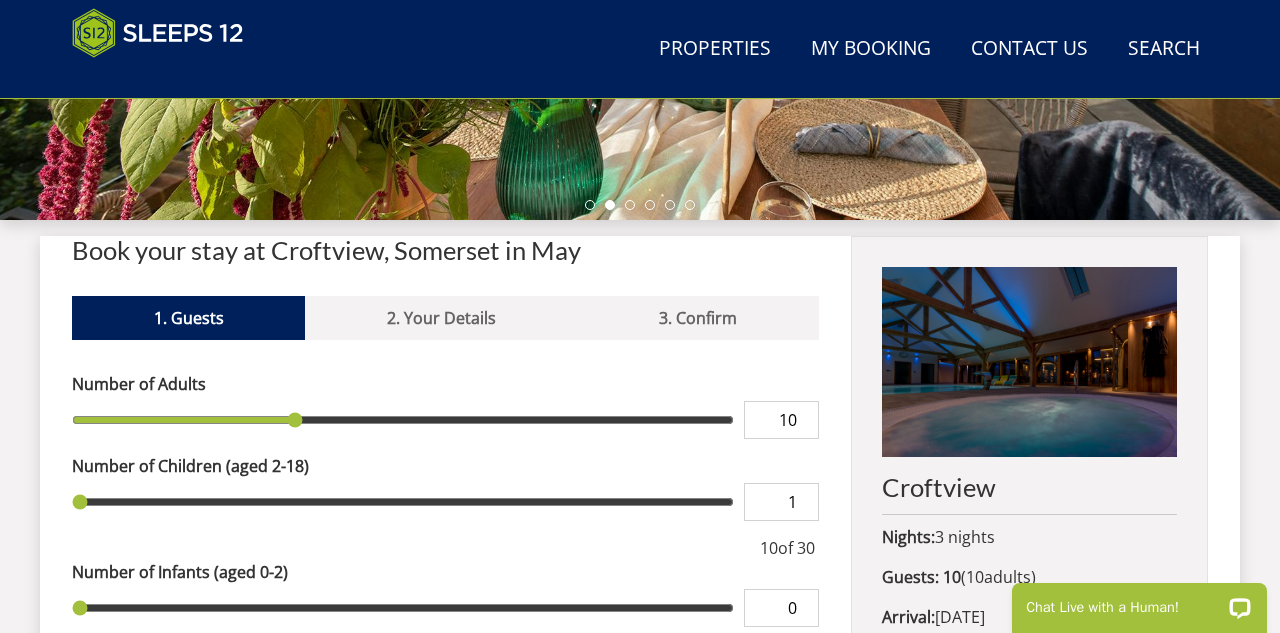 type on "1" 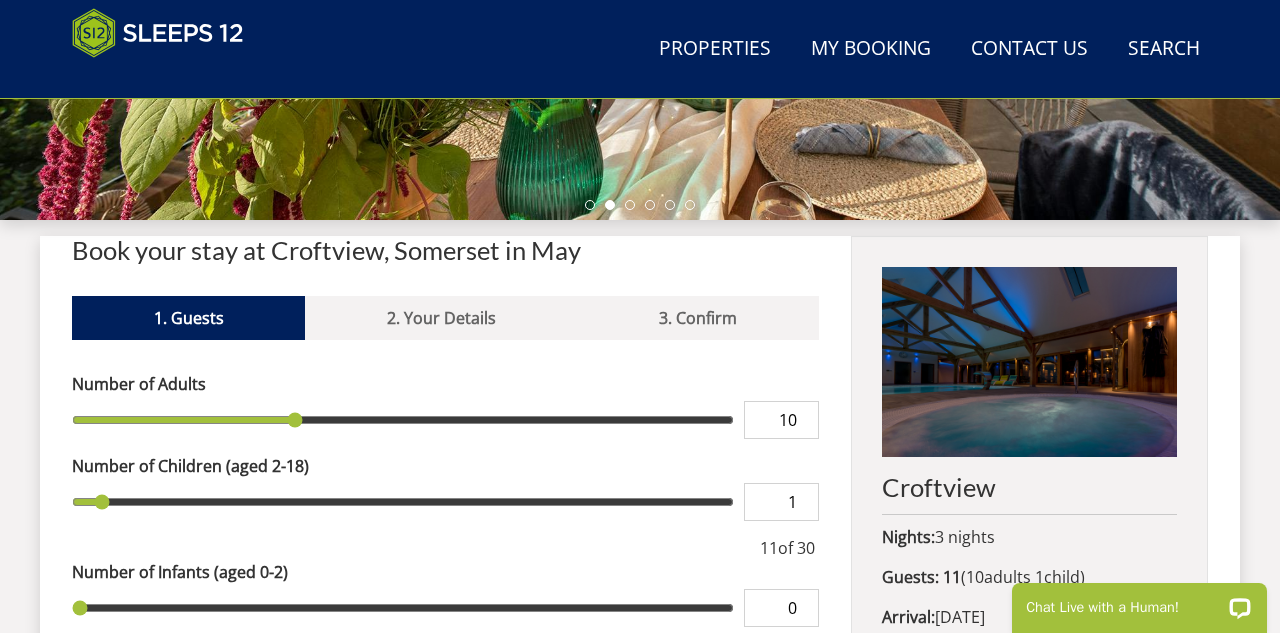 click on "1" at bounding box center [781, 502] 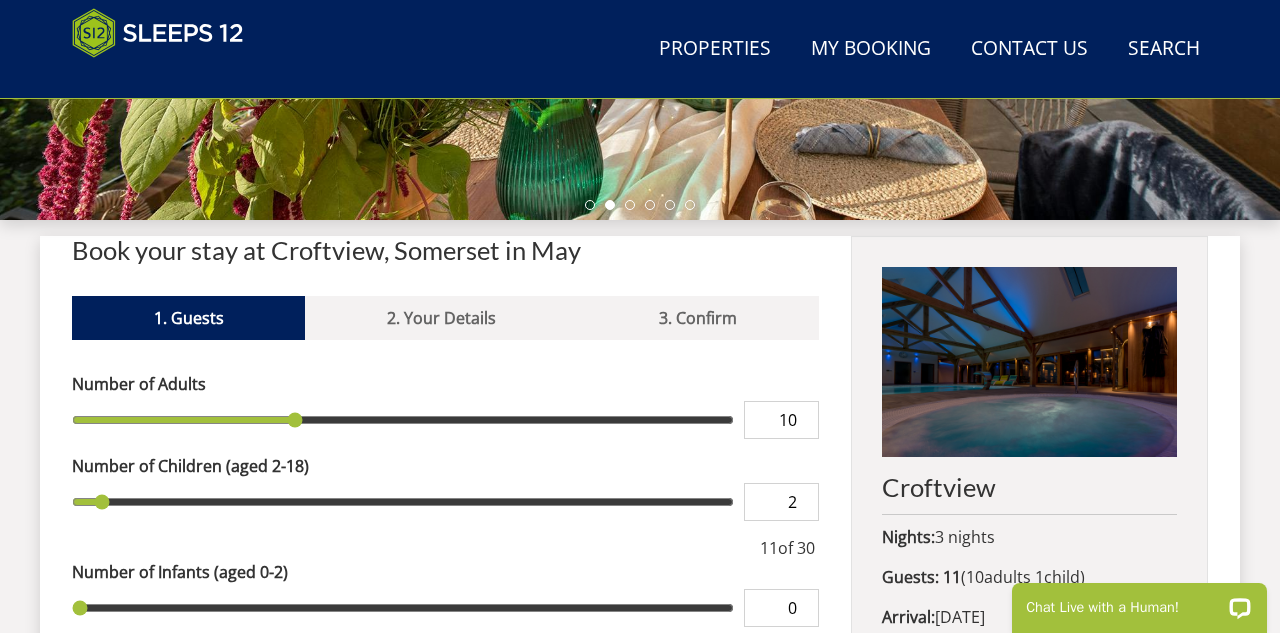 type on "2" 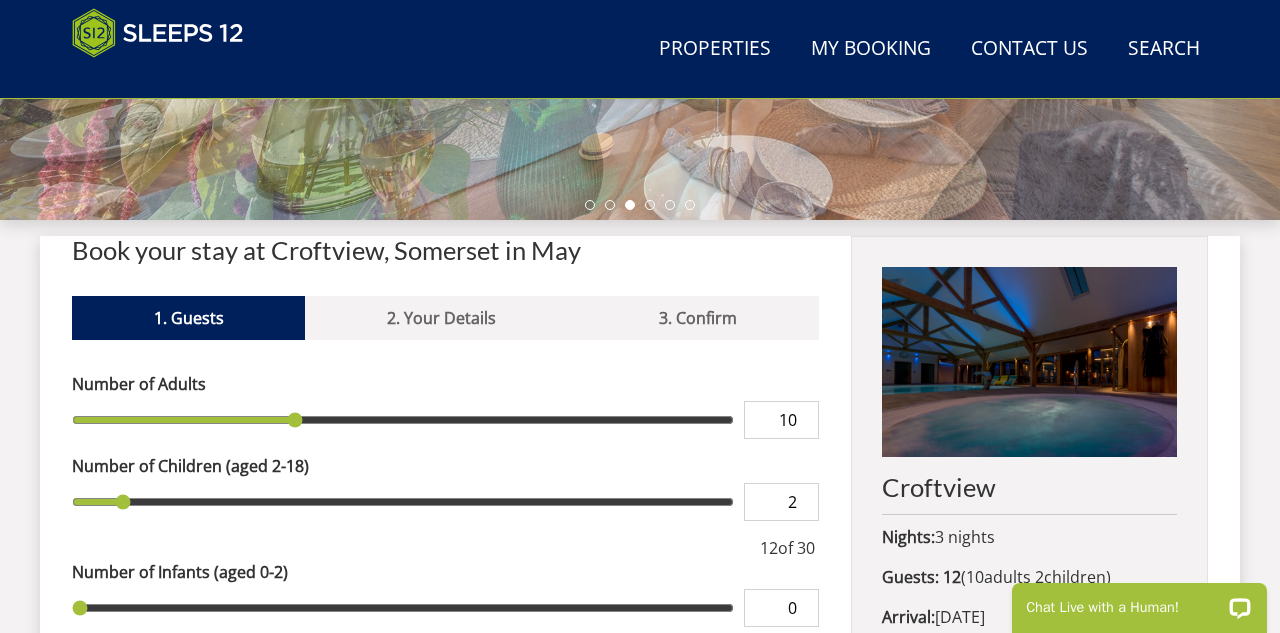 click on "2" at bounding box center (781, 502) 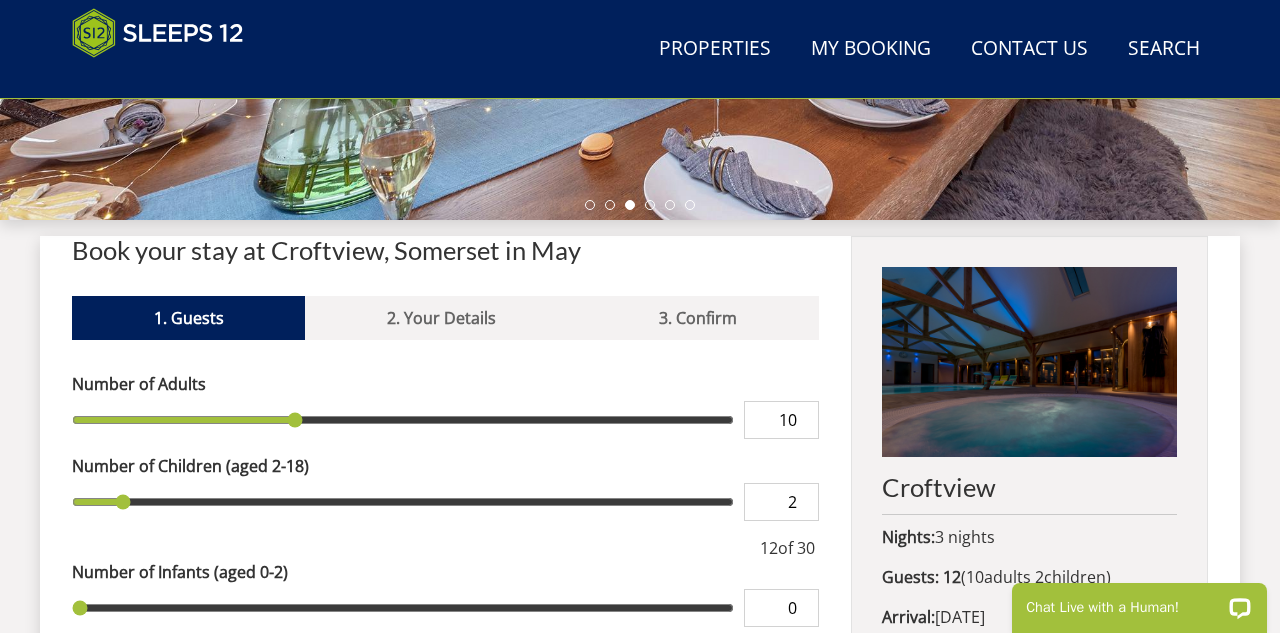type on "3" 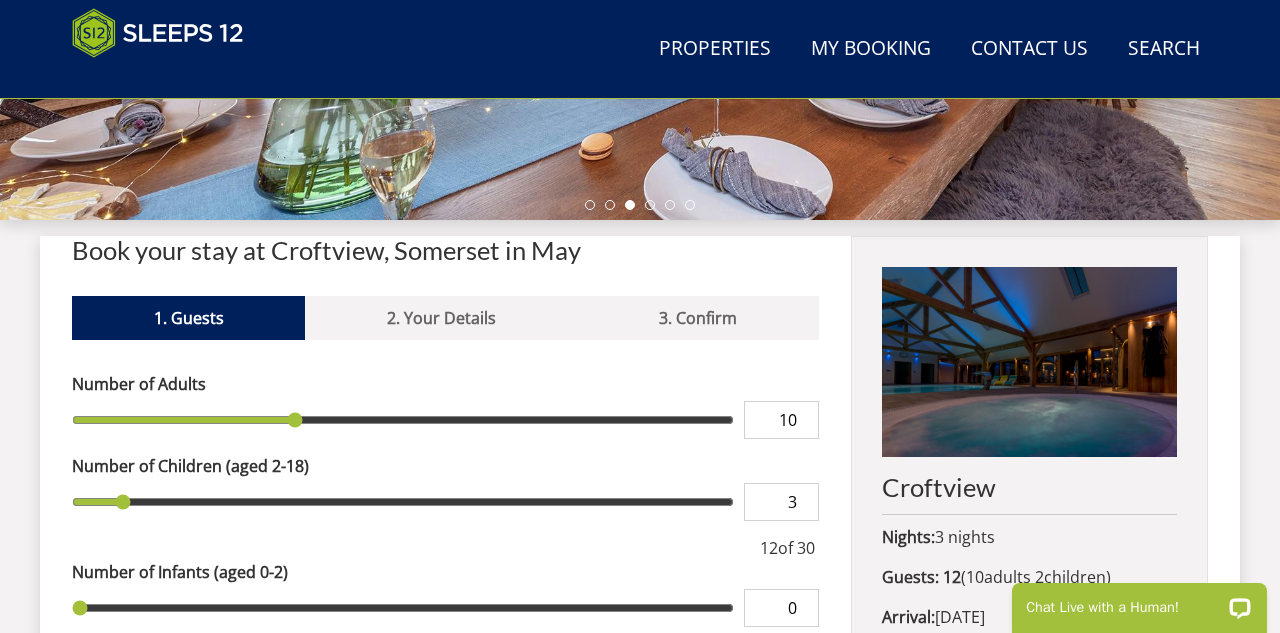 type on "3" 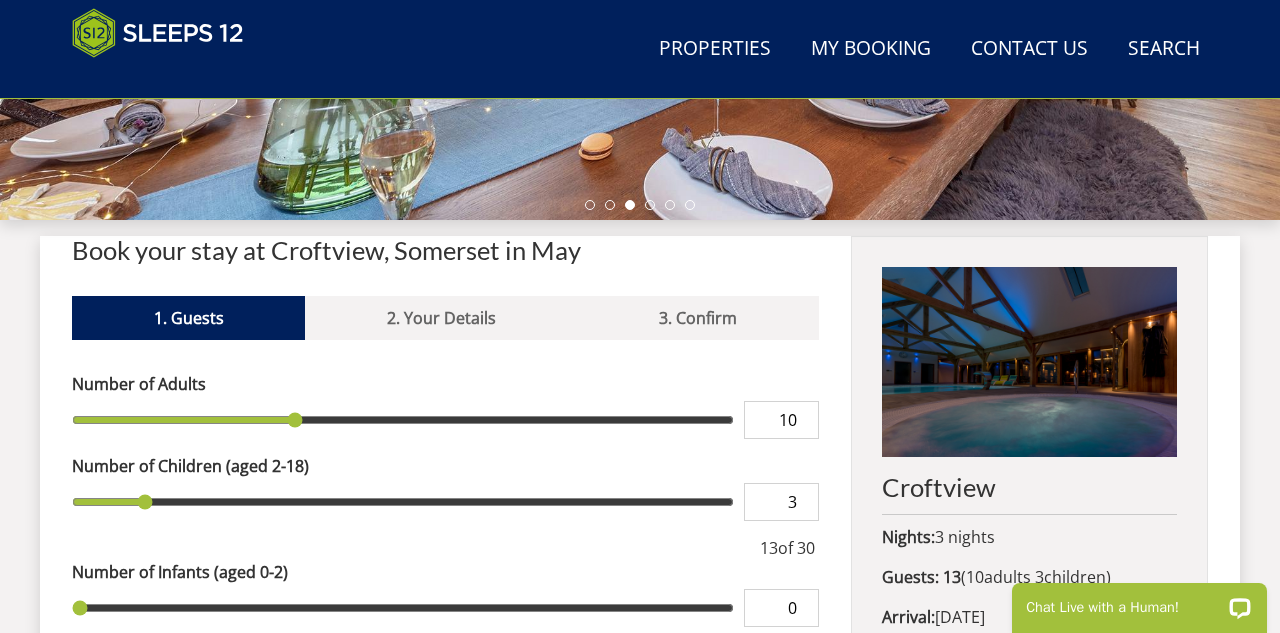 click on "3" at bounding box center (781, 502) 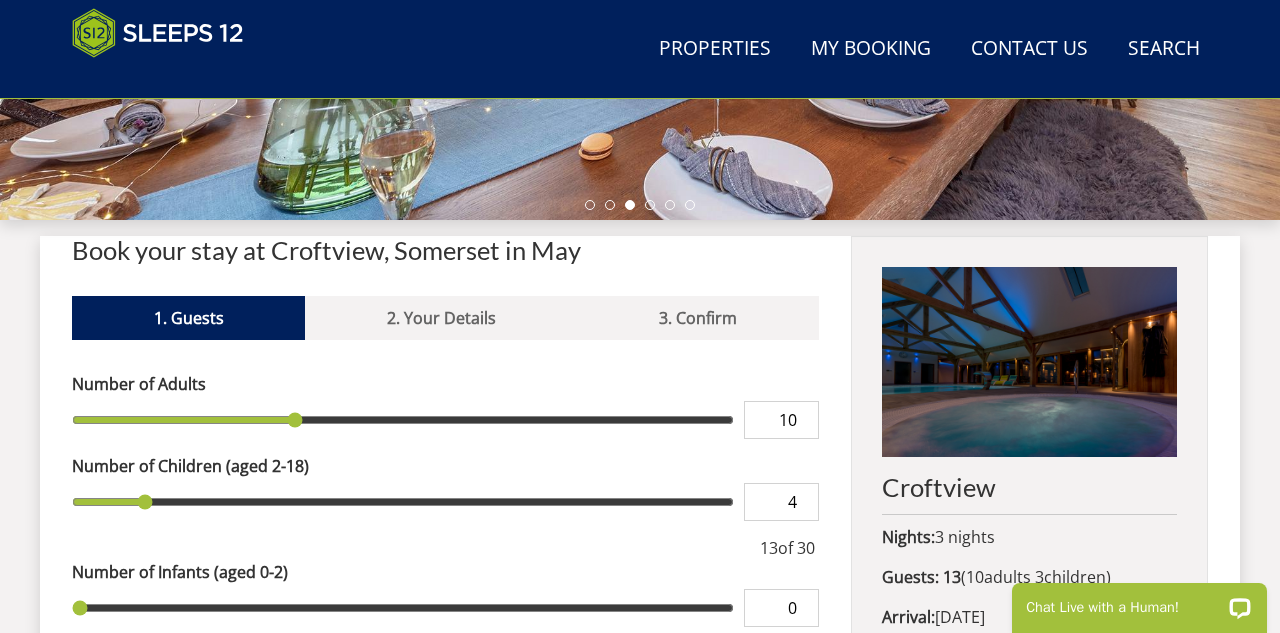 type on "4" 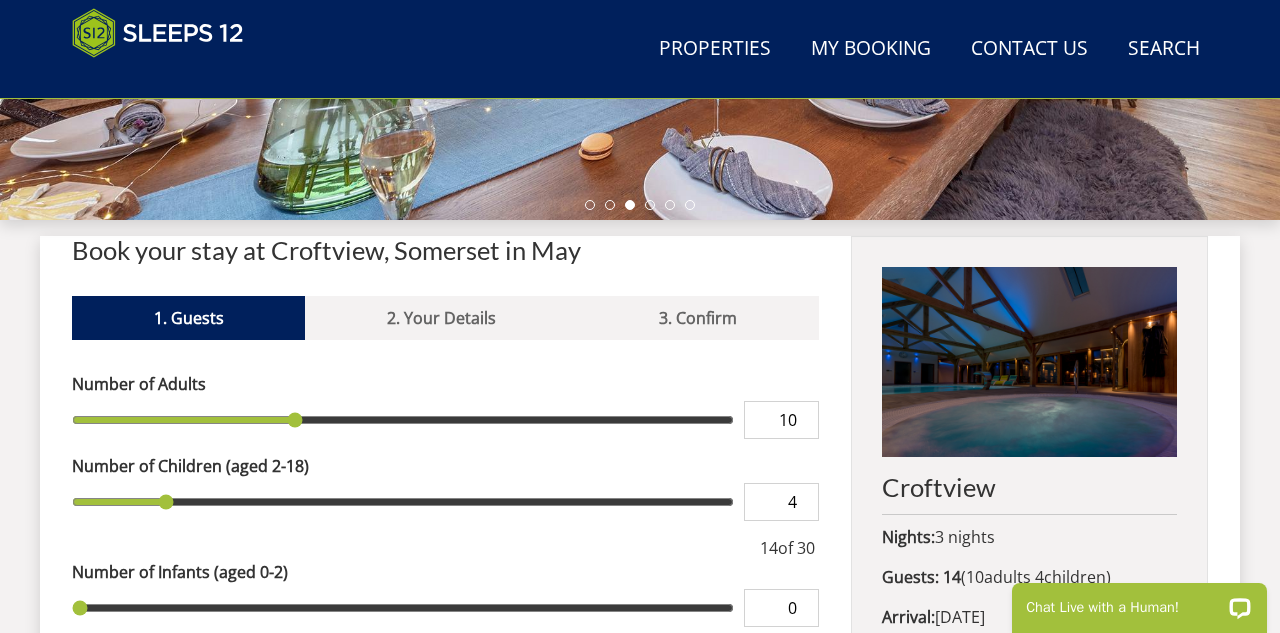 click on "4" at bounding box center (781, 502) 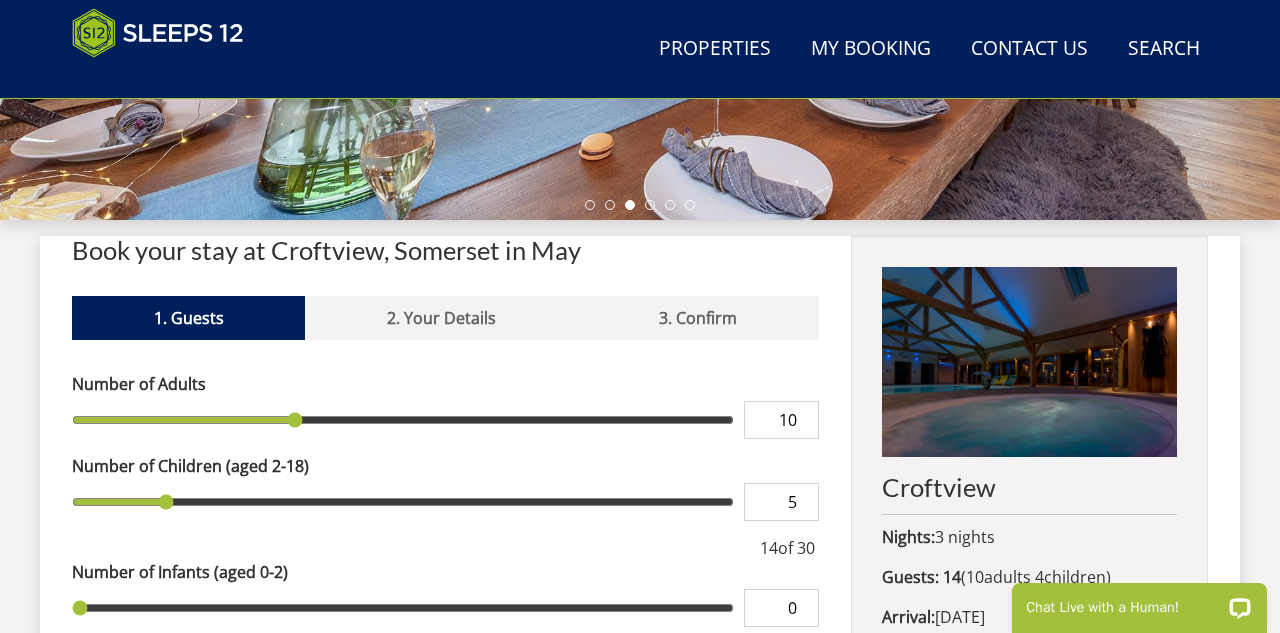 type on "5" 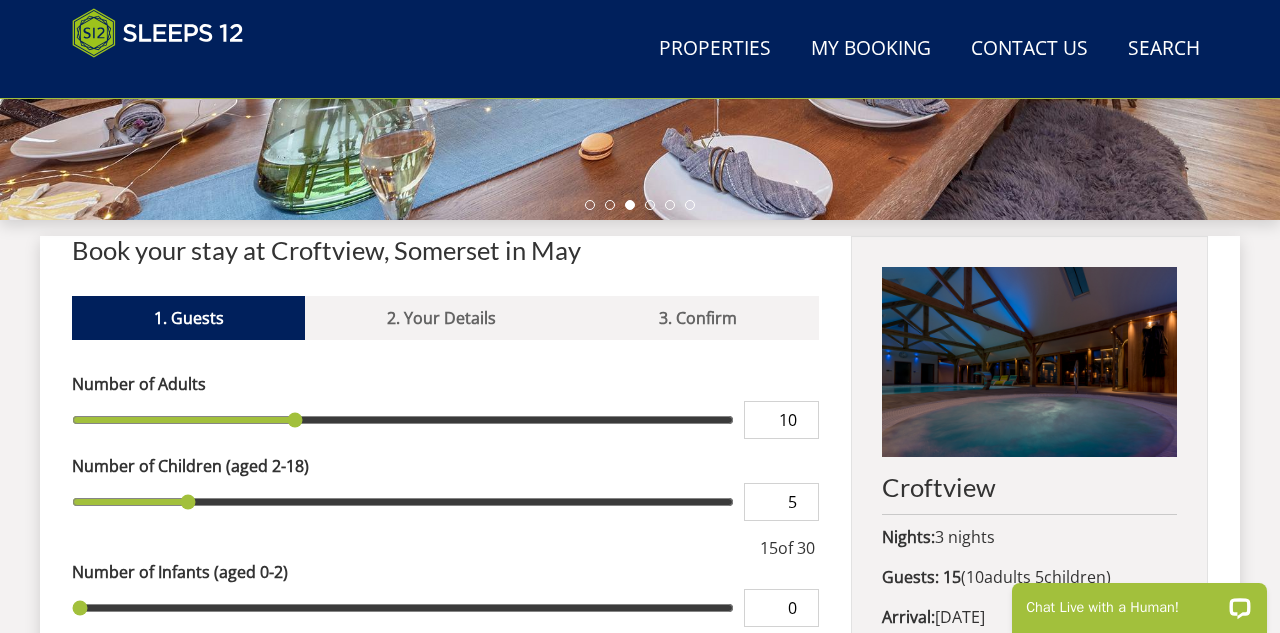 click on "5" at bounding box center [781, 502] 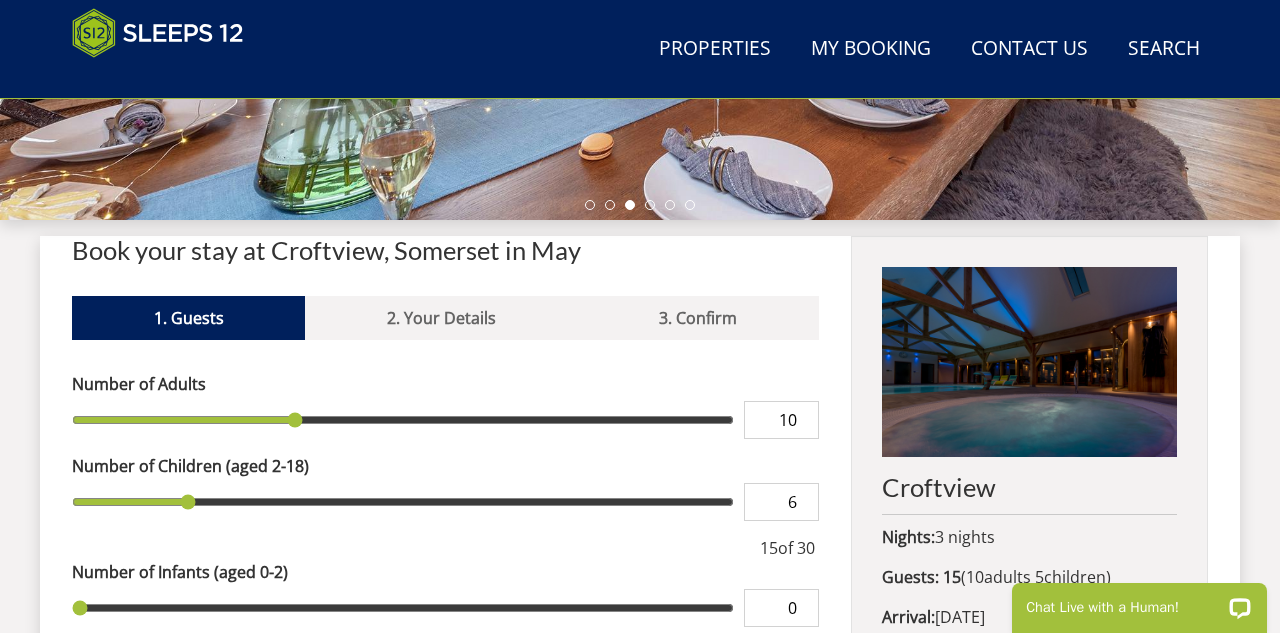 type on "6" 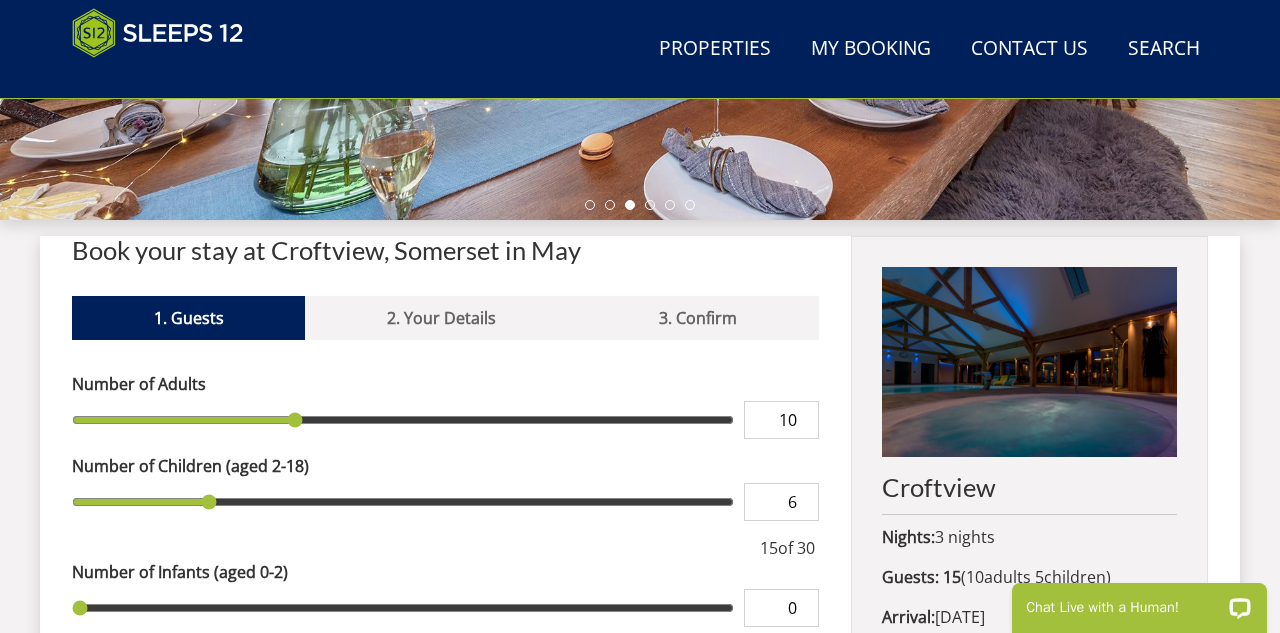 click on "6" at bounding box center [781, 502] 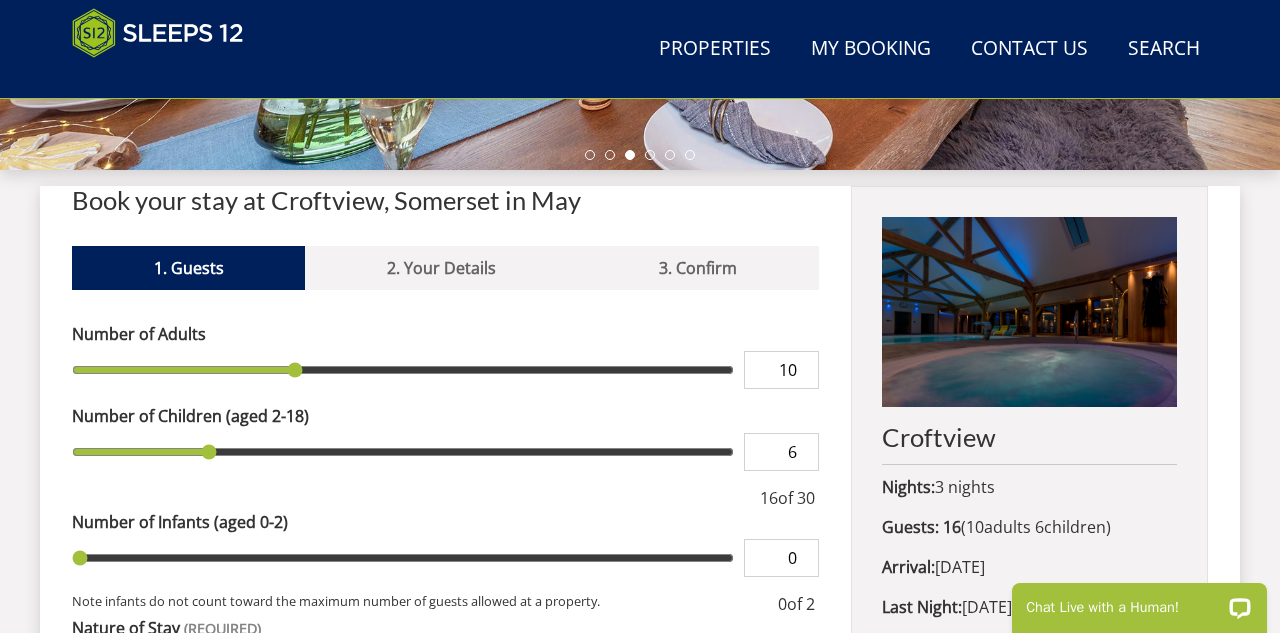 scroll, scrollTop: 701, scrollLeft: 0, axis: vertical 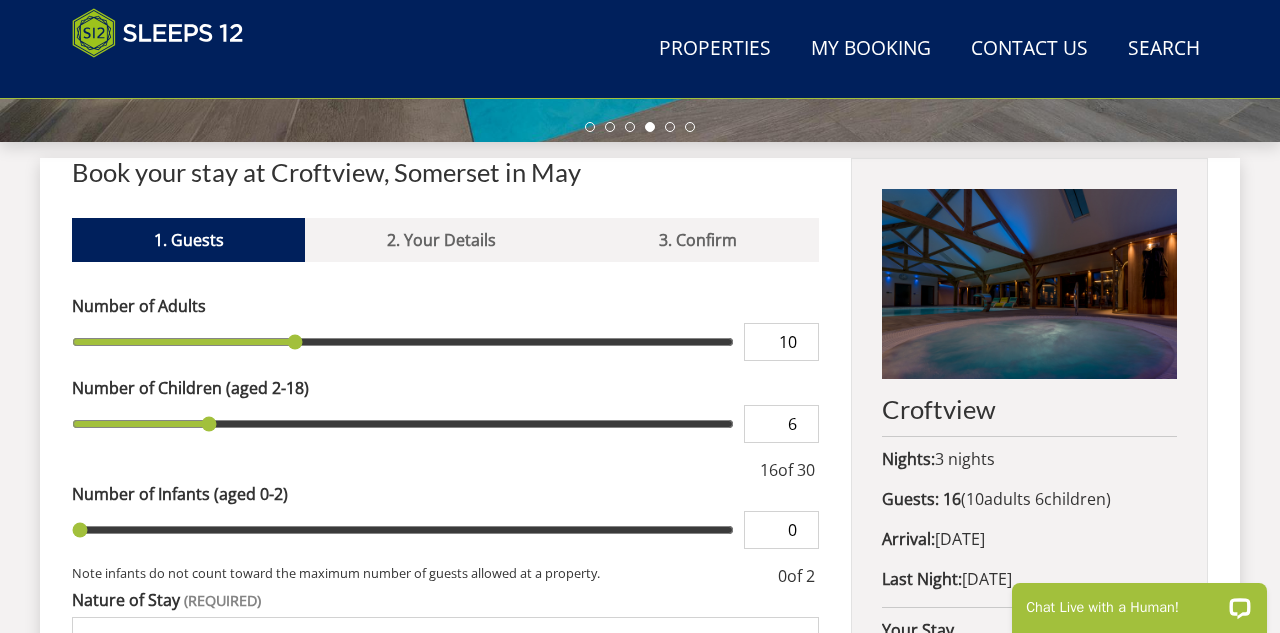 click on "0" at bounding box center (781, 530) 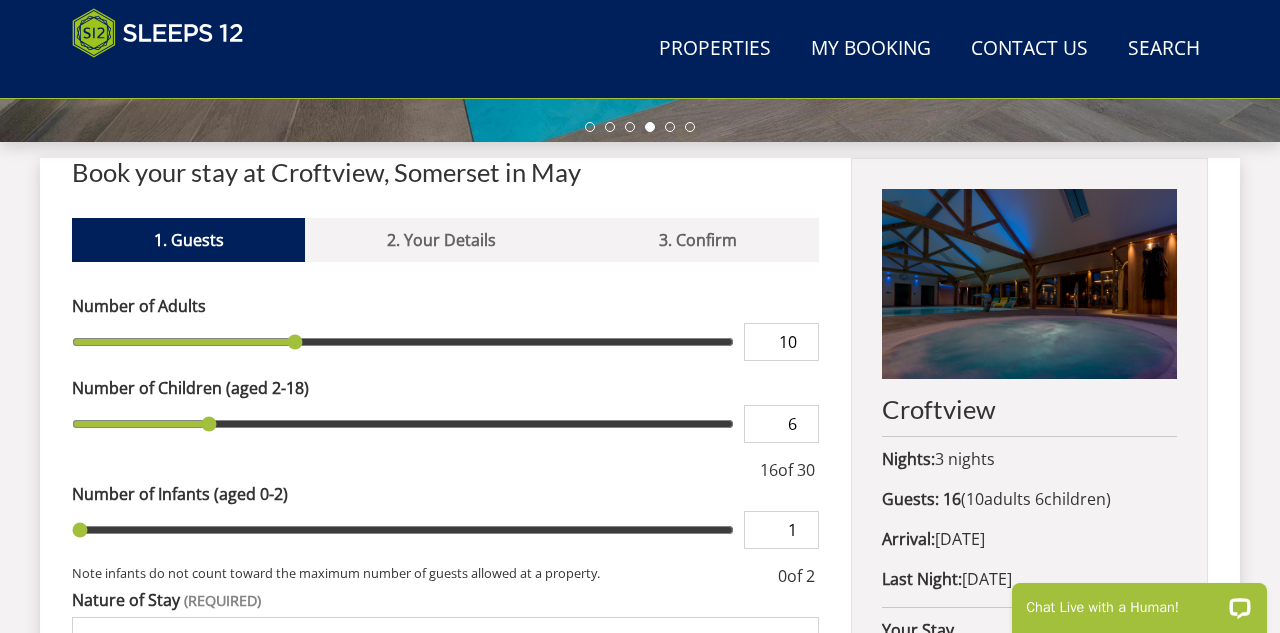 type on "1" 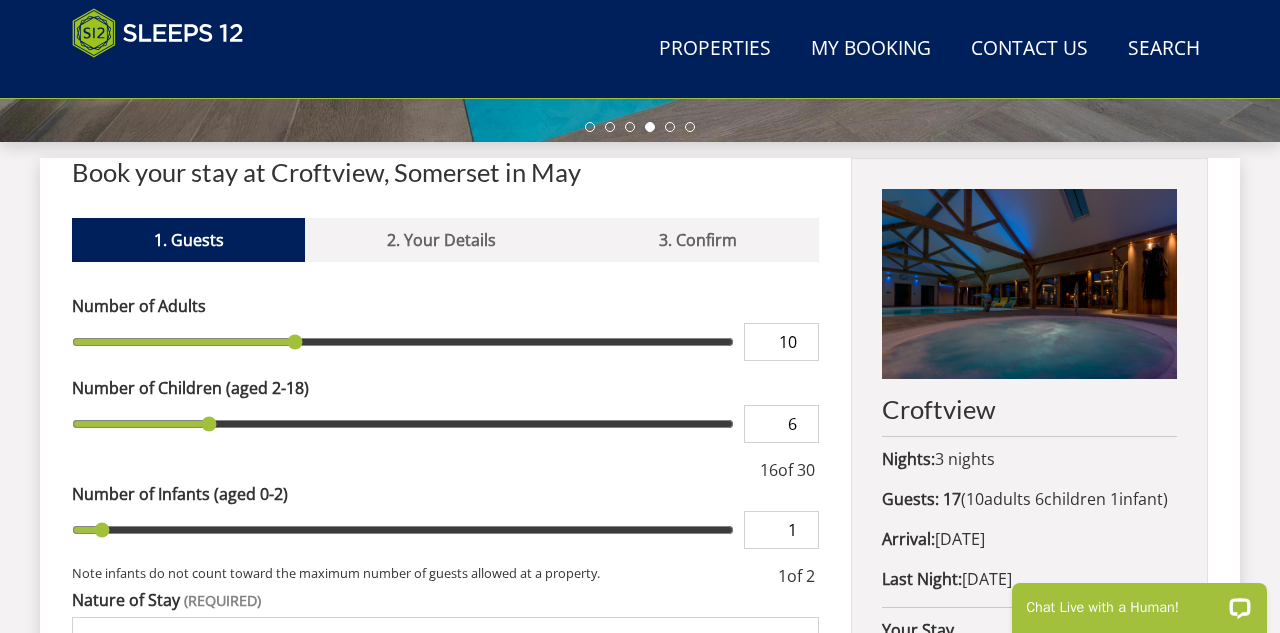 click on "1" at bounding box center [781, 530] 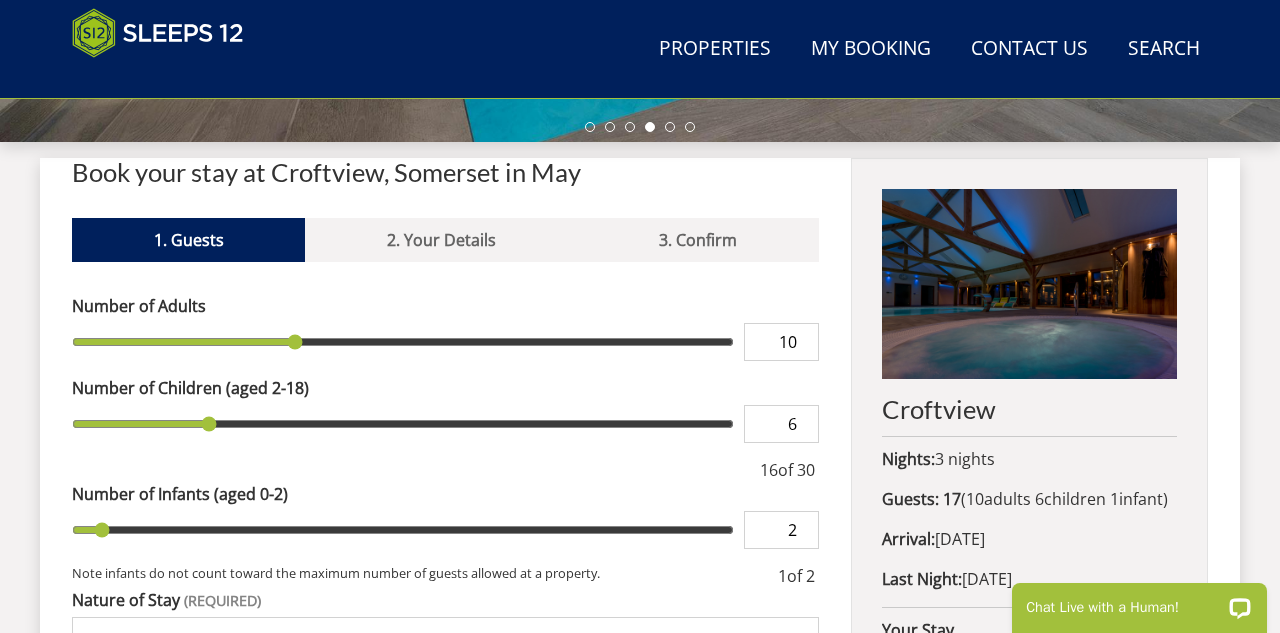 type on "2" 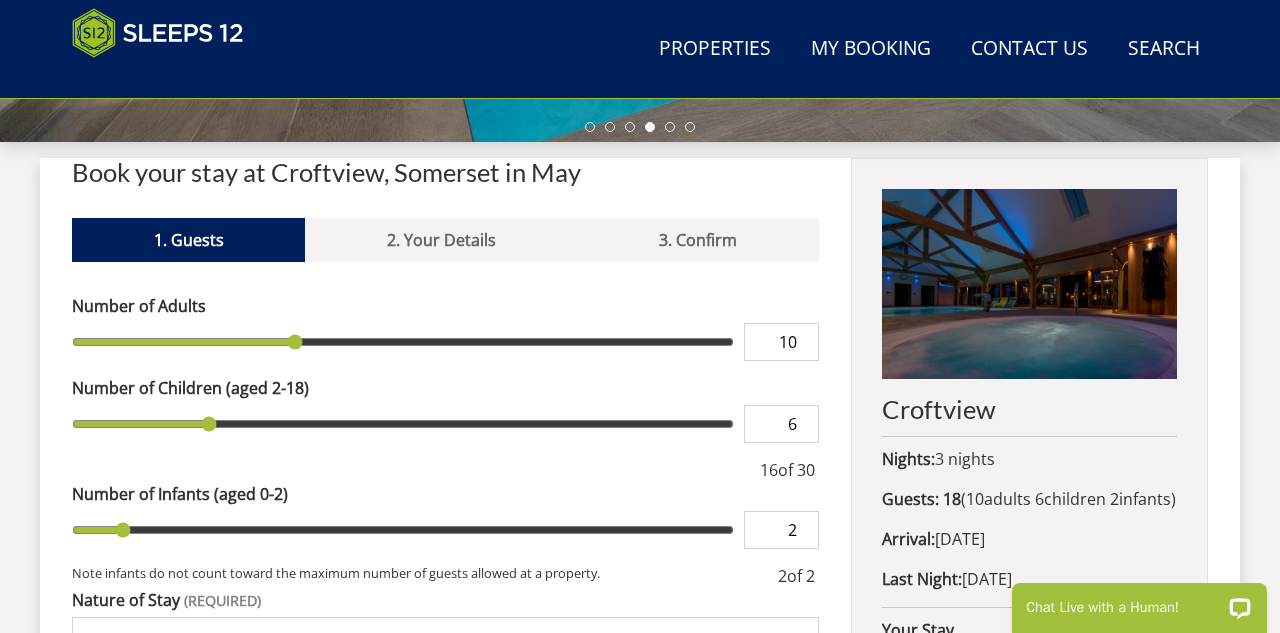 click on "2" at bounding box center (781, 530) 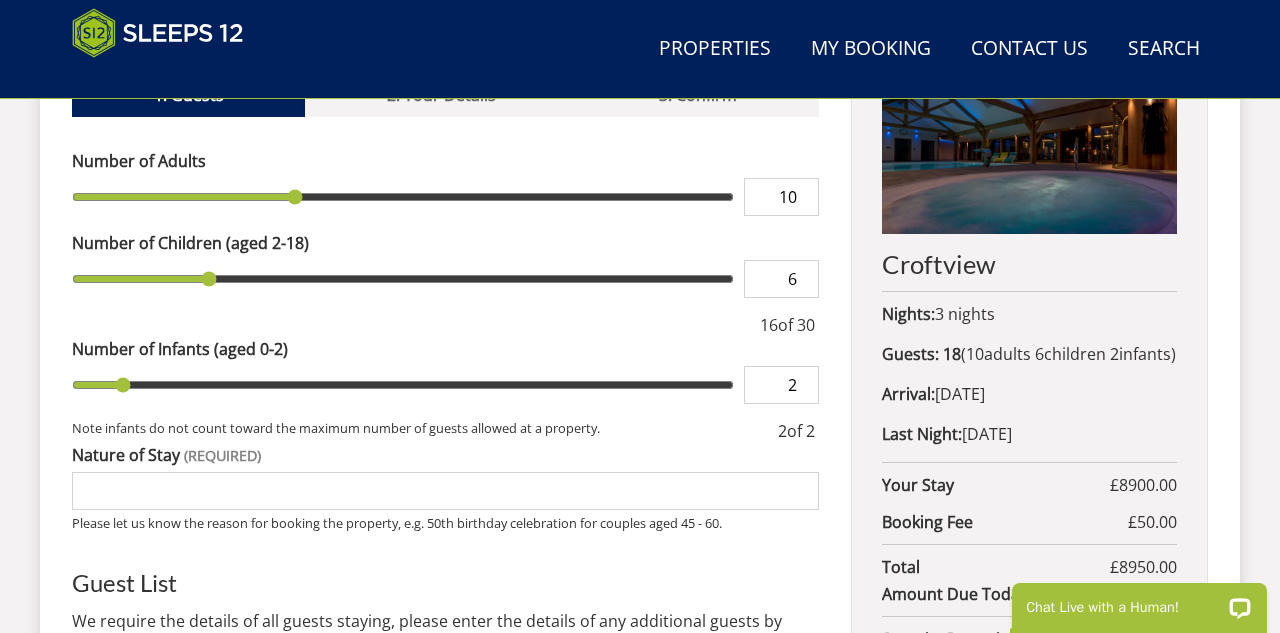 scroll, scrollTop: 846, scrollLeft: 0, axis: vertical 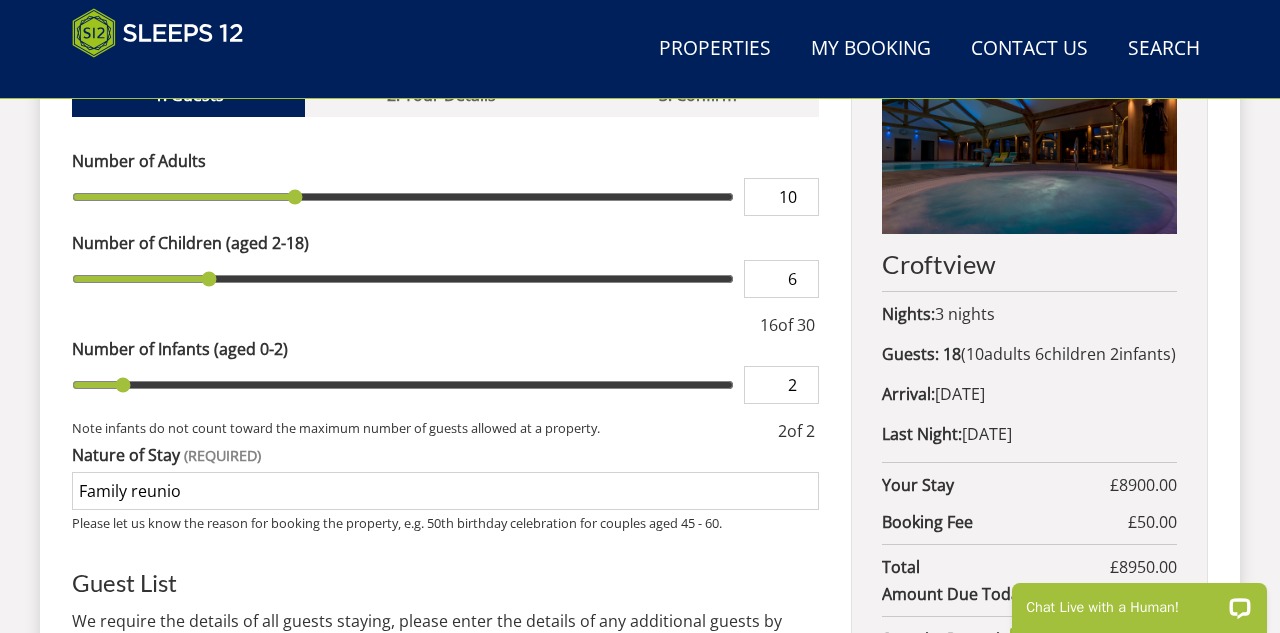 type on "Family reunion" 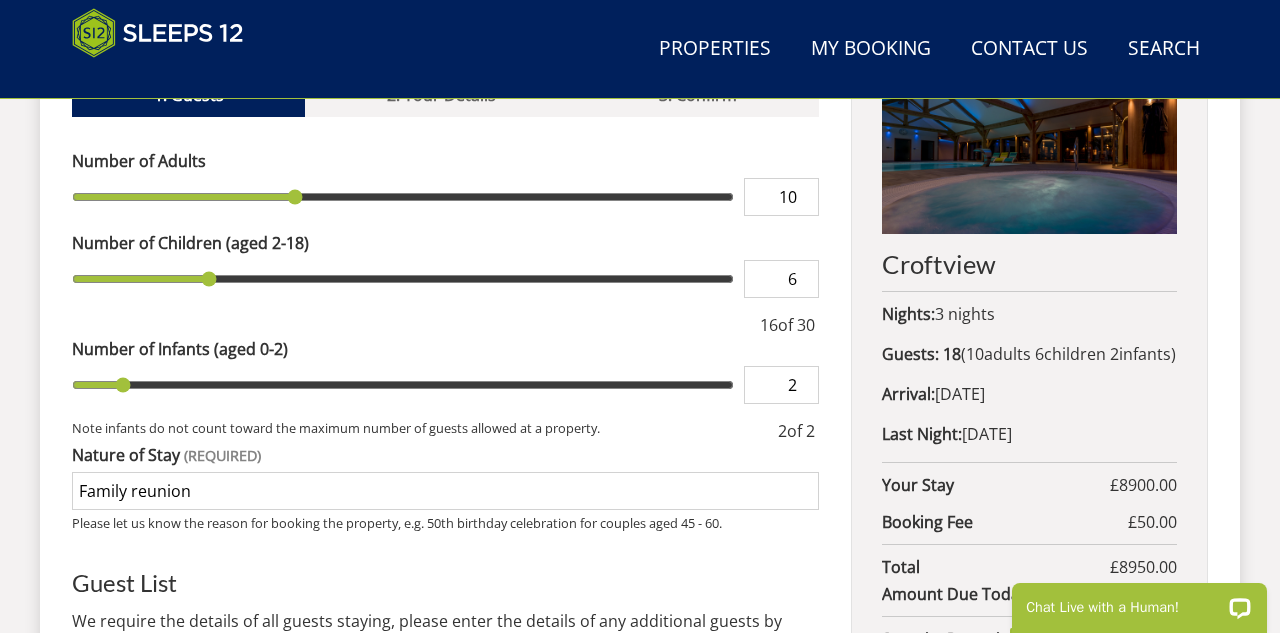 click on "Make Provisional Booking" at bounding box center (0, 0) 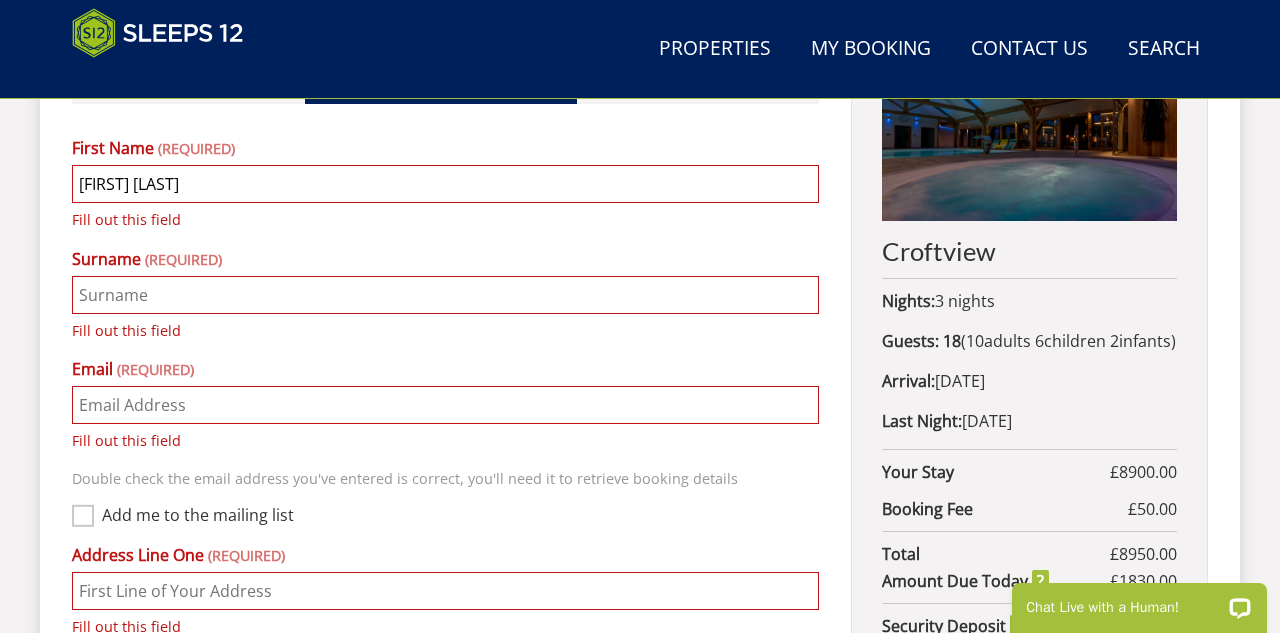 type on "[FIRST]" 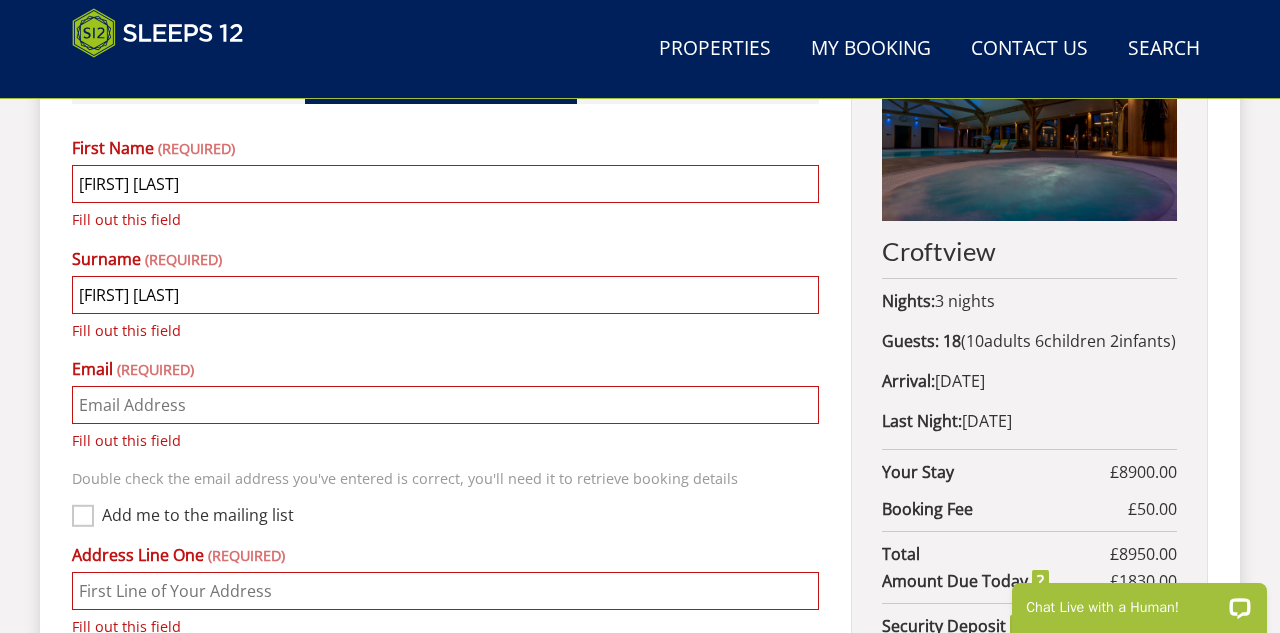 type on "[LAST]" 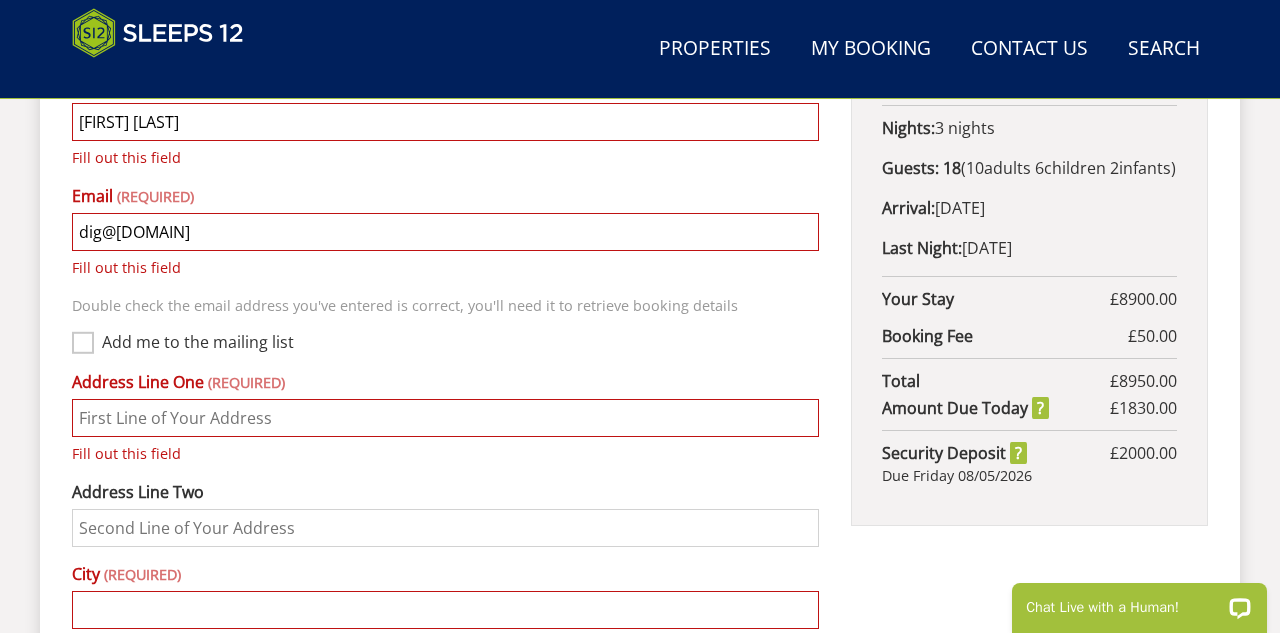 scroll, scrollTop: 1034, scrollLeft: 0, axis: vertical 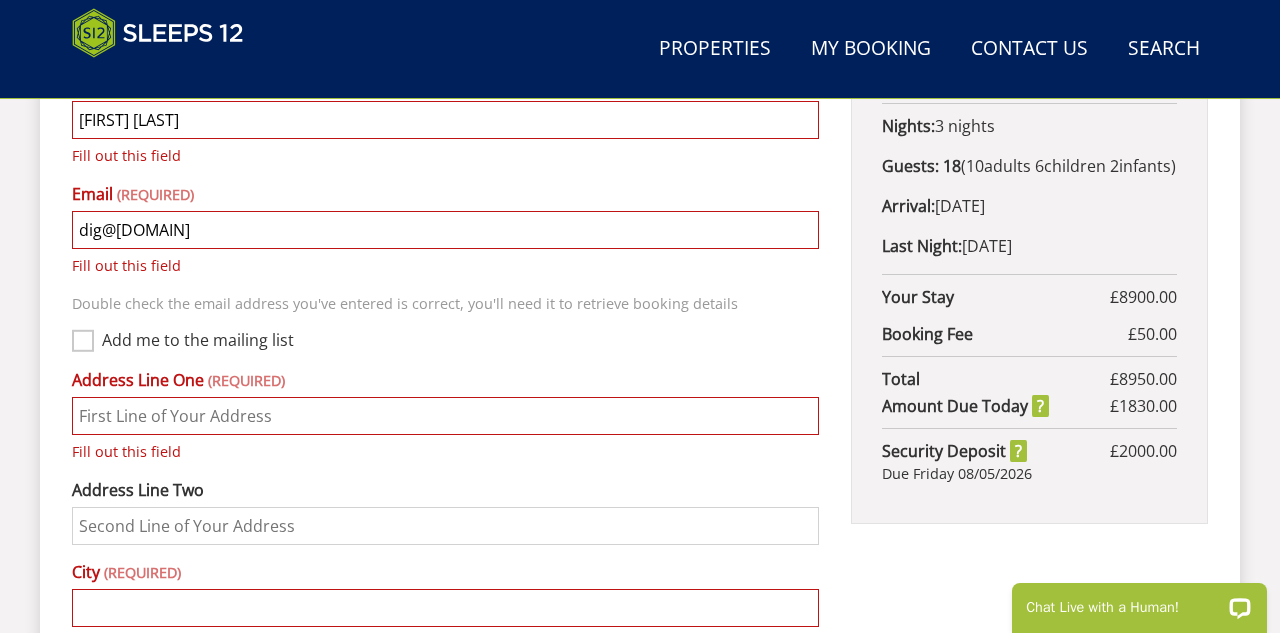 type on "[EMAIL_PREFIX]@[DOMAIN]" 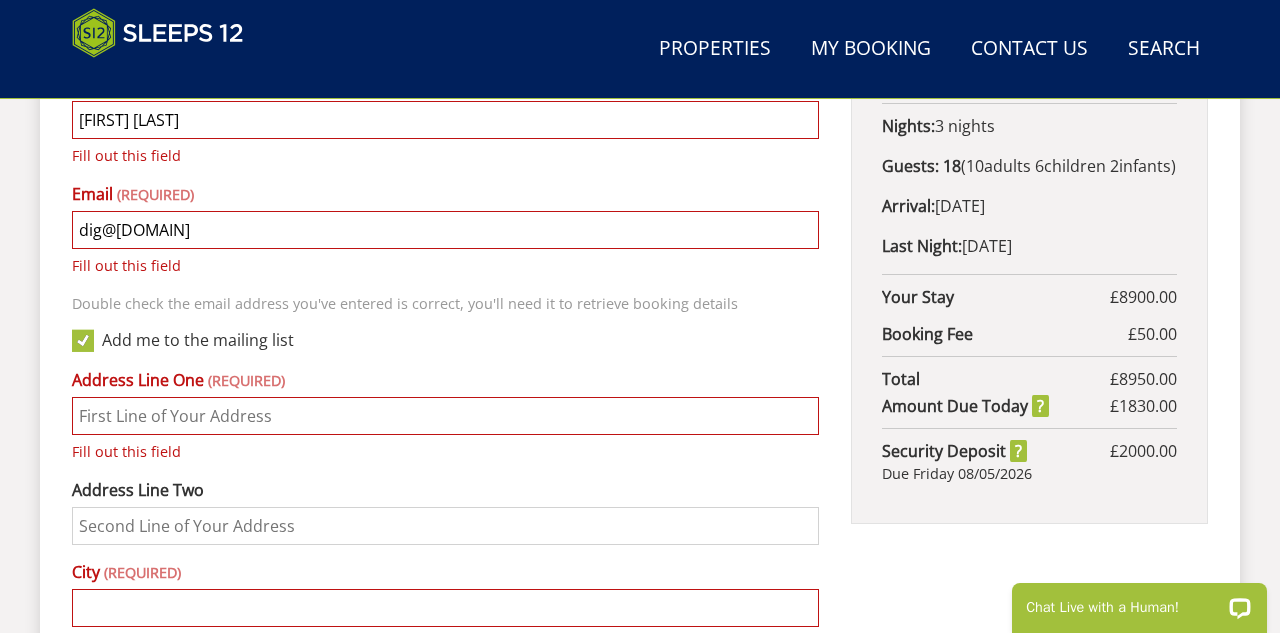 click on "Address Line One" at bounding box center [445, 416] 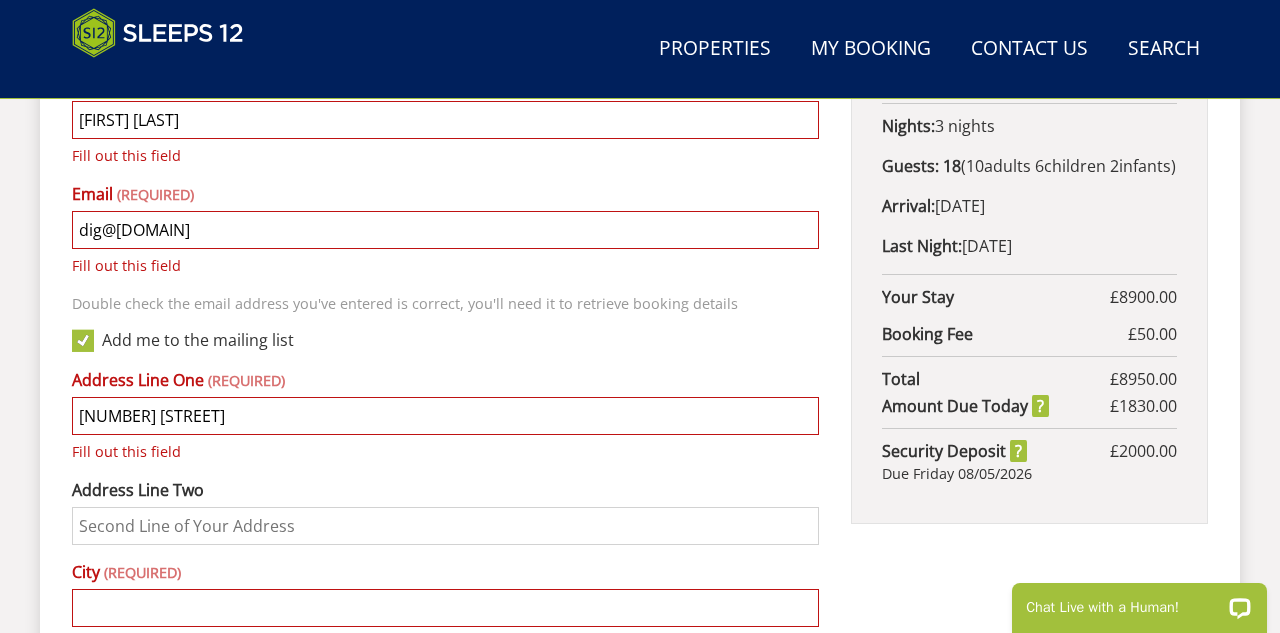 type on "9 Edwards Close" 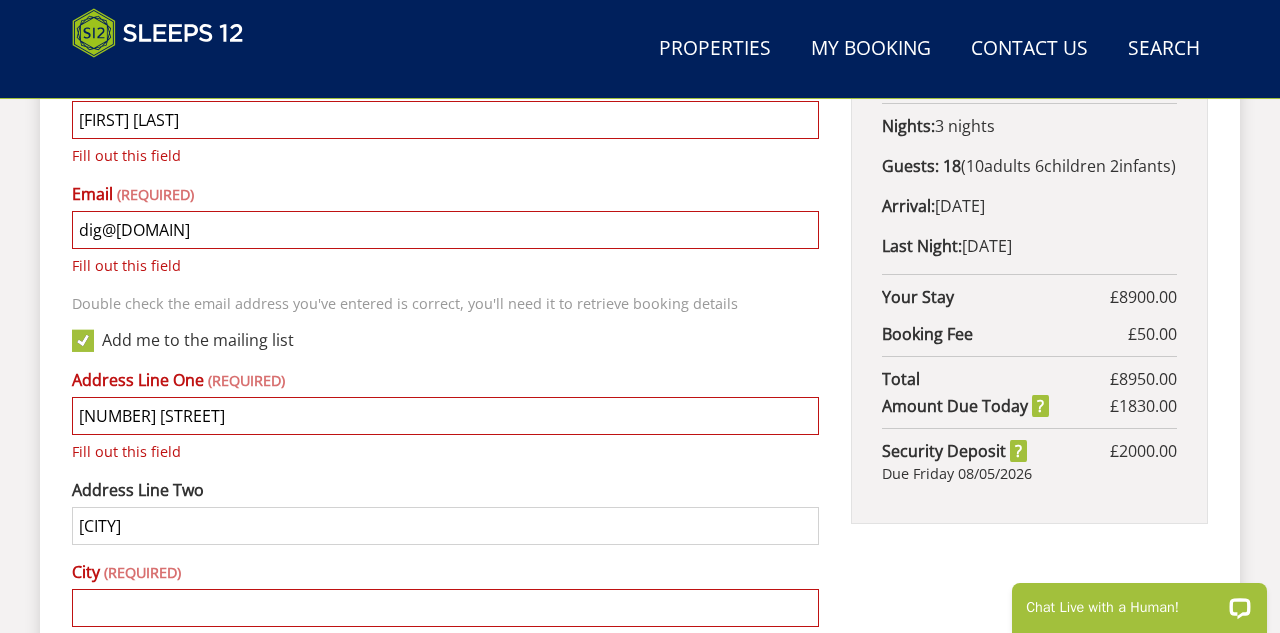 type on "Thurlestone" 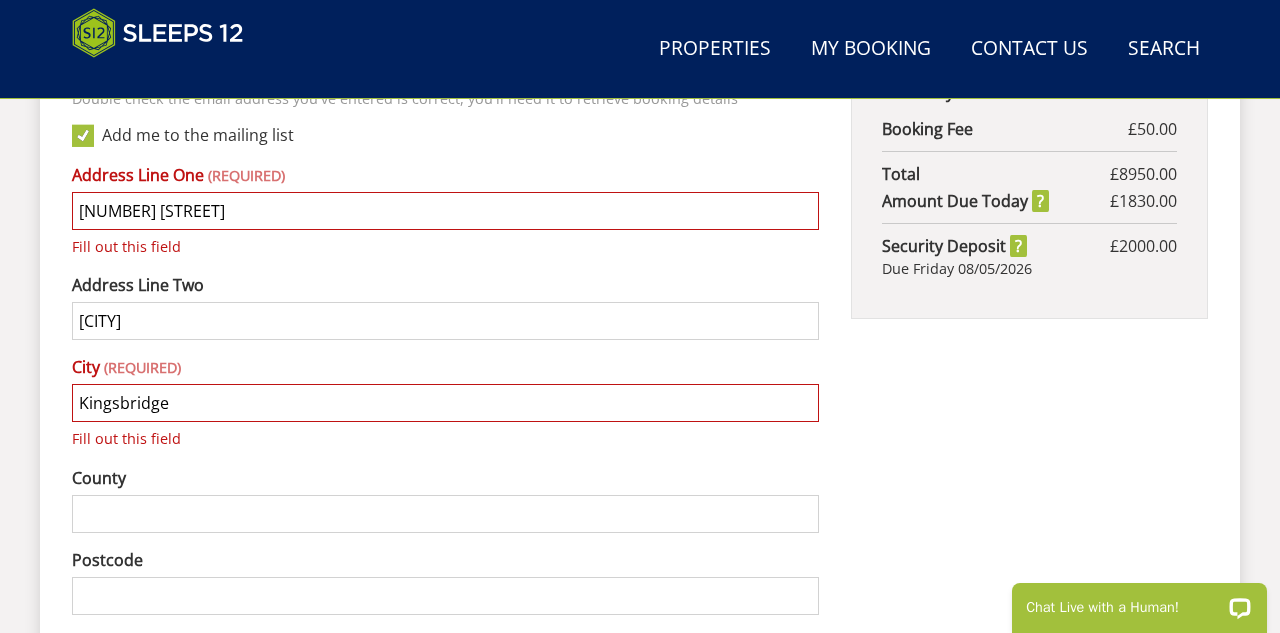scroll, scrollTop: 1242, scrollLeft: 0, axis: vertical 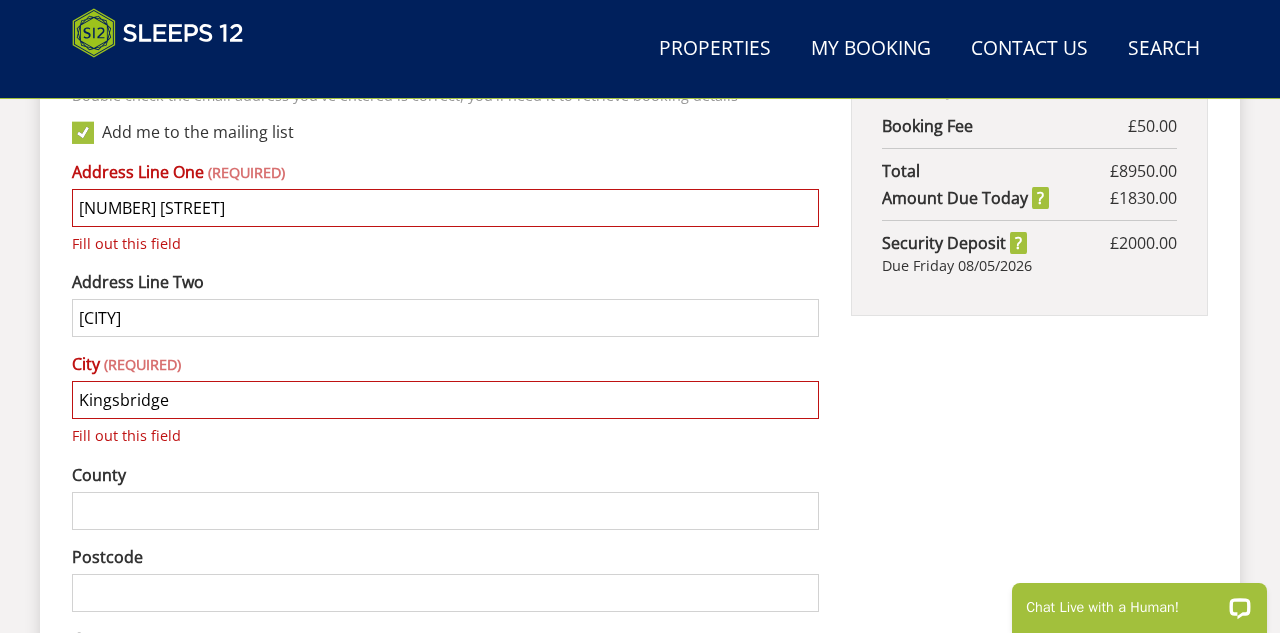 type on "Kingsbridge" 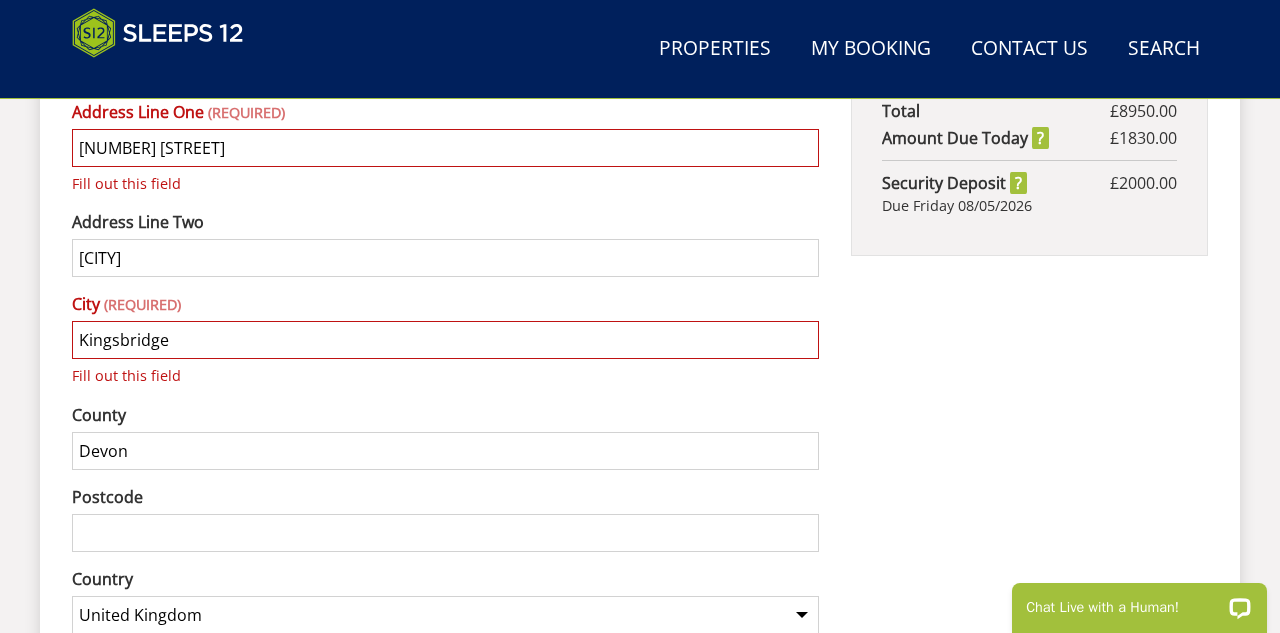scroll, scrollTop: 1307, scrollLeft: 0, axis: vertical 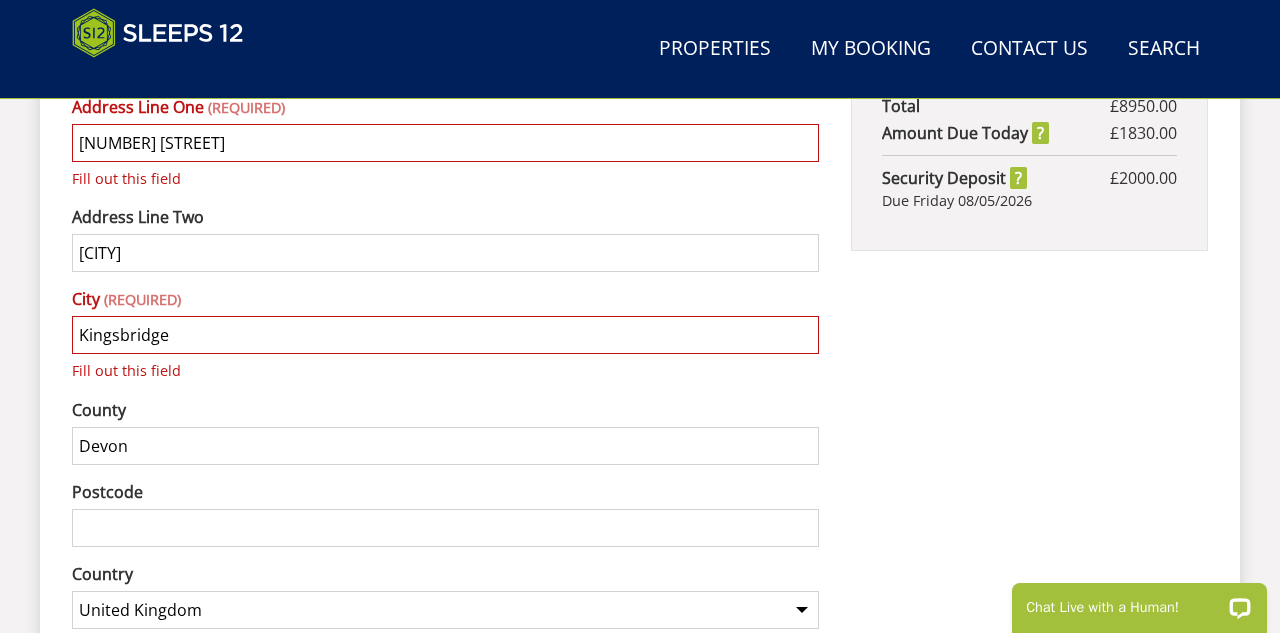 type on "Devon" 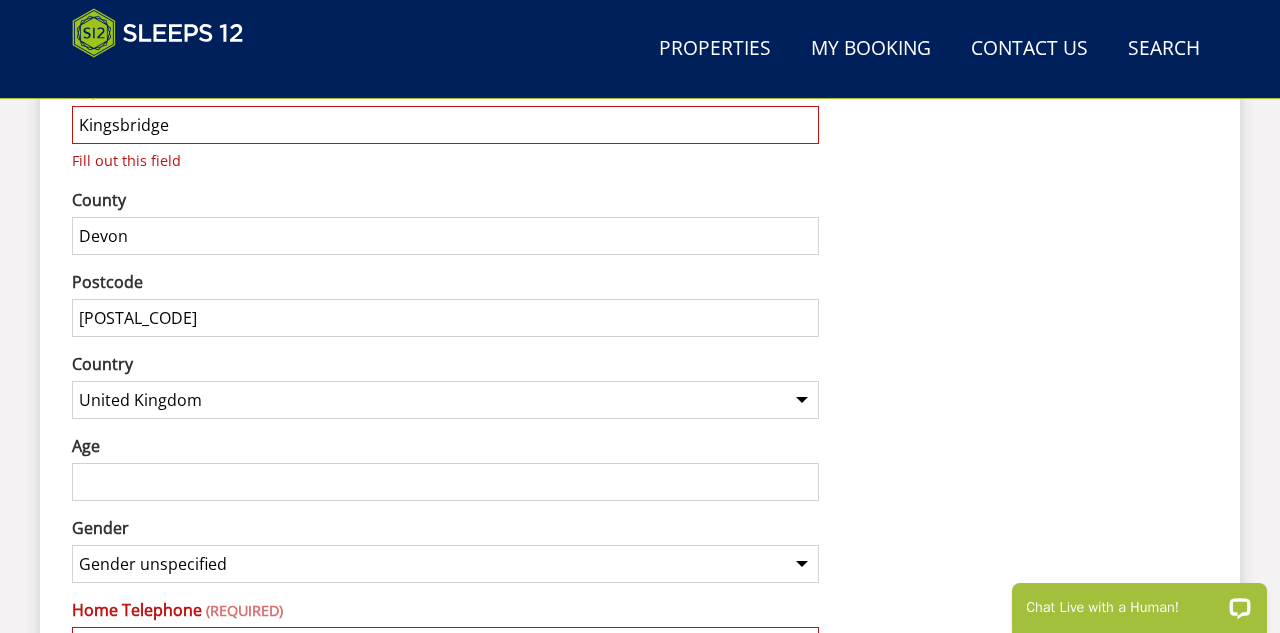 scroll, scrollTop: 1518, scrollLeft: 0, axis: vertical 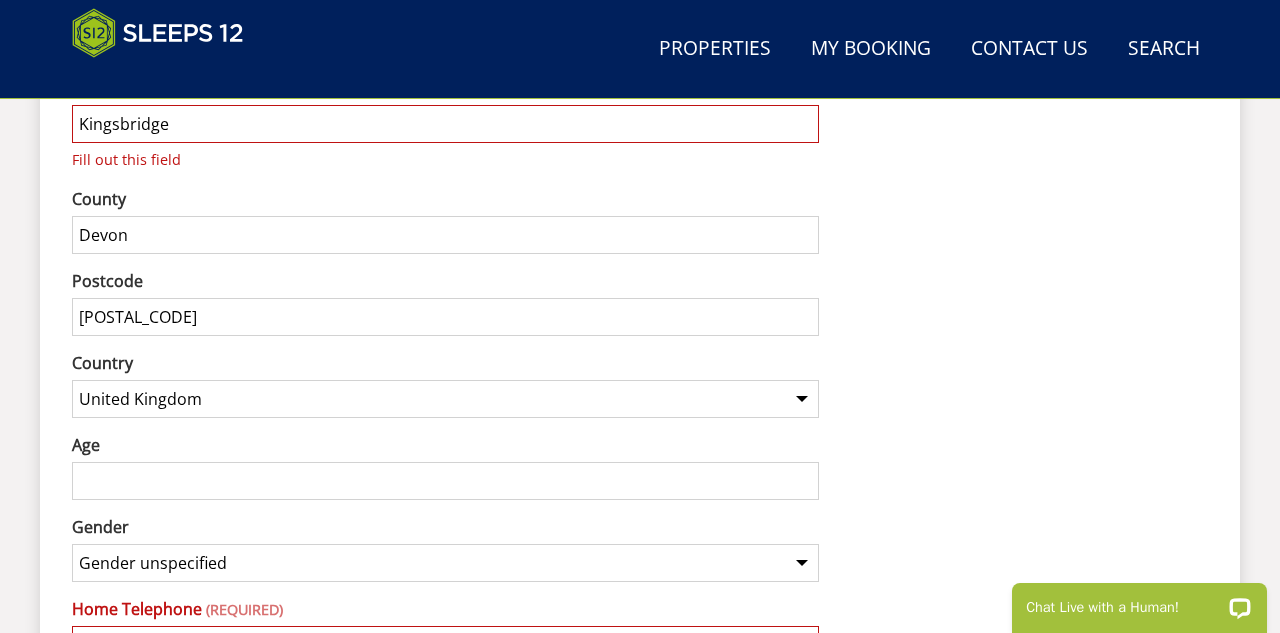 type on "TQ7 3BP" 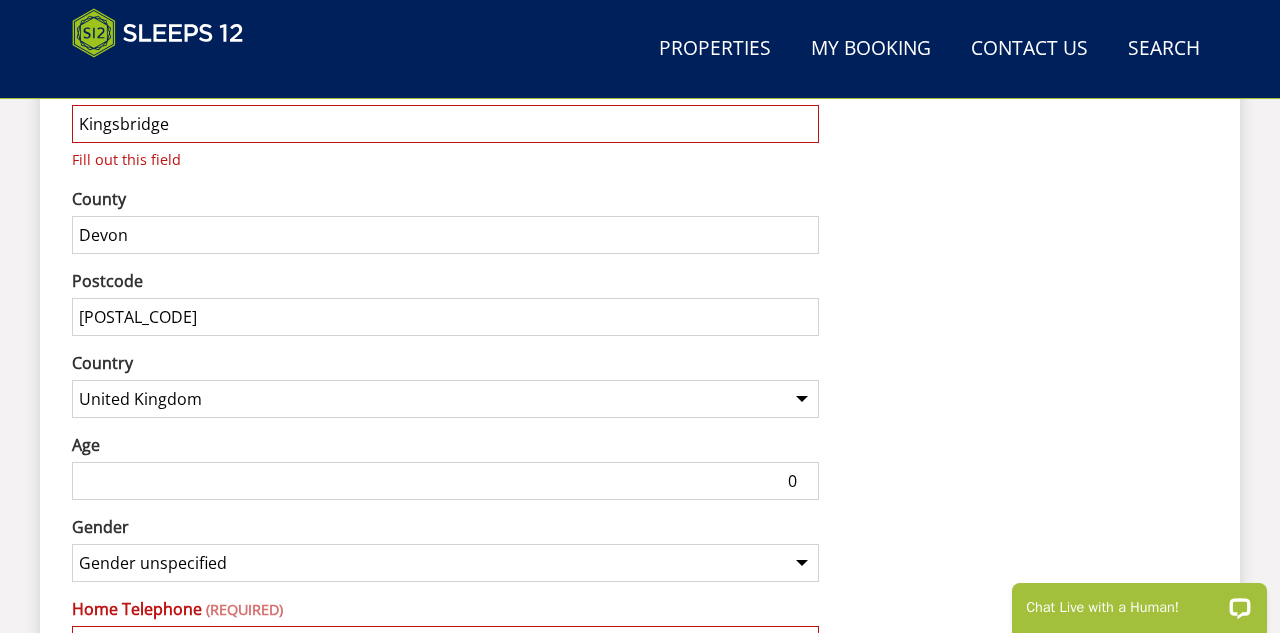 click on "0" at bounding box center [445, 481] 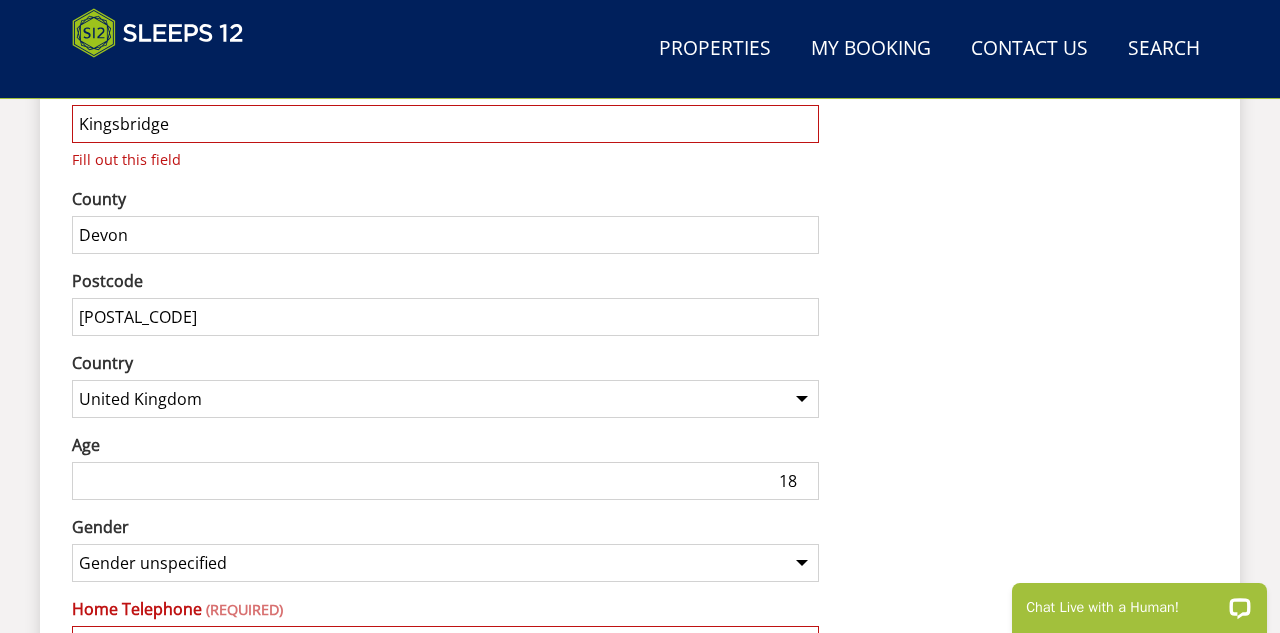 click on "18" at bounding box center (445, 481) 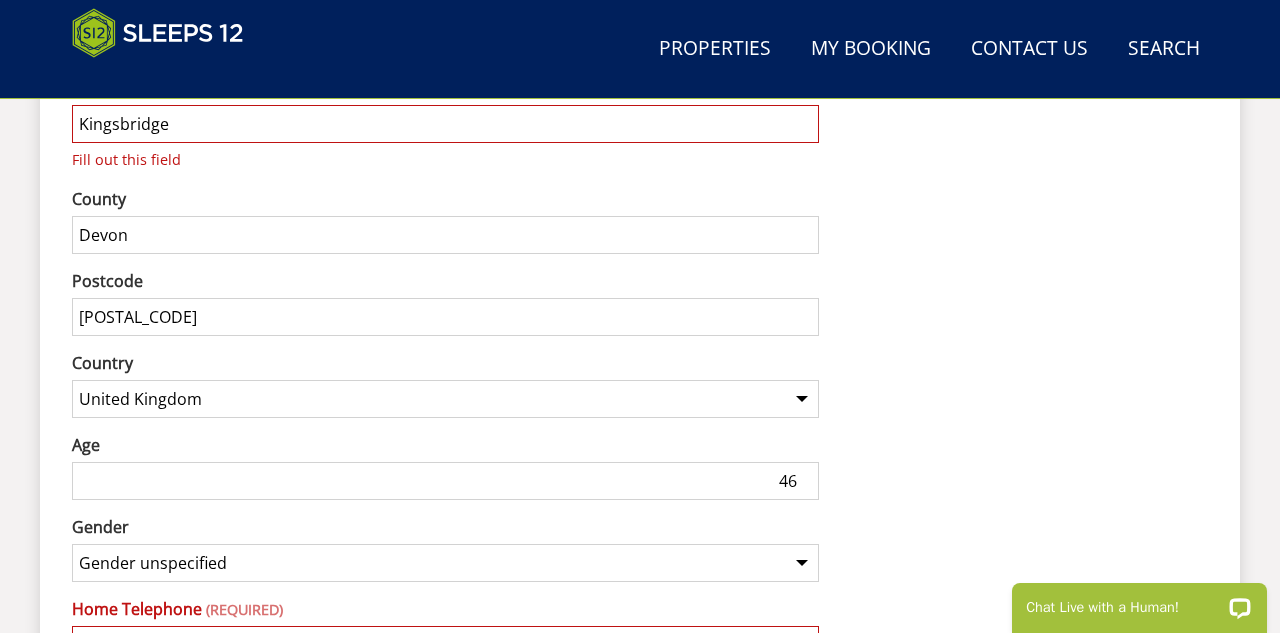 click on "46" at bounding box center (445, 481) 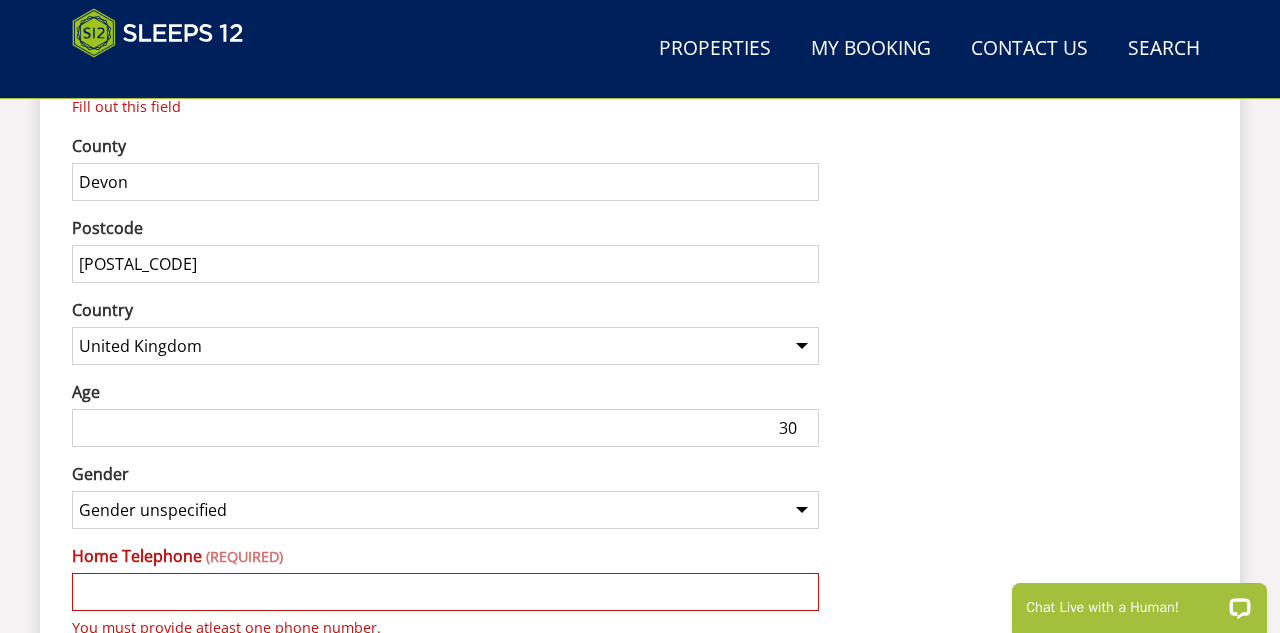 type on "29" 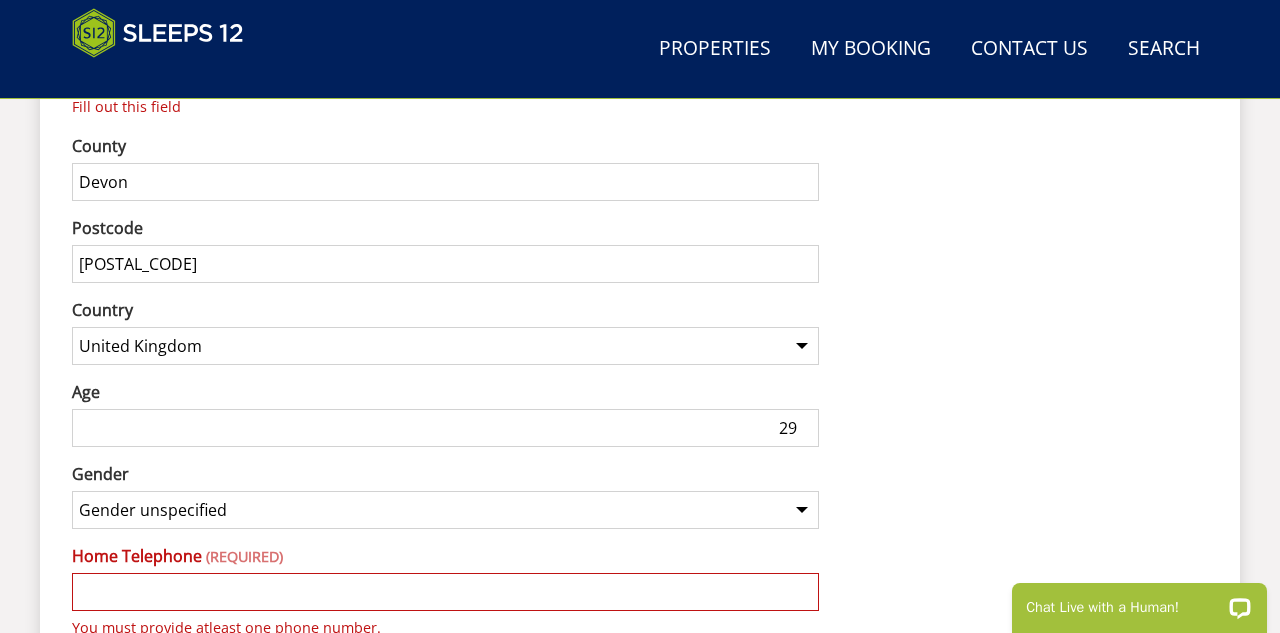 scroll, scrollTop: 1575, scrollLeft: 0, axis: vertical 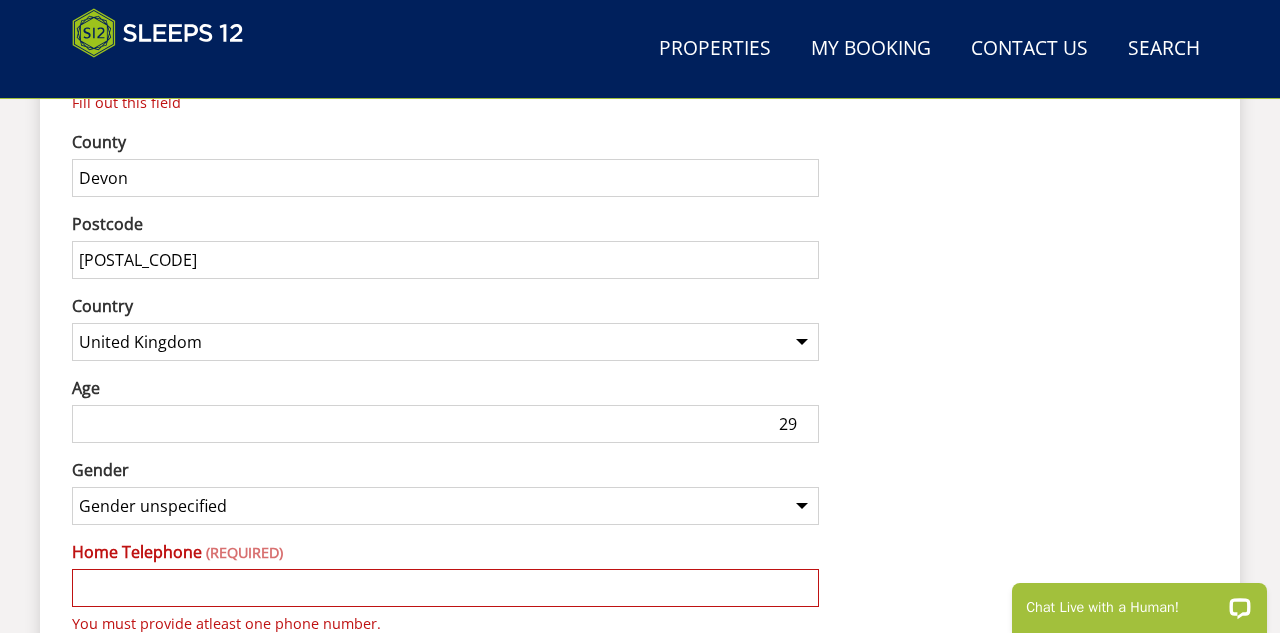 select on "gender_female" 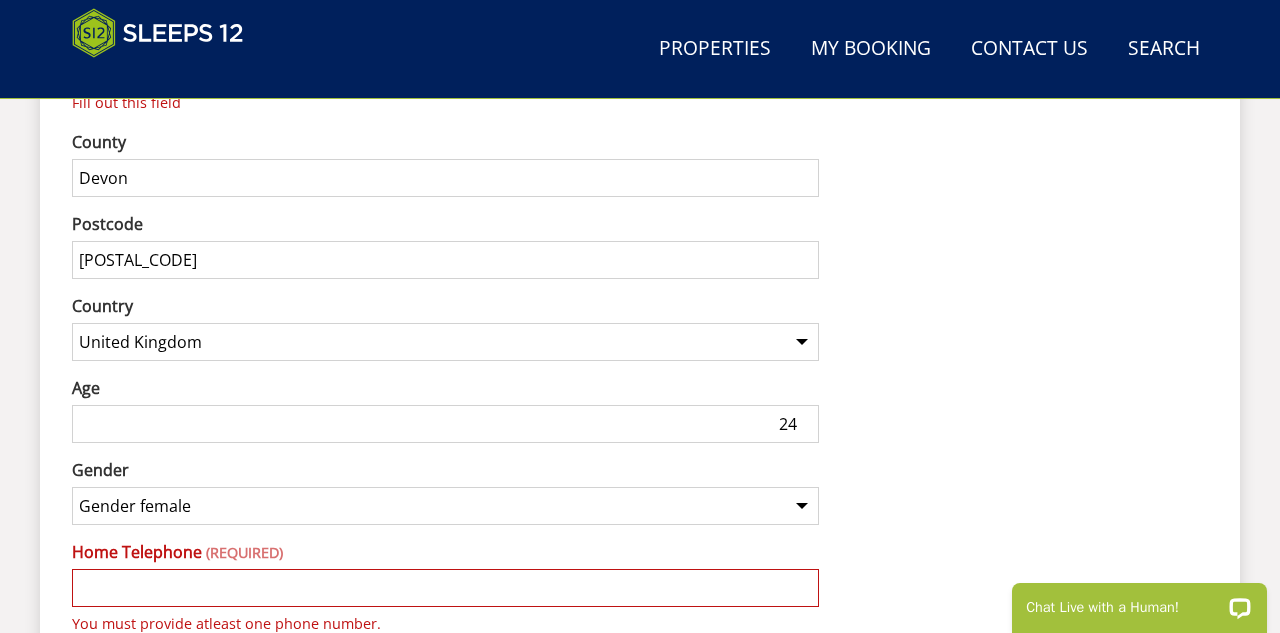 click on "24" at bounding box center (445, 424) 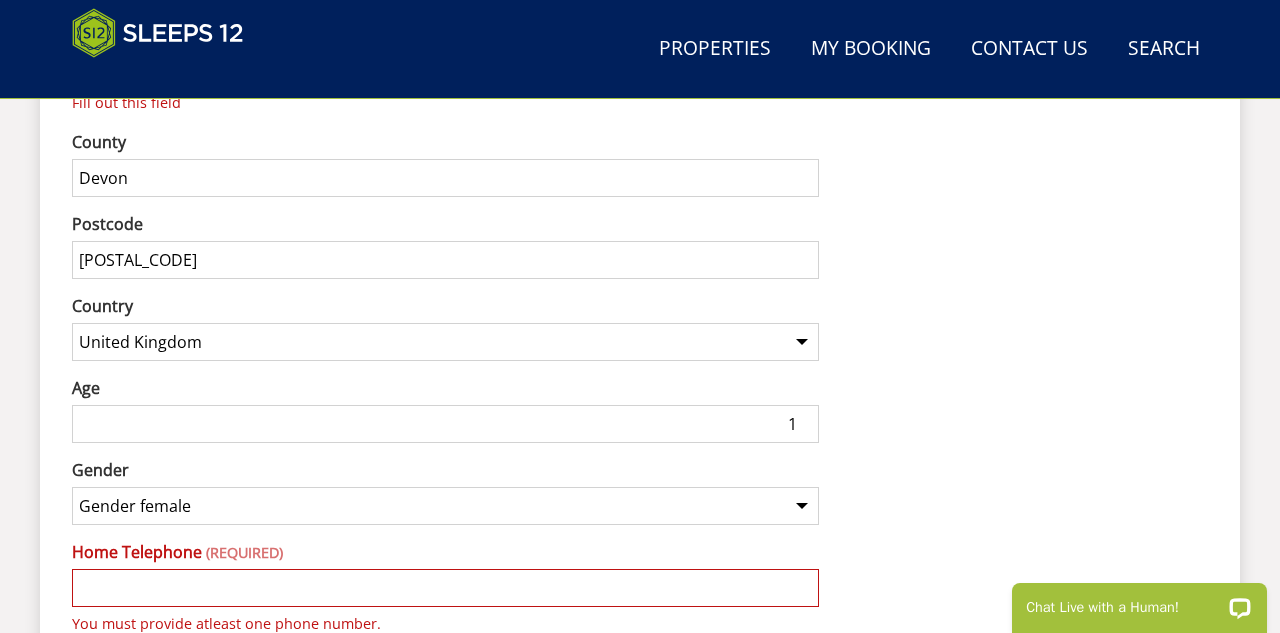 type on "0" 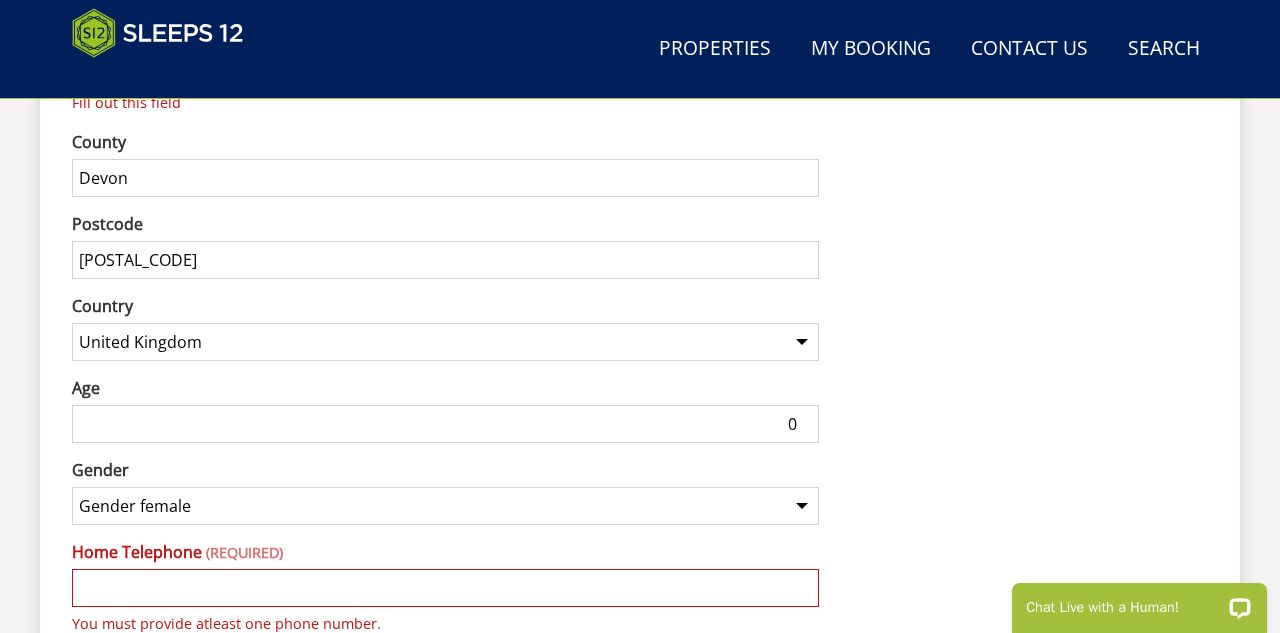 click on "0" at bounding box center [445, 424] 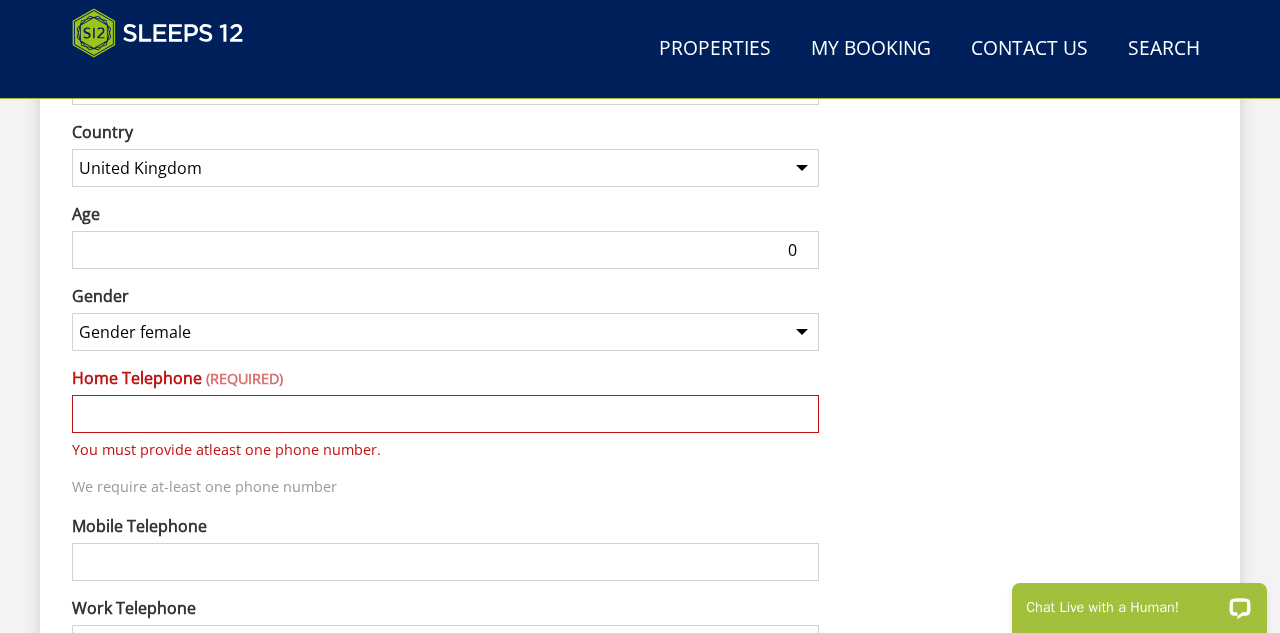 scroll, scrollTop: 1752, scrollLeft: 0, axis: vertical 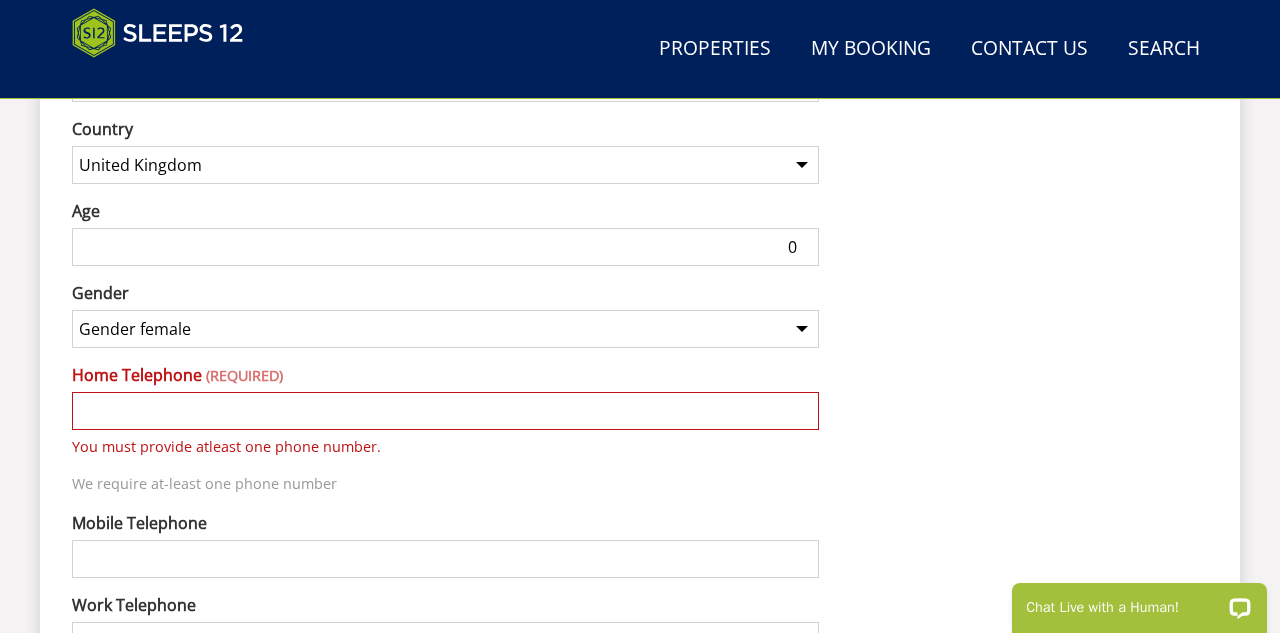click on "Home Telephone" at bounding box center [445, 411] 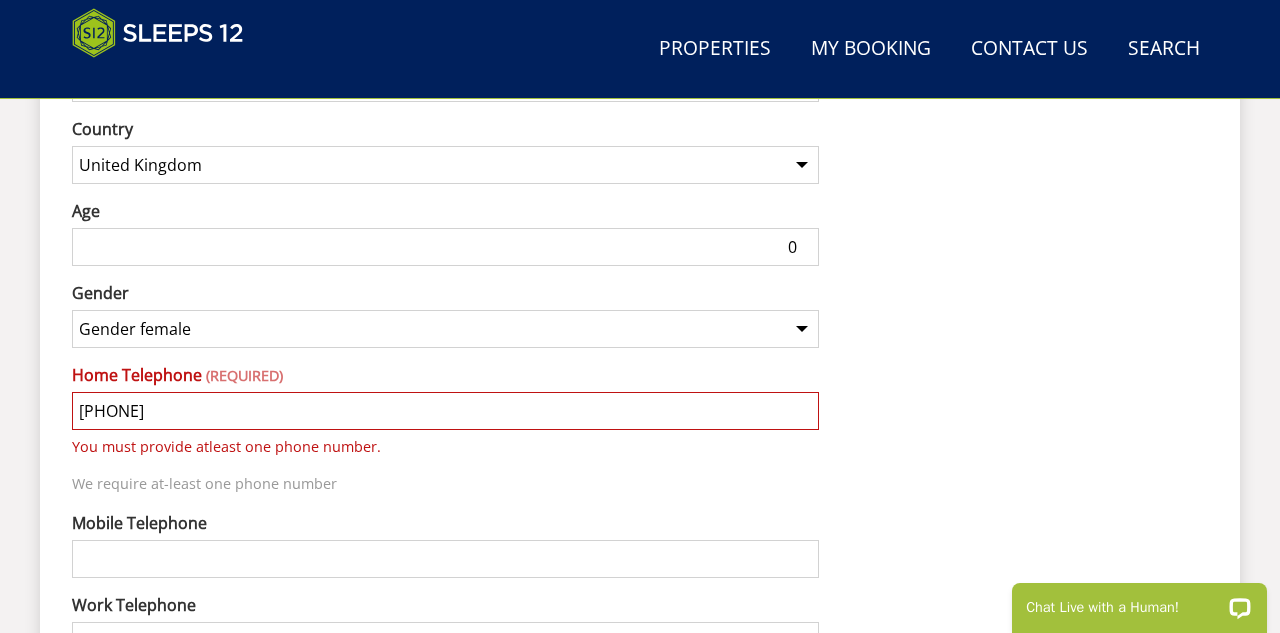 type on "01364 72253" 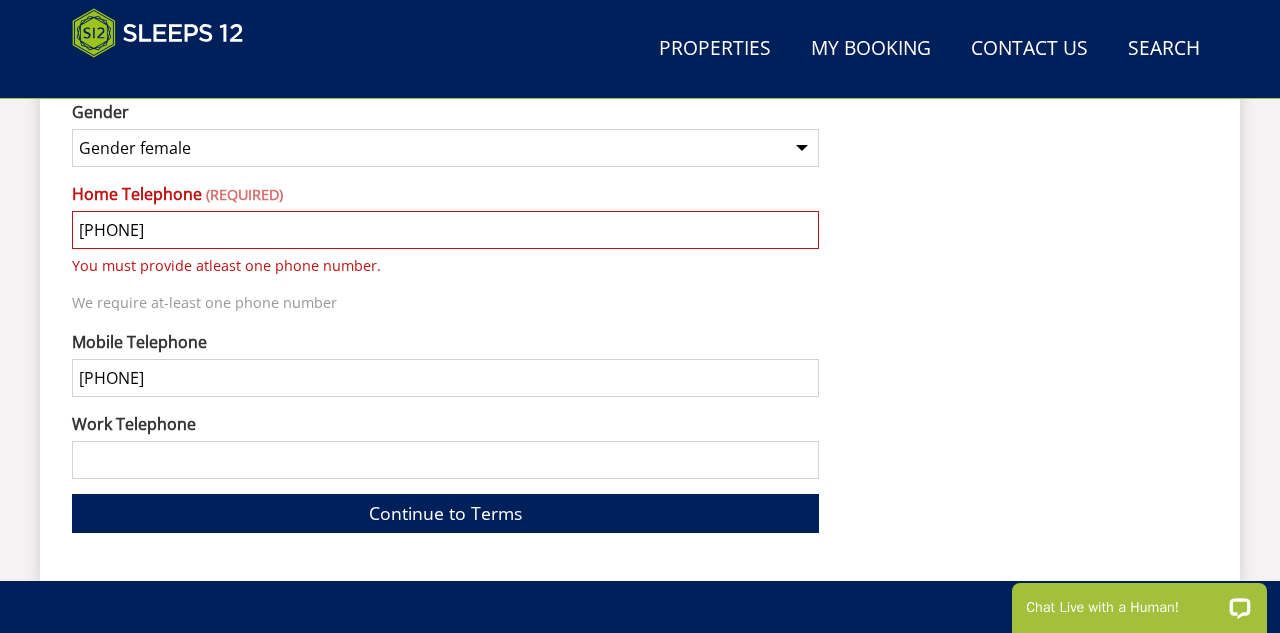 scroll, scrollTop: 1935, scrollLeft: 0, axis: vertical 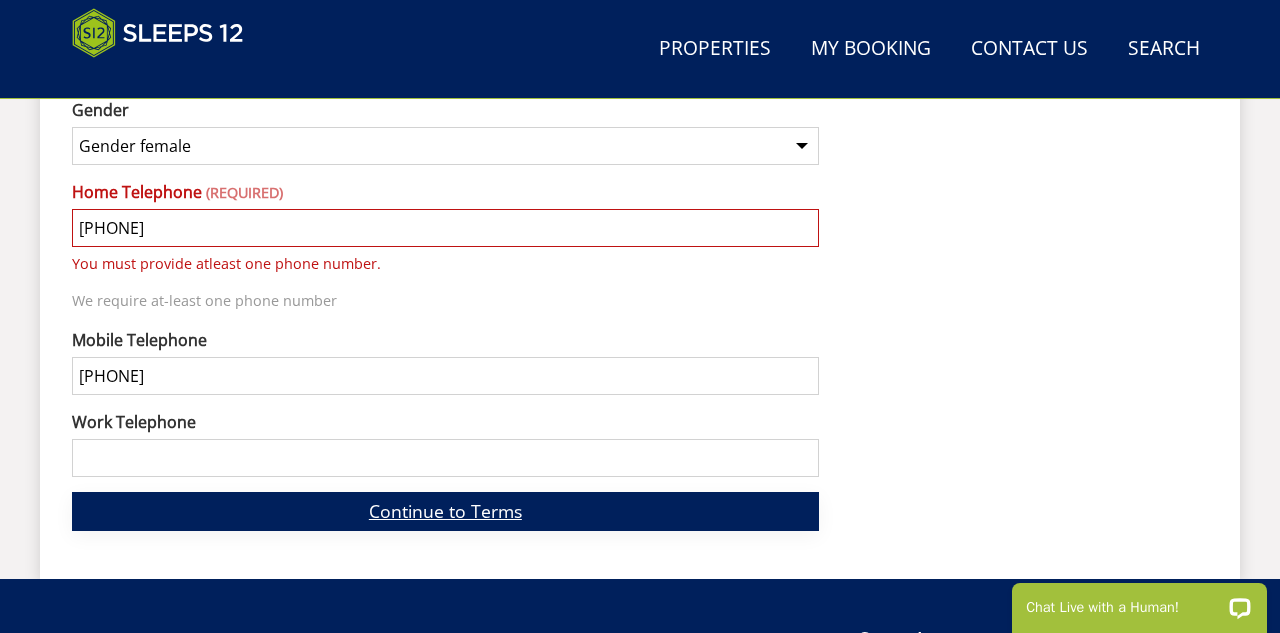type on "[PHONE]" 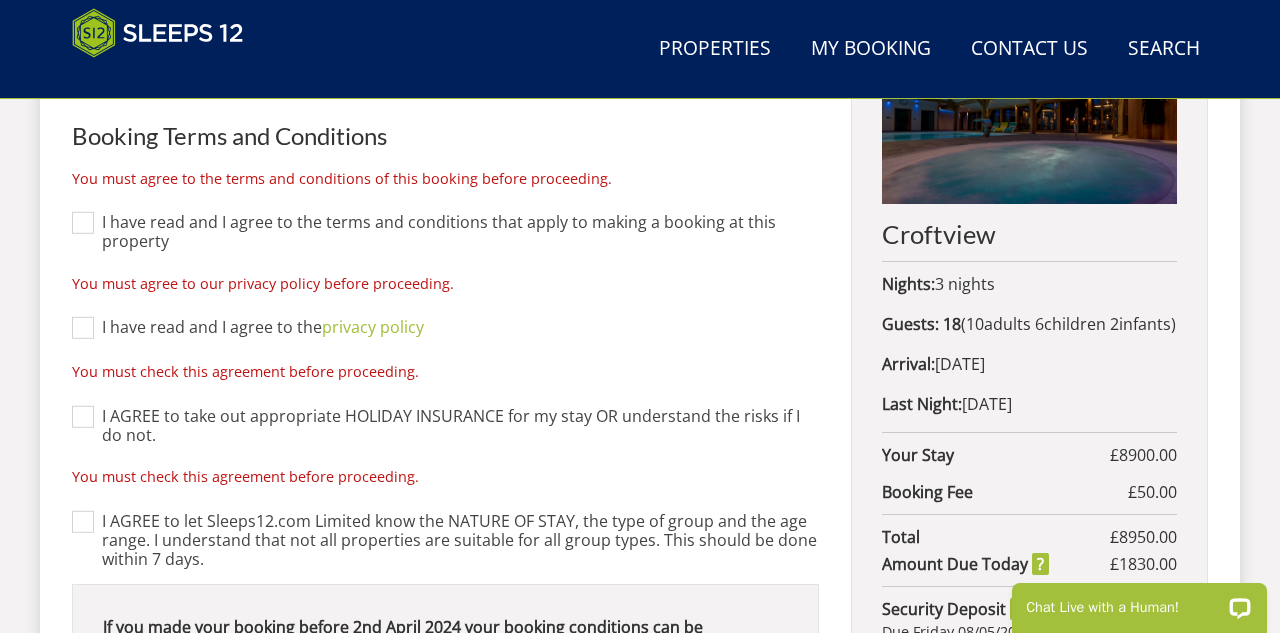 scroll, scrollTop: 877, scrollLeft: 0, axis: vertical 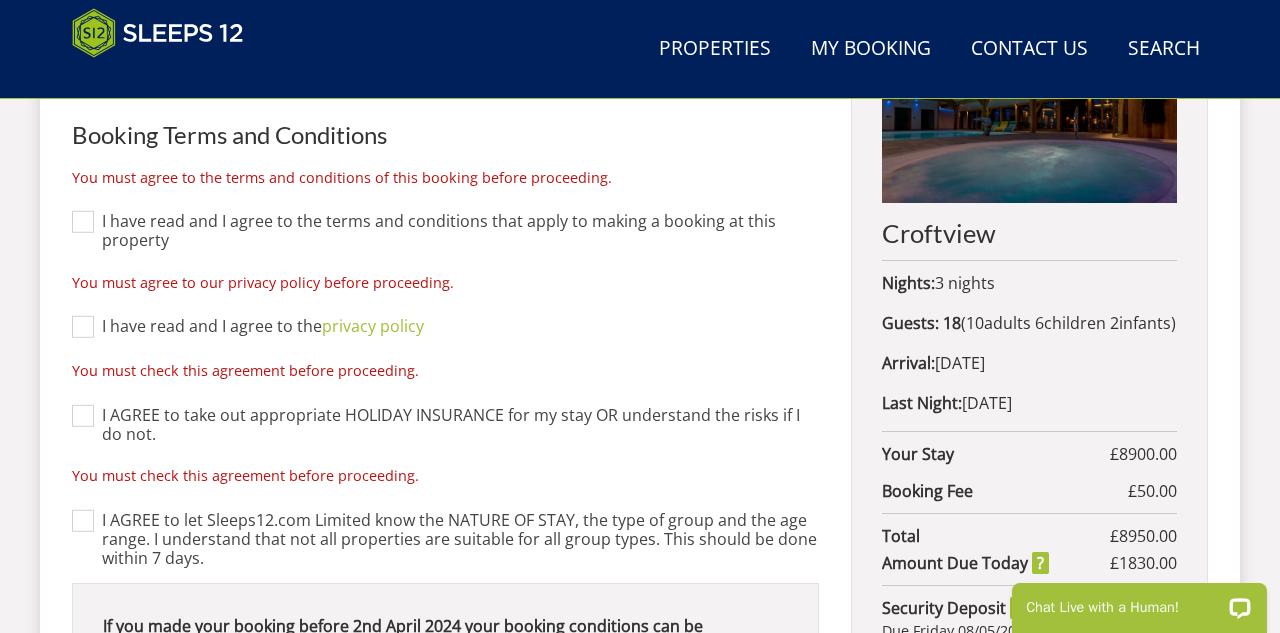 click on "I have read and I agree to the terms and conditions that apply to making a booking at this property" at bounding box center (83, 222) 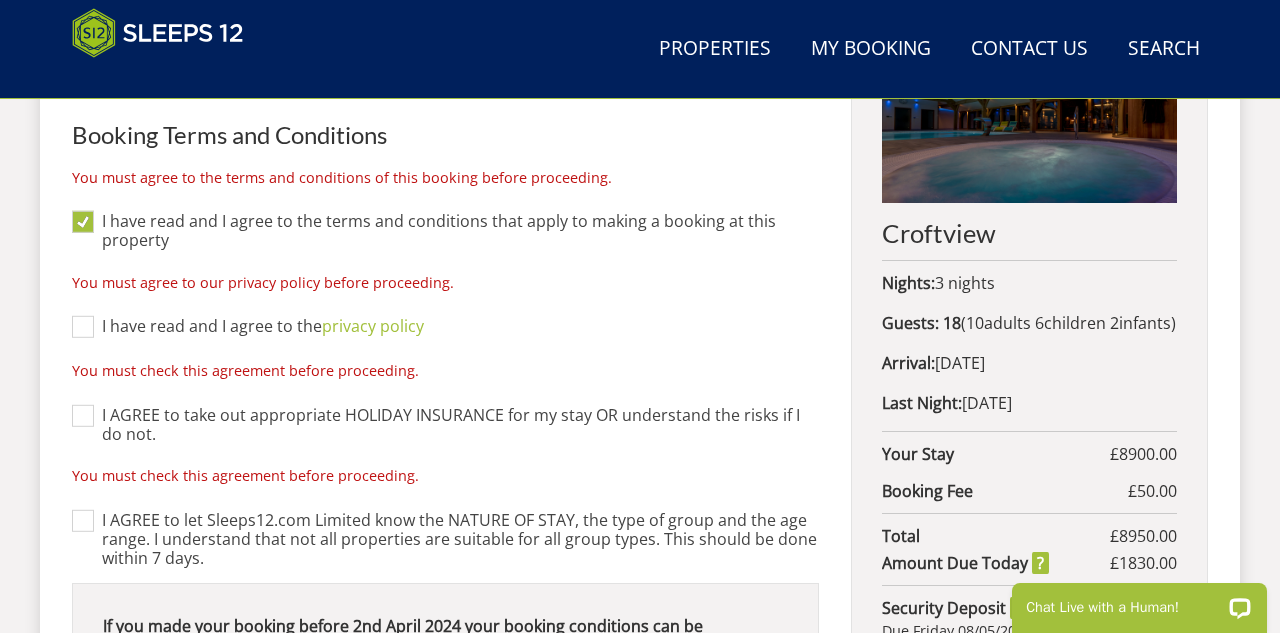 click on "I have read and I agree to the  privacy policy" at bounding box center [83, 327] 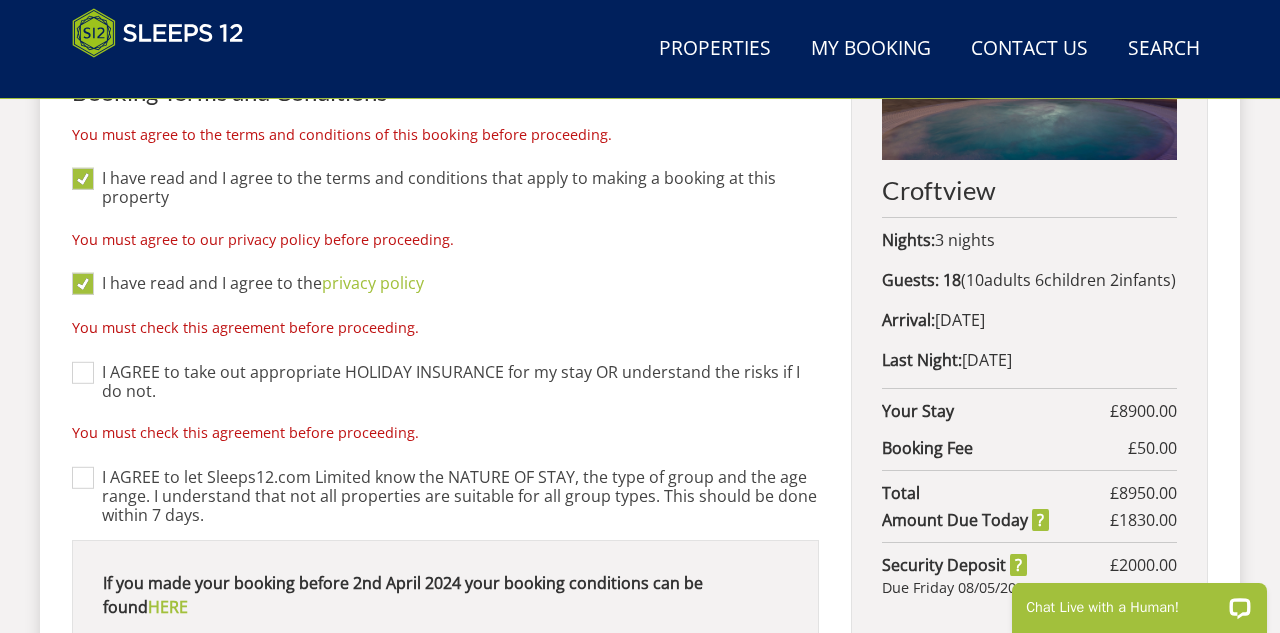 scroll, scrollTop: 927, scrollLeft: 0, axis: vertical 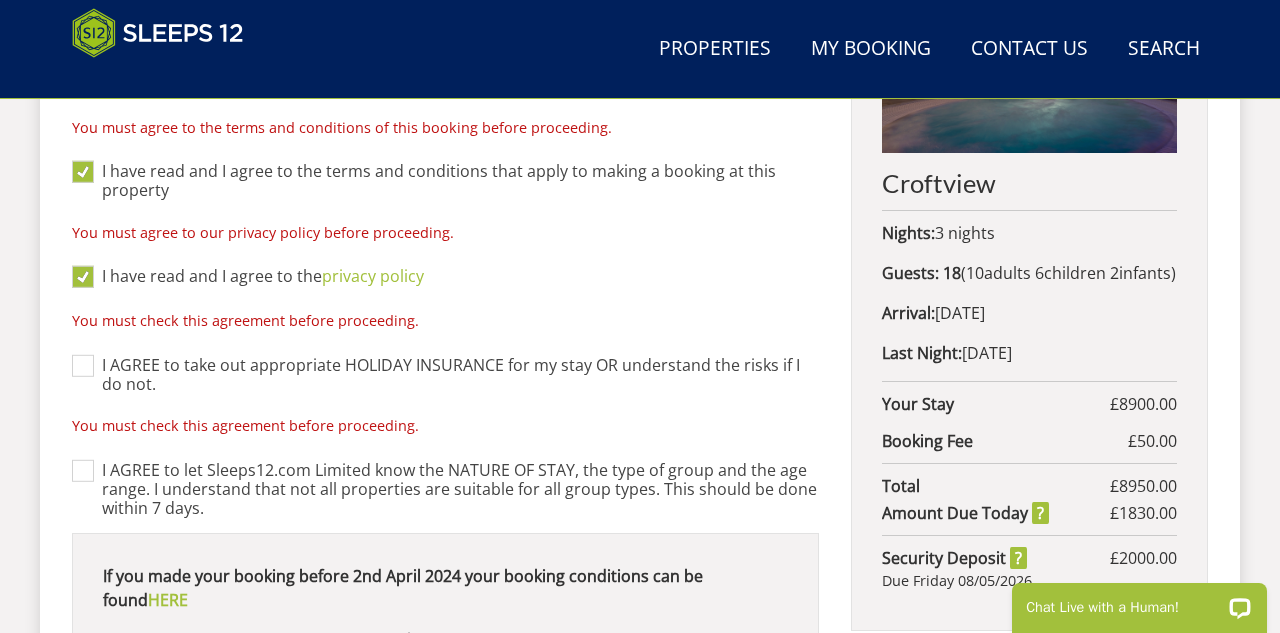 click on "I AGREE to take out appropriate HOLIDAY INSURANCE for my stay OR understand the risks if I do not." at bounding box center (83, 366) 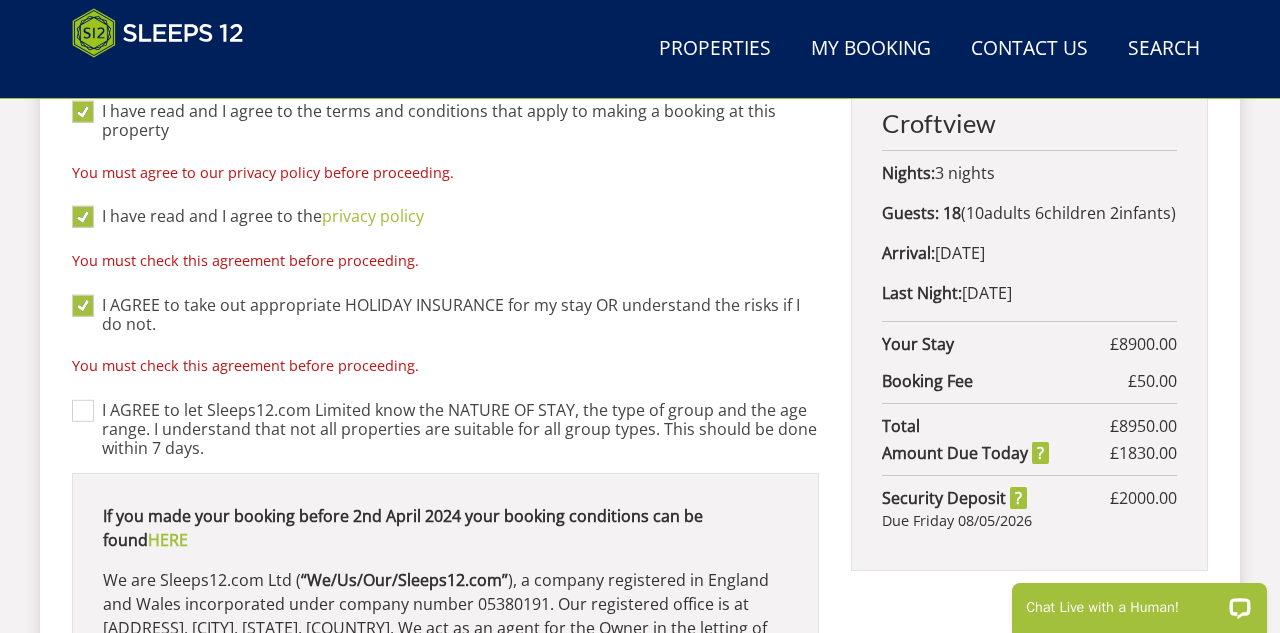 scroll, scrollTop: 1021, scrollLeft: 0, axis: vertical 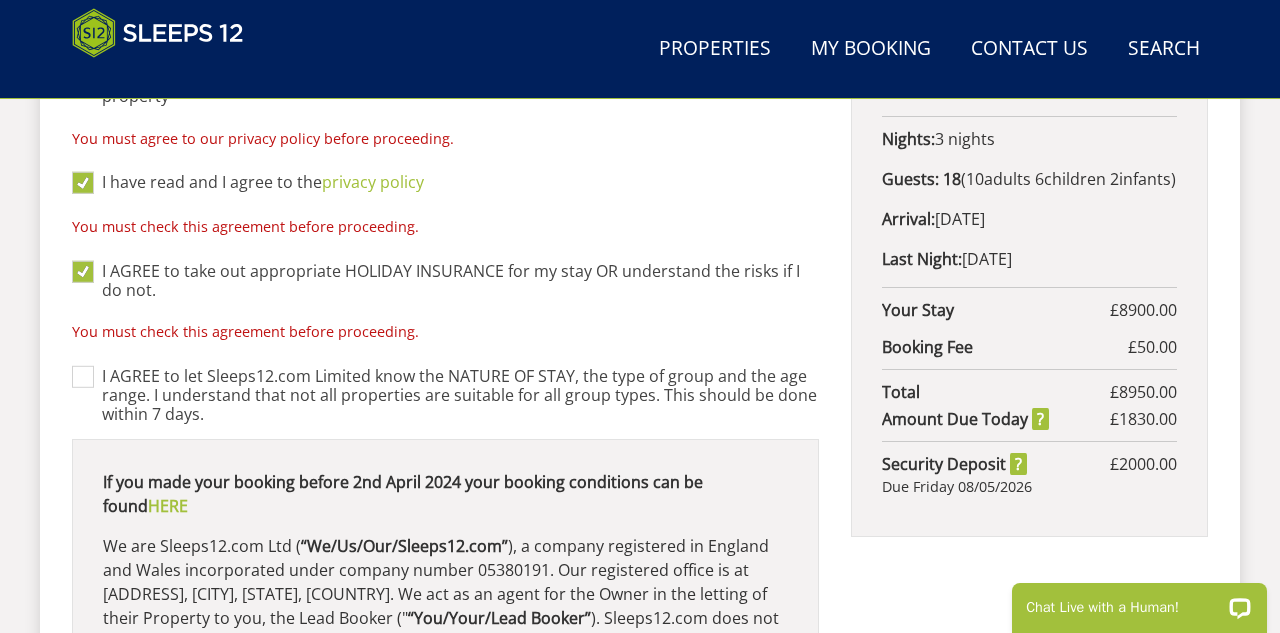 click on "I AGREE to let Sleeps12.com Limited know the NATURE OF STAY, the type of group and the age range. I understand that not all properties are suitable for all group types. This should be done within 7 days." at bounding box center [83, 377] 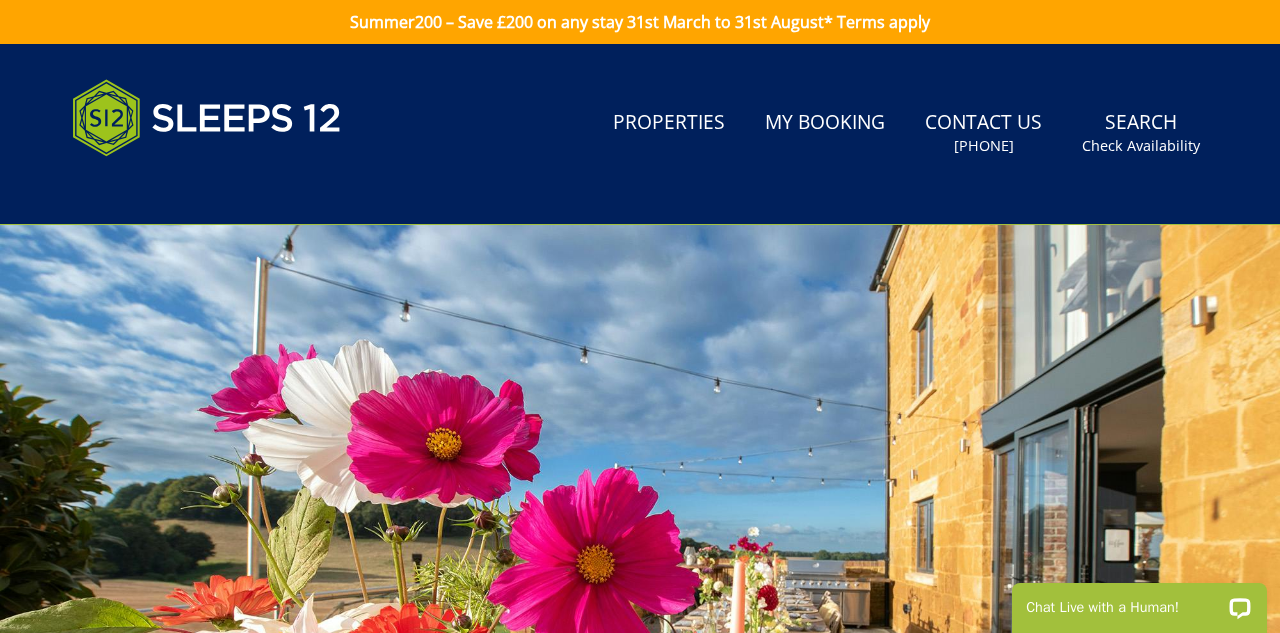 scroll, scrollTop: 0, scrollLeft: 0, axis: both 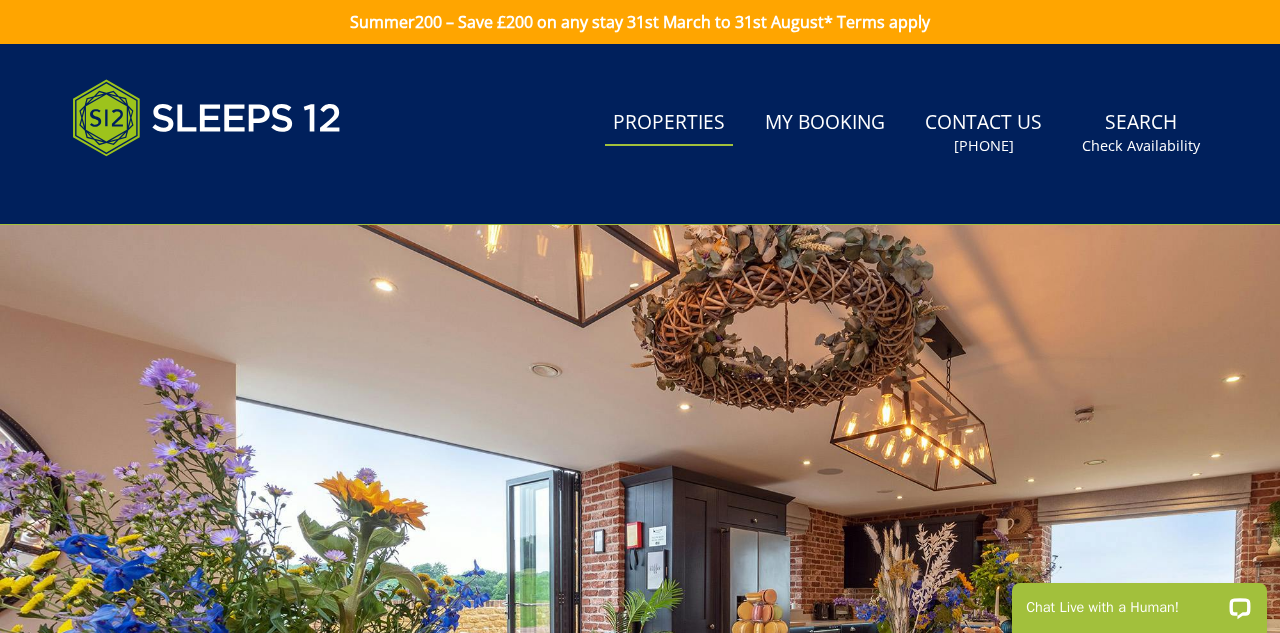 click on "Properties" at bounding box center (669, 123) 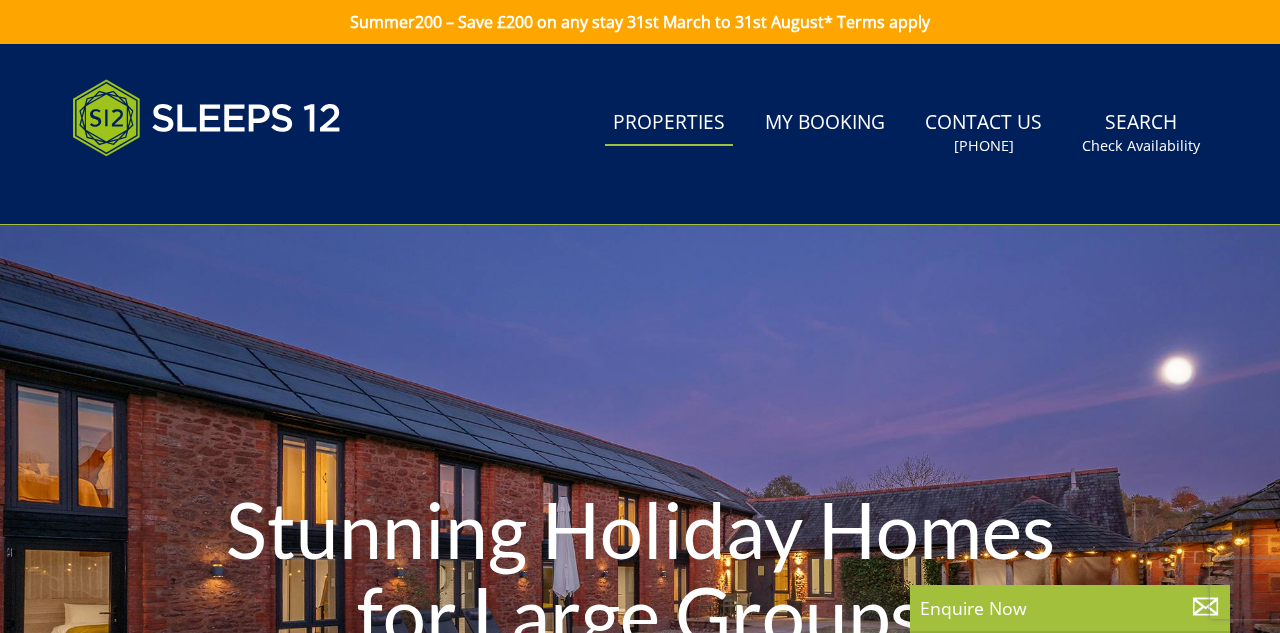 scroll, scrollTop: 0, scrollLeft: 0, axis: both 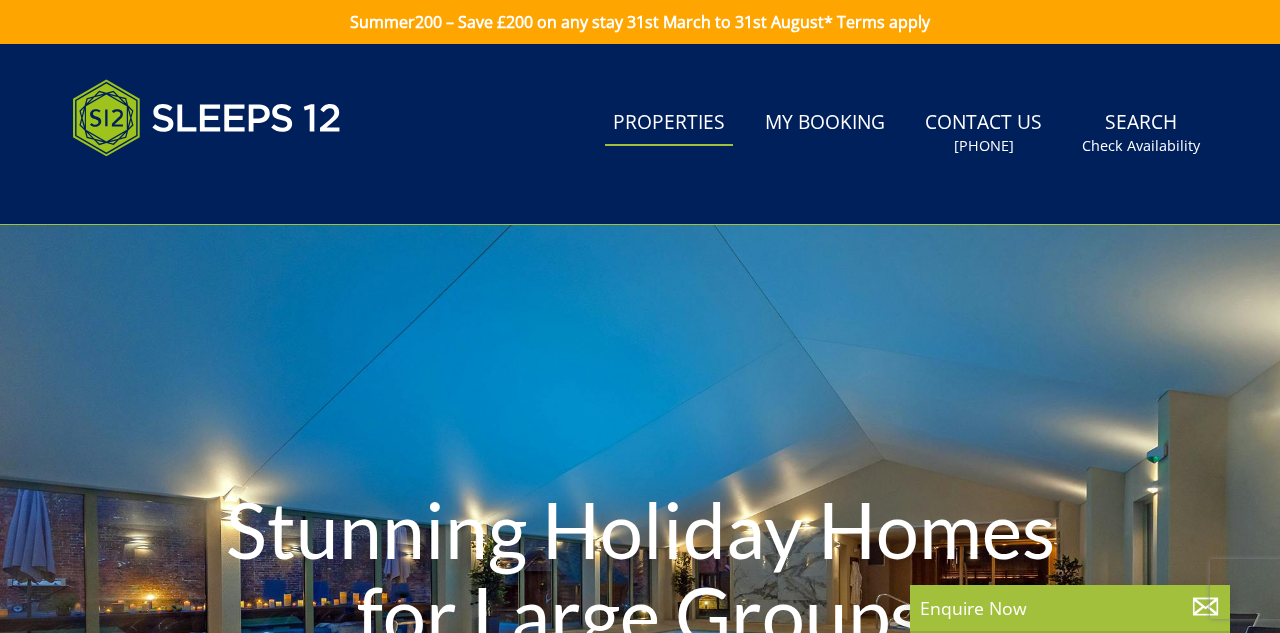 click on "Properties" at bounding box center (669, 123) 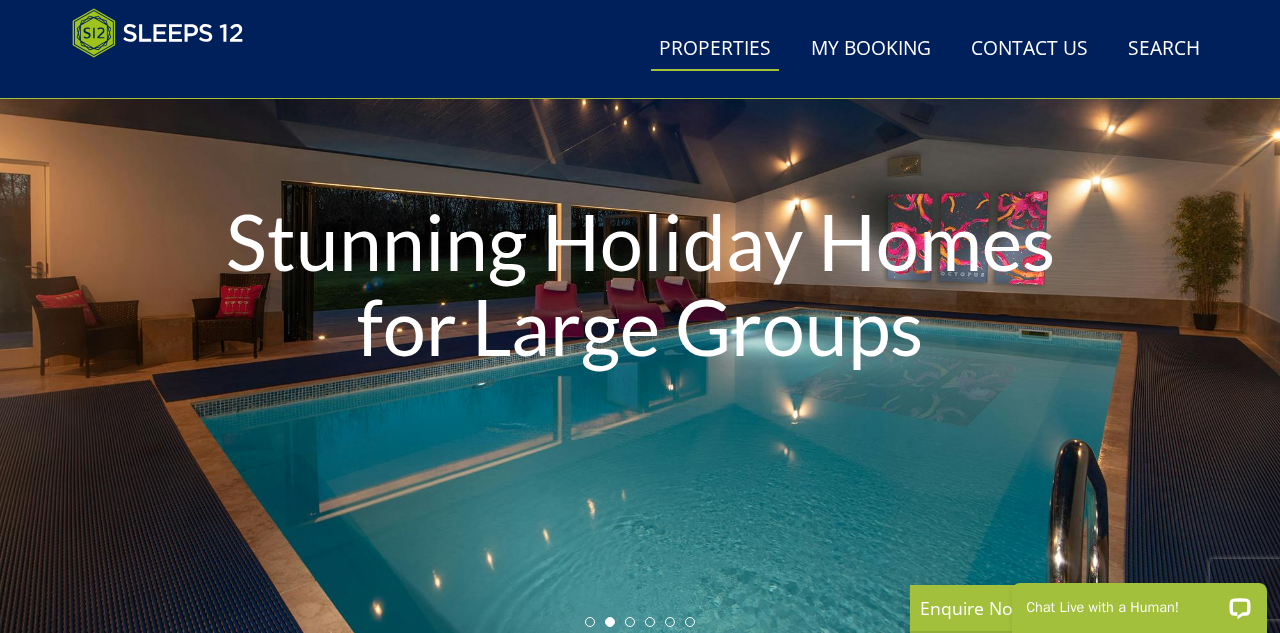 scroll, scrollTop: 204, scrollLeft: 0, axis: vertical 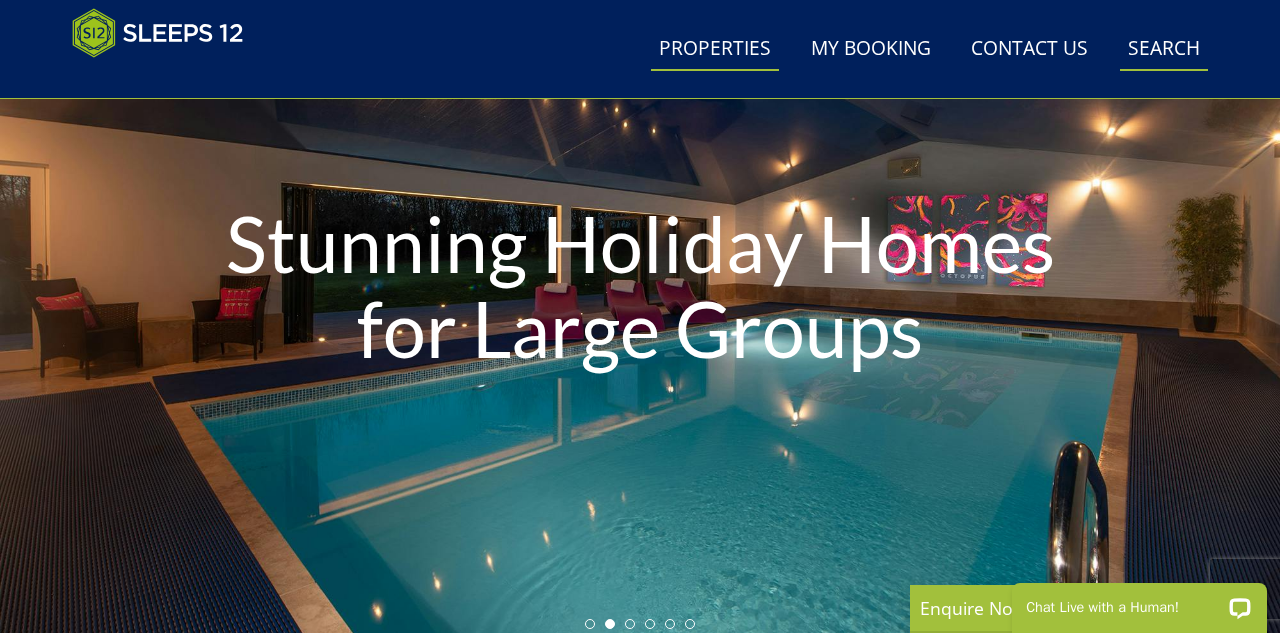 click on "Search  Check Availability" at bounding box center [1164, 49] 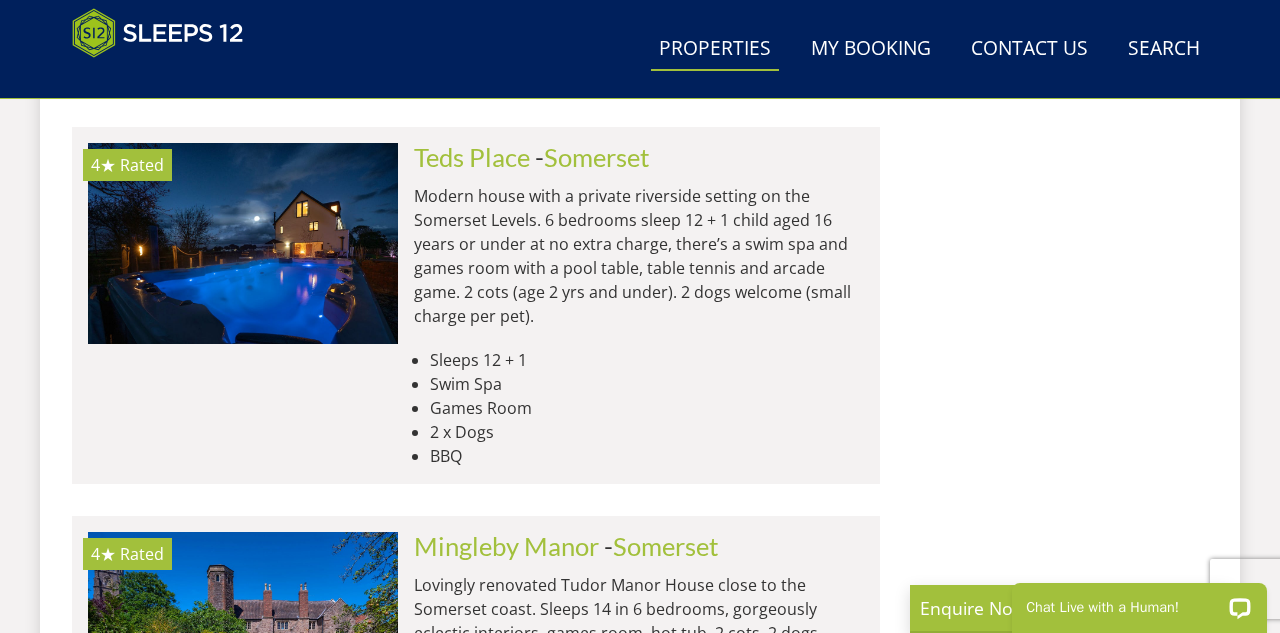scroll, scrollTop: 7151, scrollLeft: 0, axis: vertical 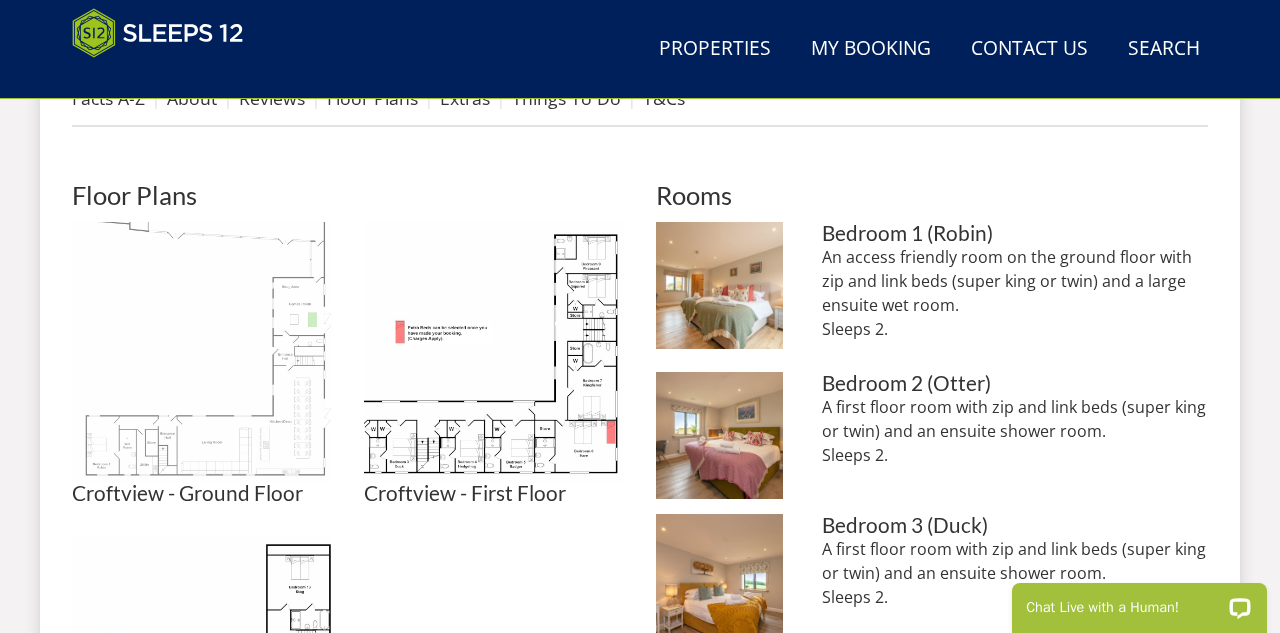 click at bounding box center [202, 352] 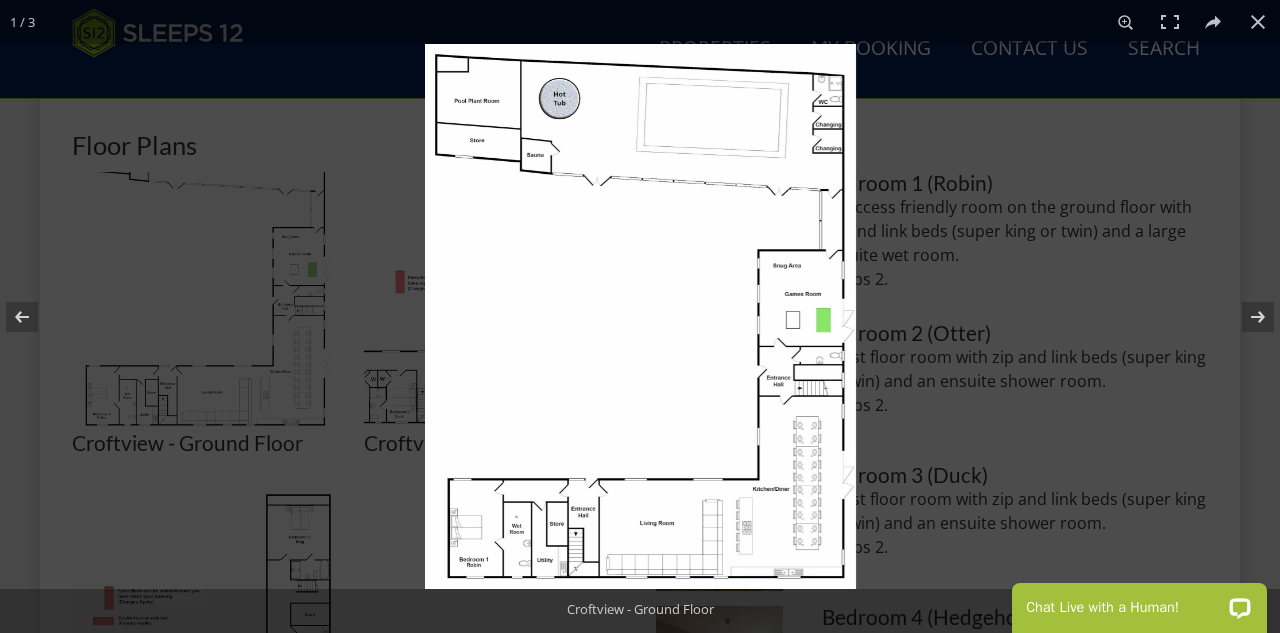 scroll, scrollTop: 868, scrollLeft: 0, axis: vertical 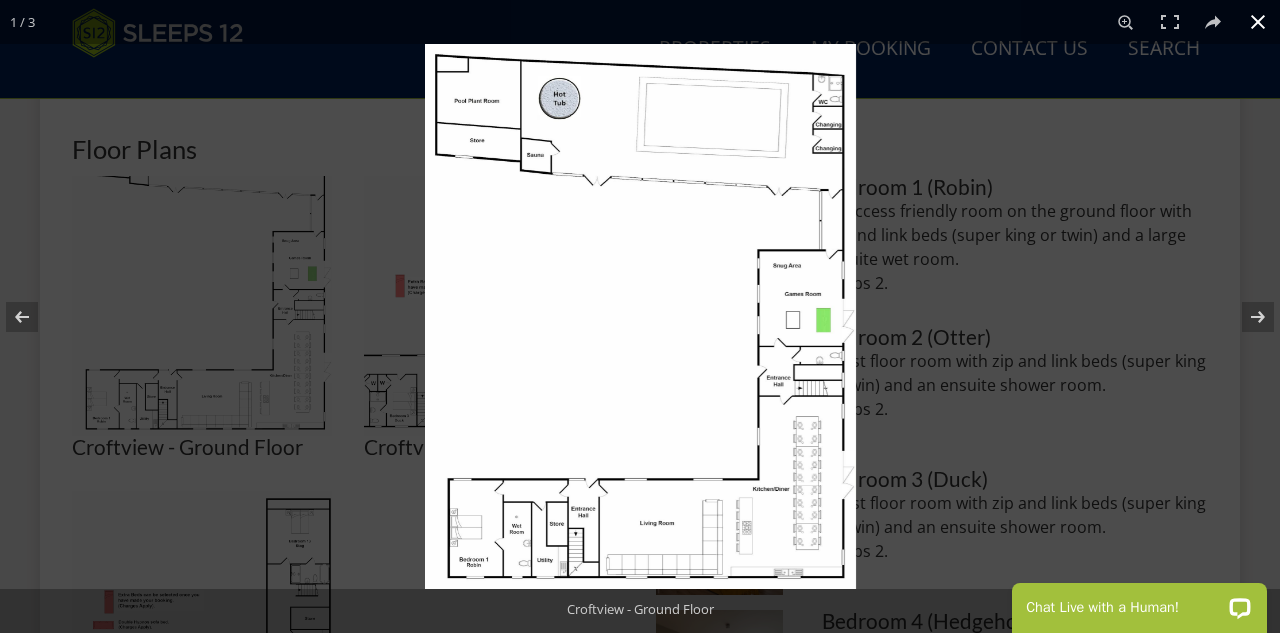 click at bounding box center (640, 316) 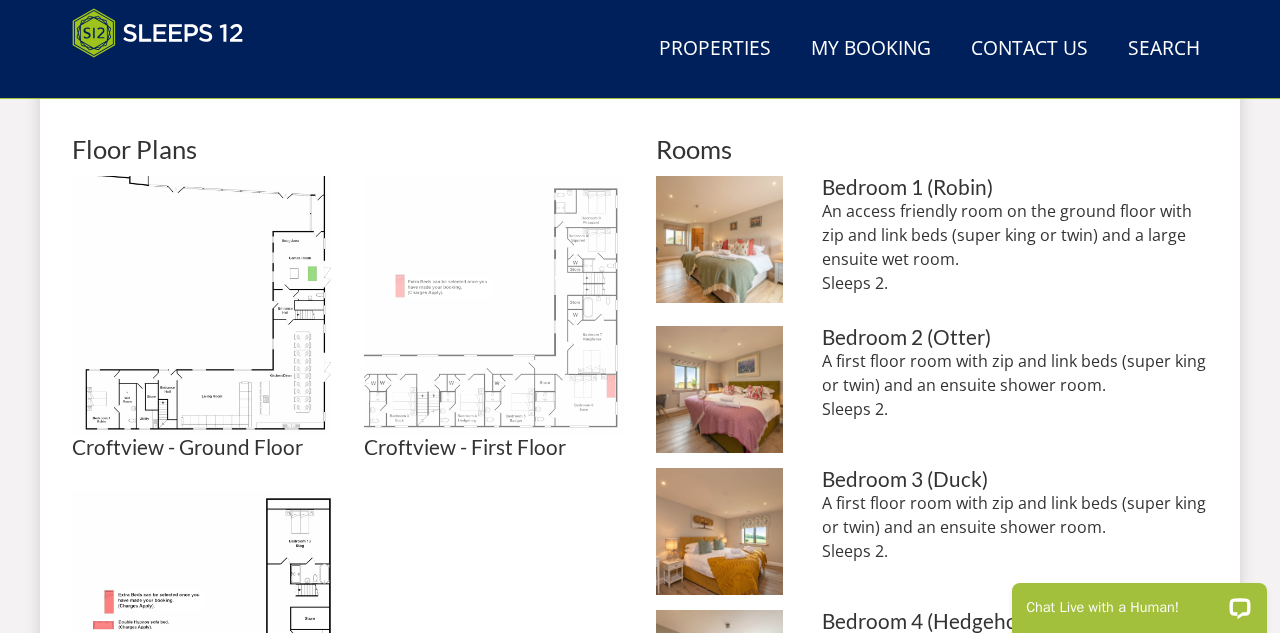 click at bounding box center [494, 306] 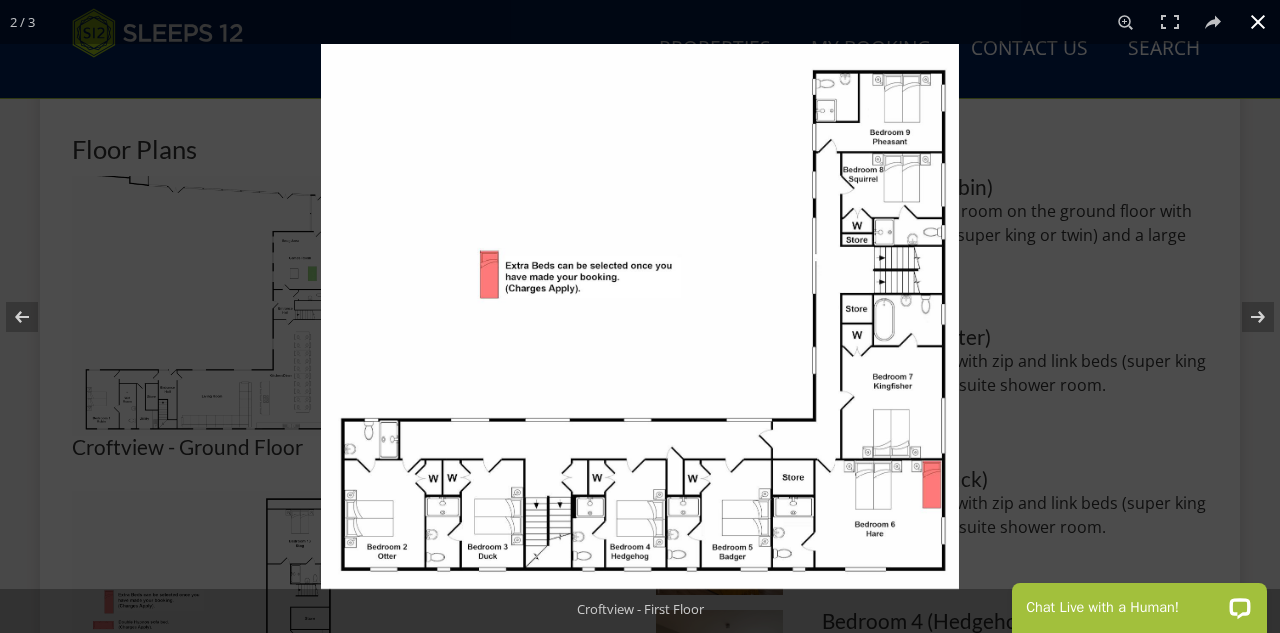 click at bounding box center (640, 316) 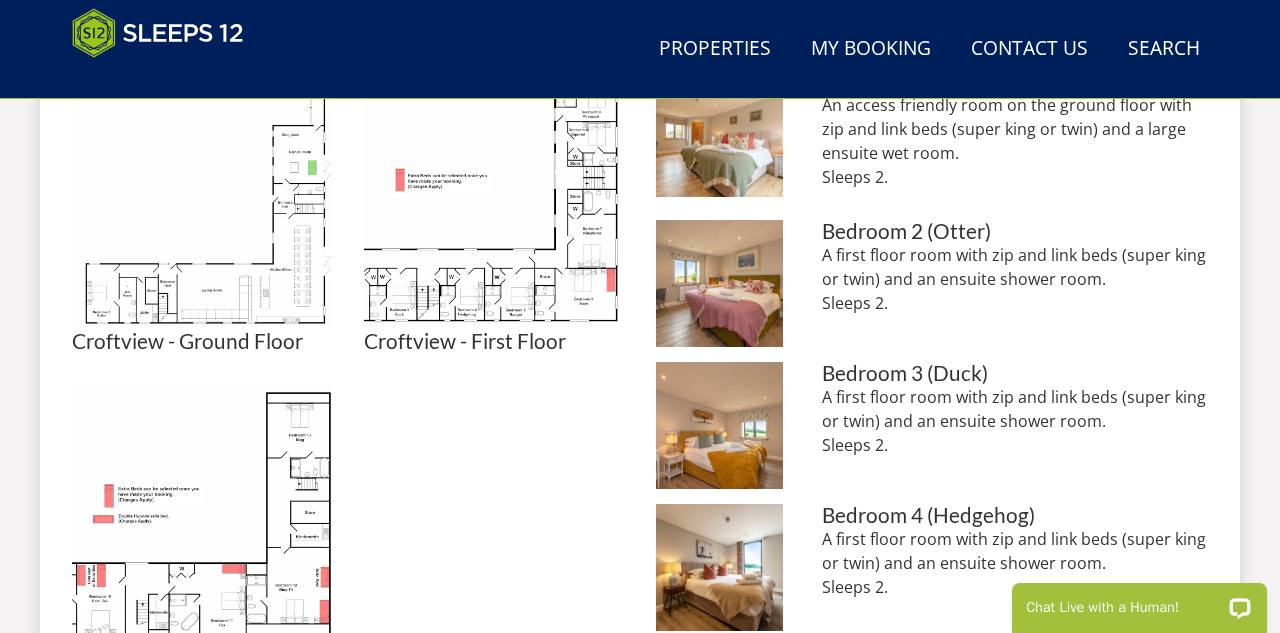 scroll, scrollTop: 978, scrollLeft: 0, axis: vertical 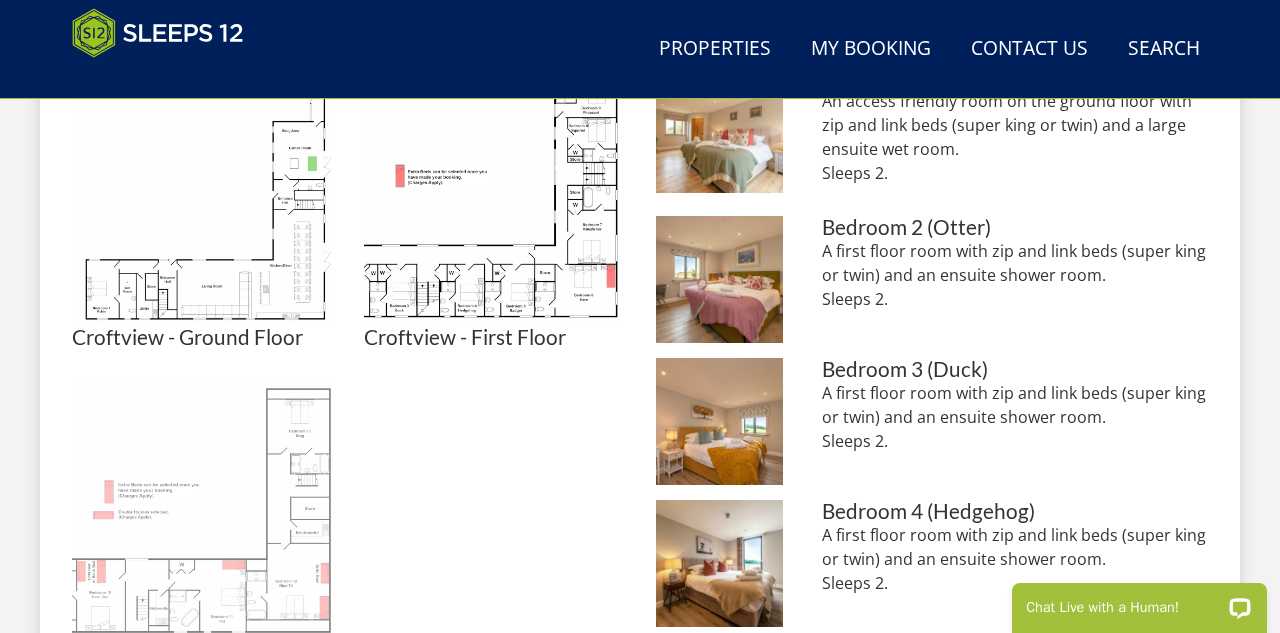 click at bounding box center (202, 511) 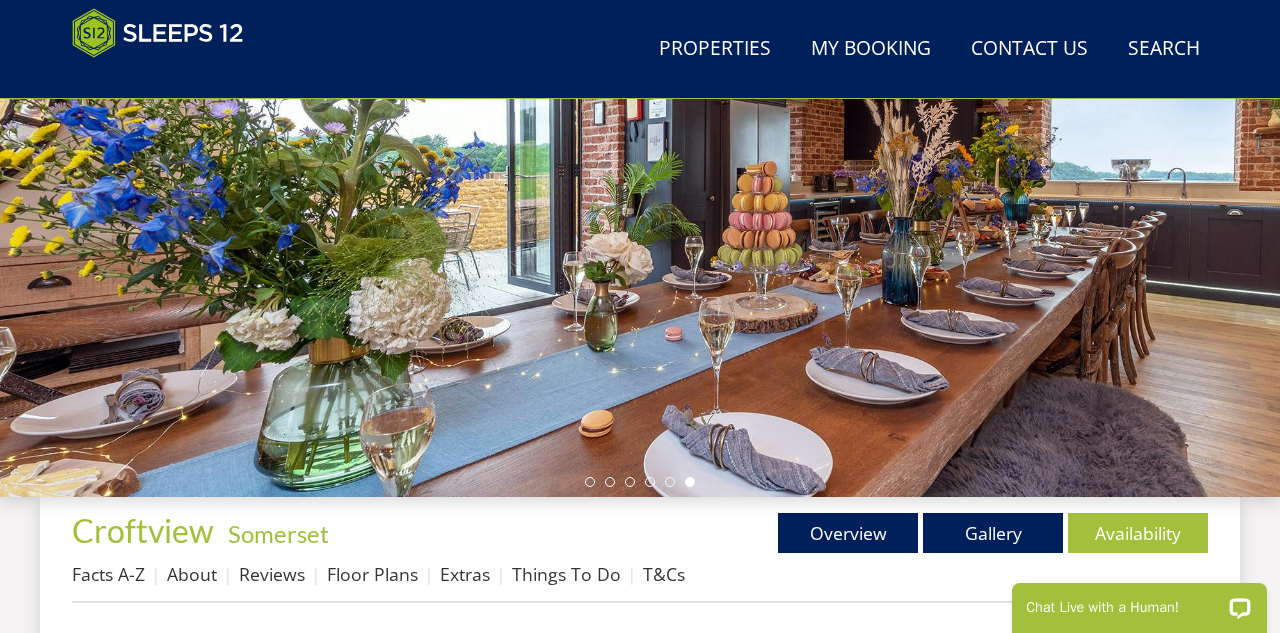 scroll, scrollTop: 378, scrollLeft: 0, axis: vertical 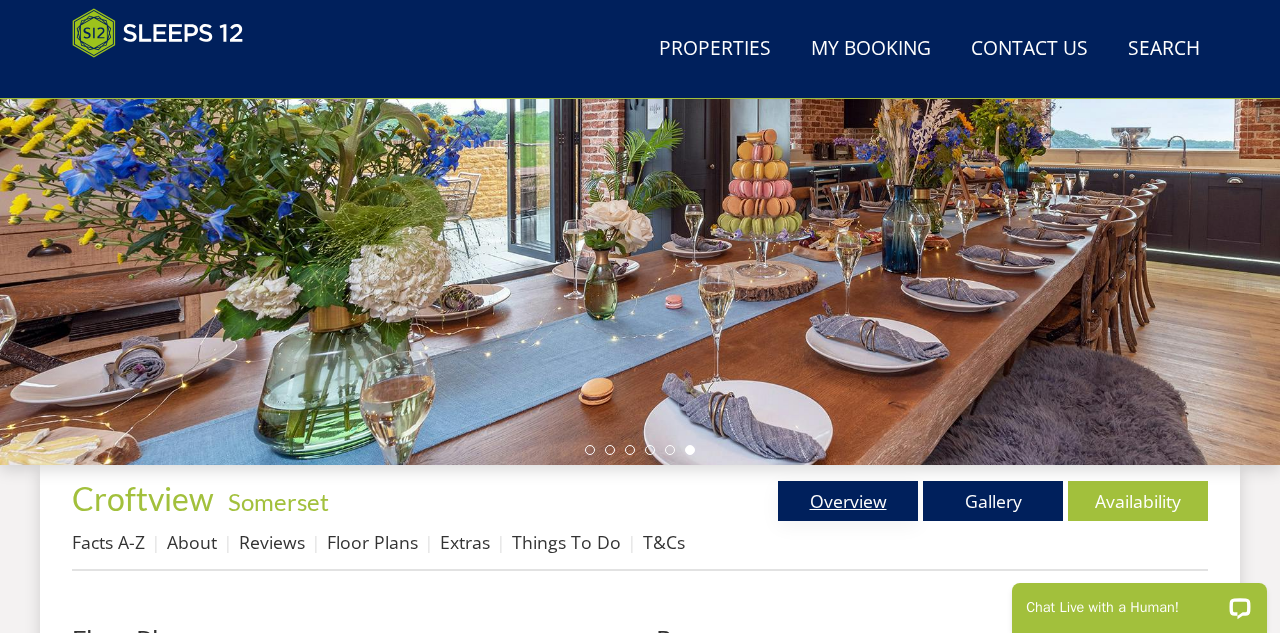 click on "Overview" at bounding box center (848, 501) 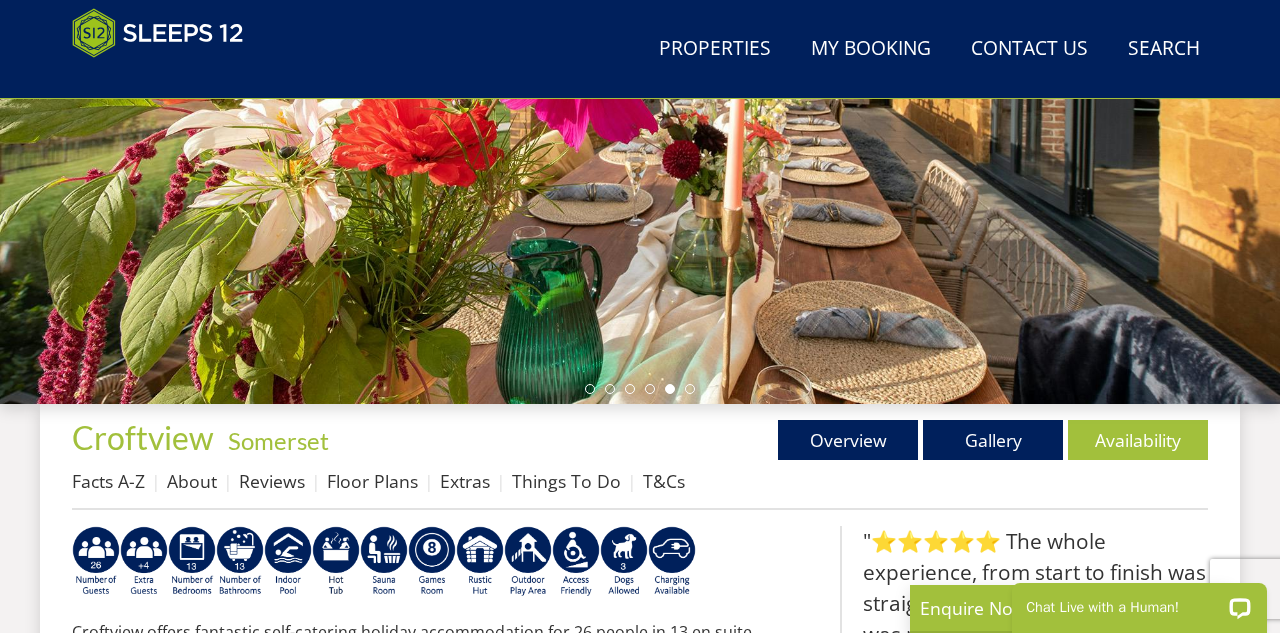 scroll, scrollTop: 441, scrollLeft: 0, axis: vertical 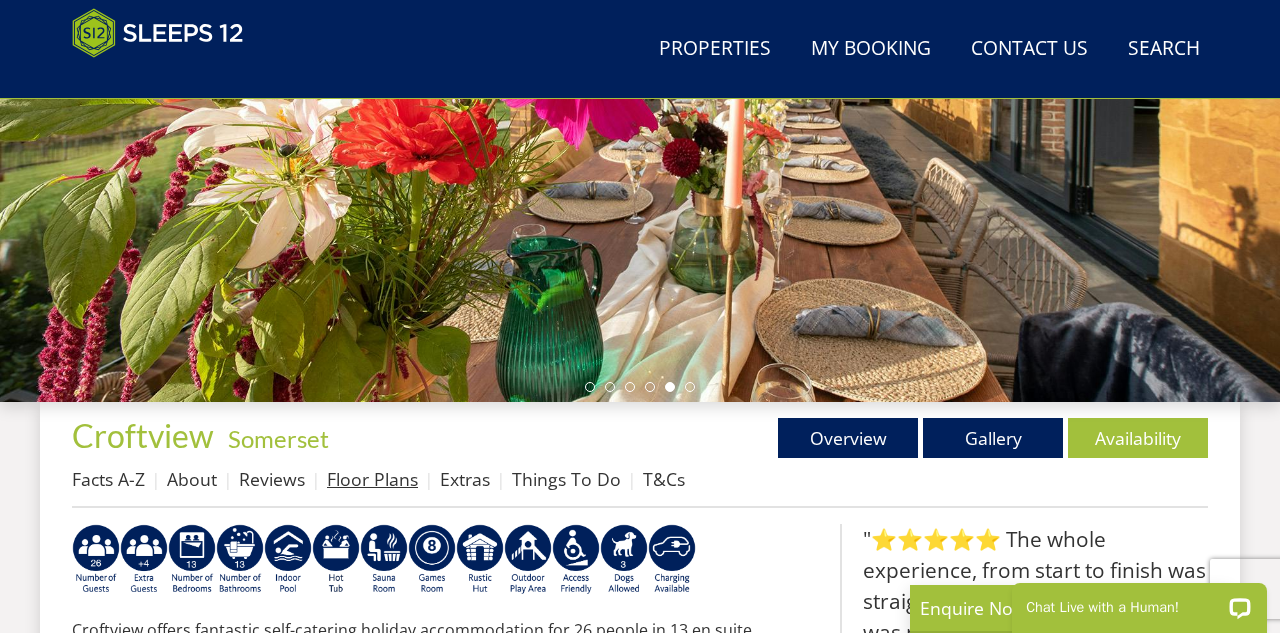 click on "Floor Plans" at bounding box center (372, 479) 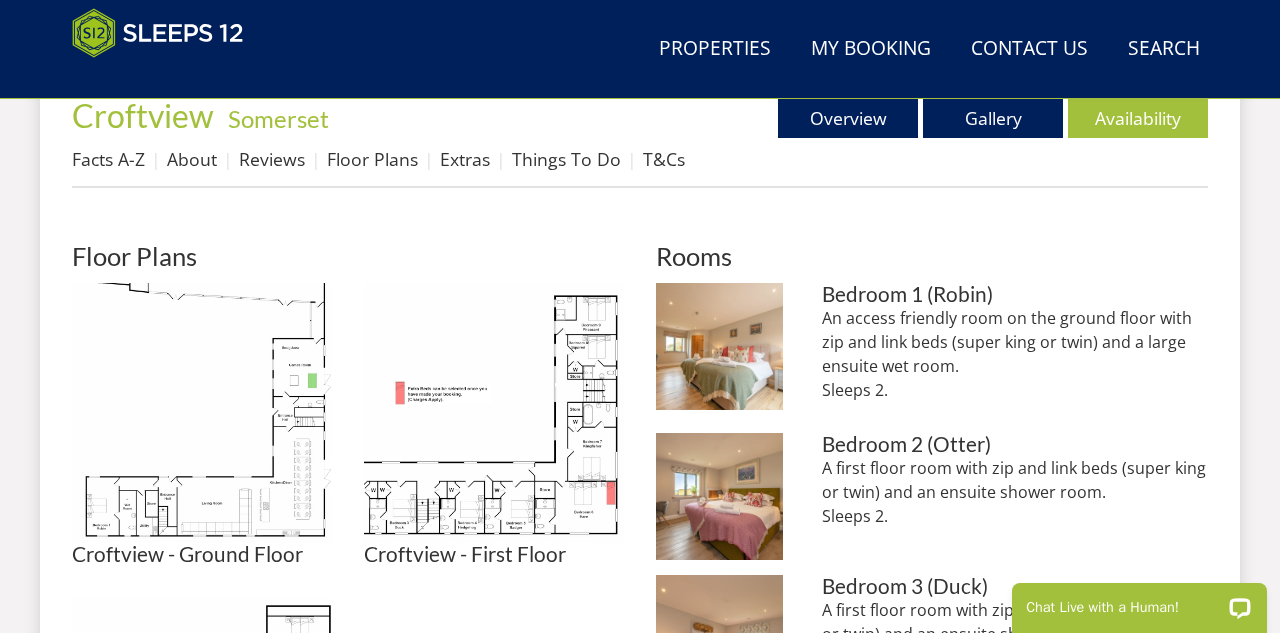 scroll, scrollTop: 762, scrollLeft: 0, axis: vertical 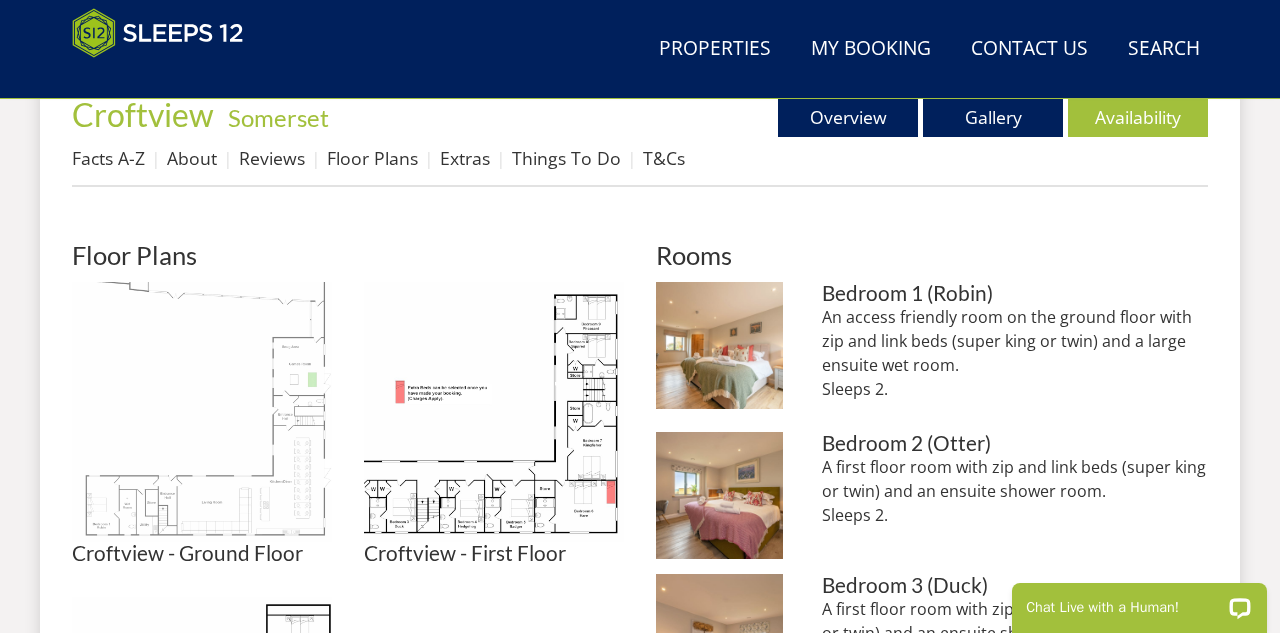 click at bounding box center [202, 412] 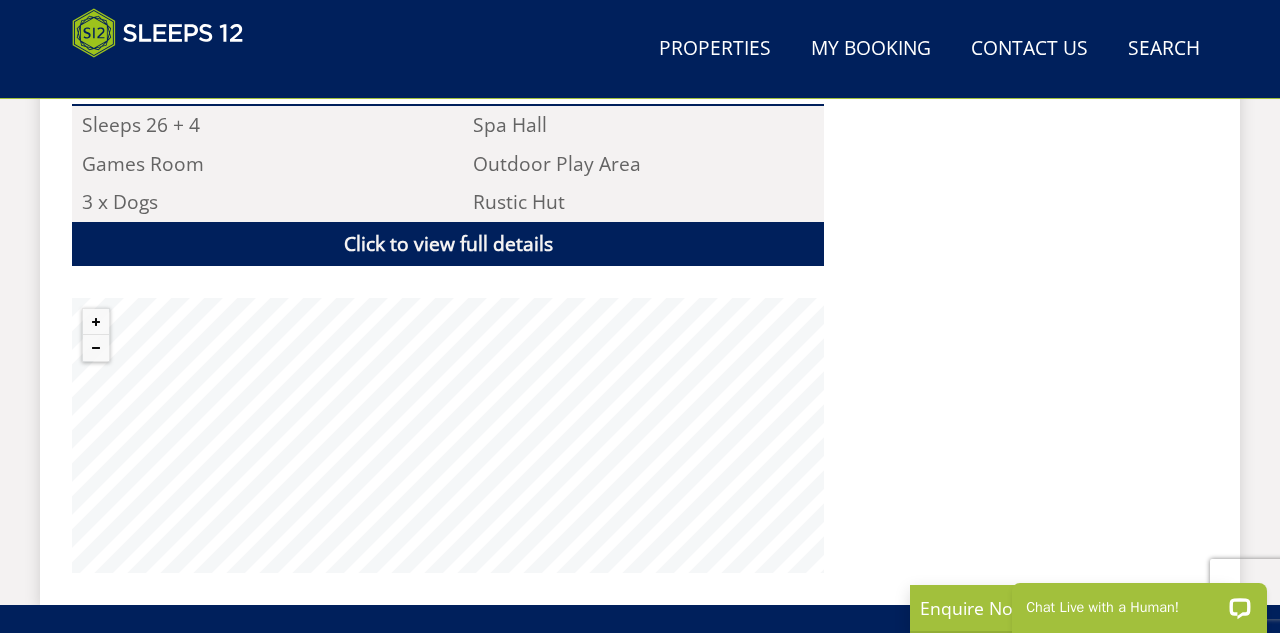 scroll, scrollTop: 1394, scrollLeft: 0, axis: vertical 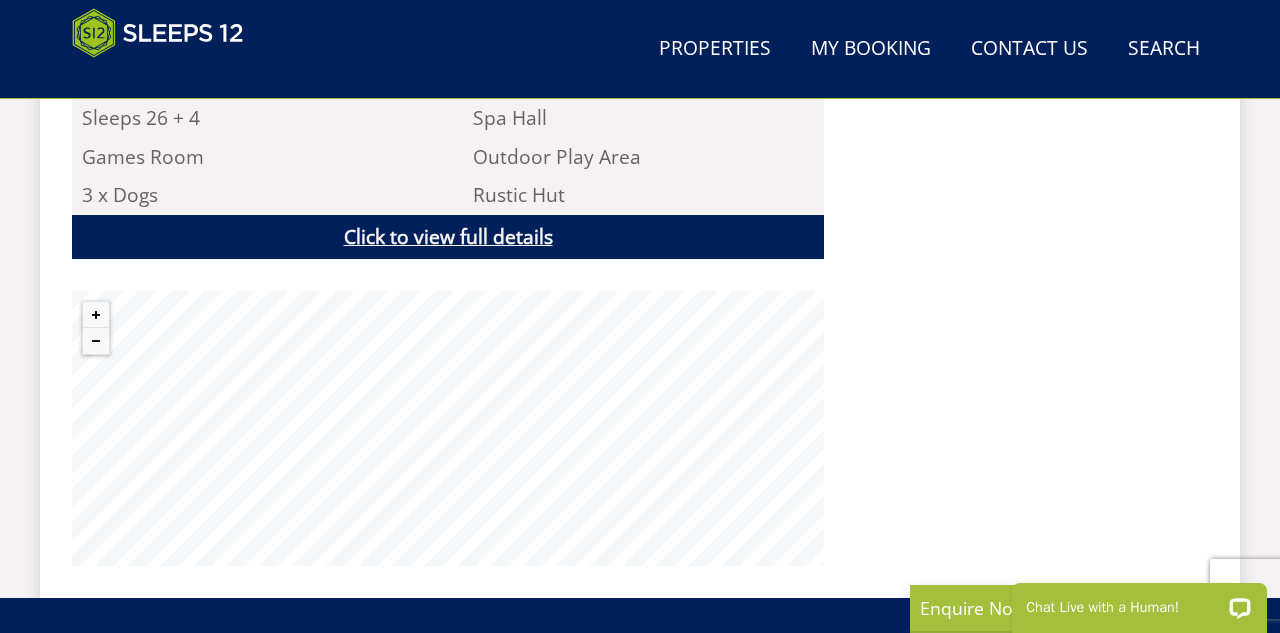 click on "Click to view full details" at bounding box center (448, 237) 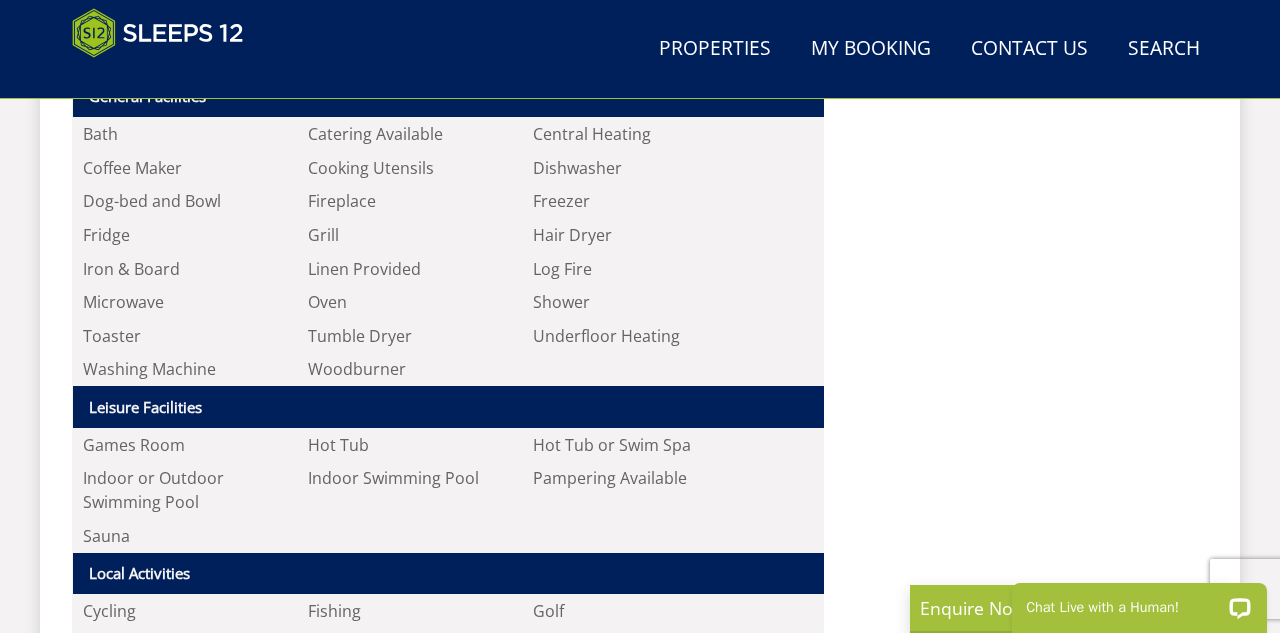 scroll, scrollTop: 2581, scrollLeft: 0, axis: vertical 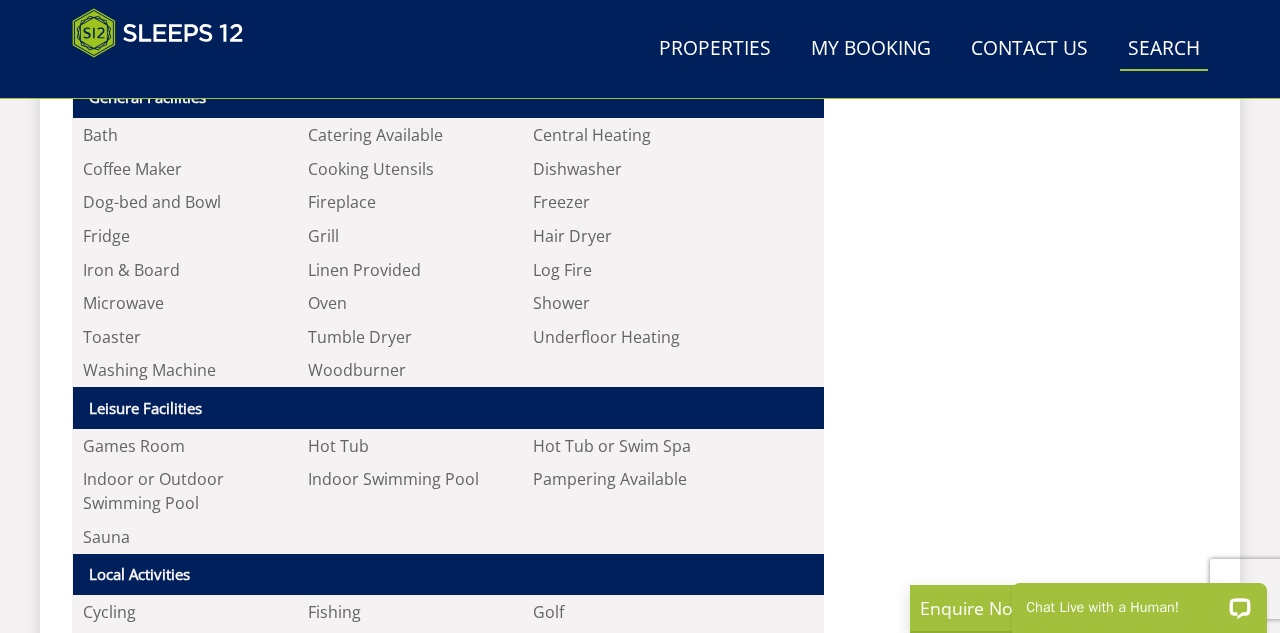 click on "Search  Check Availability" at bounding box center [1164, 49] 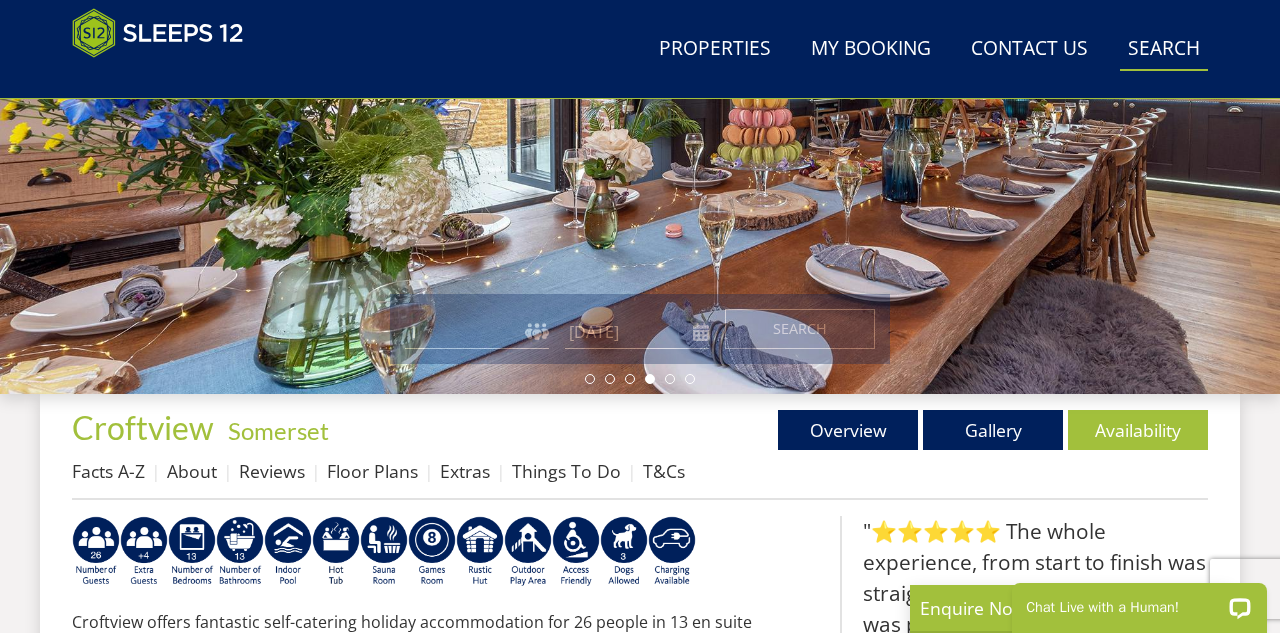 scroll, scrollTop: 0, scrollLeft: 0, axis: both 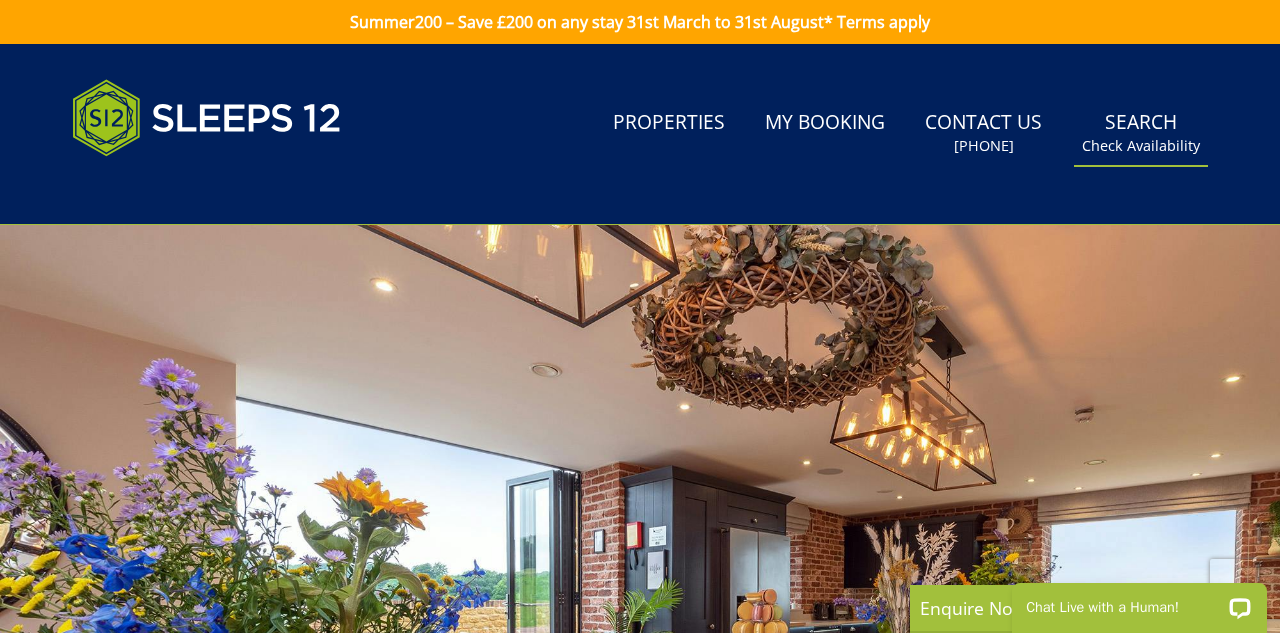 click on "Search  Check Availability" at bounding box center (1141, 133) 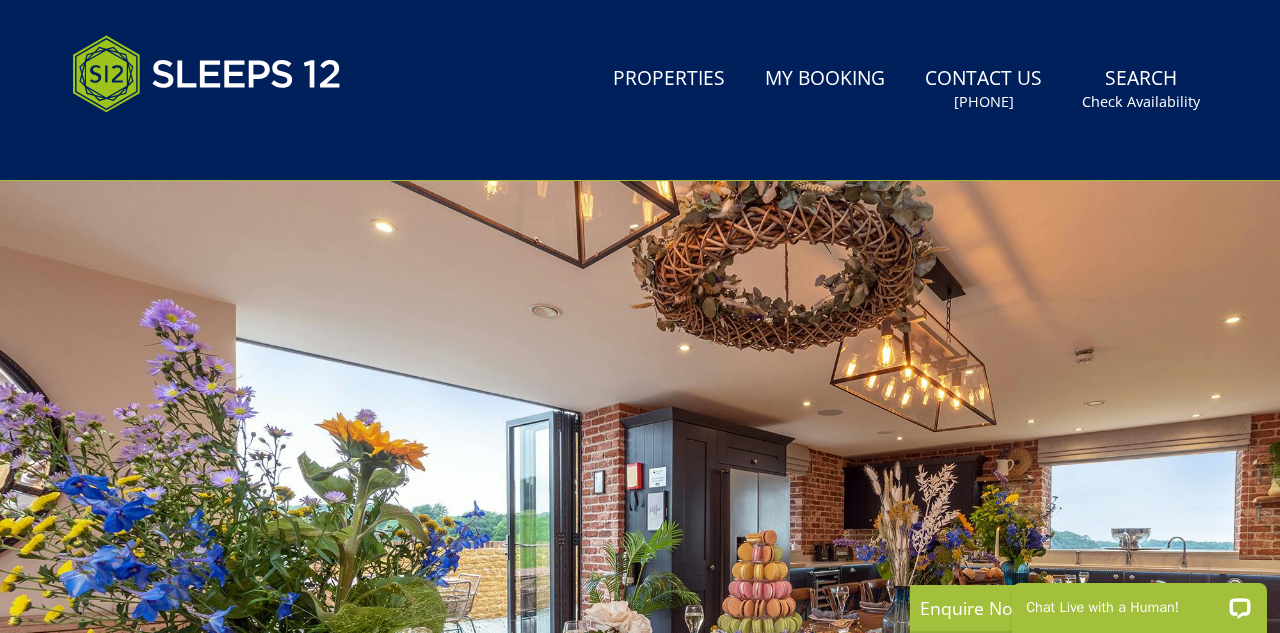 scroll, scrollTop: 61, scrollLeft: 0, axis: vertical 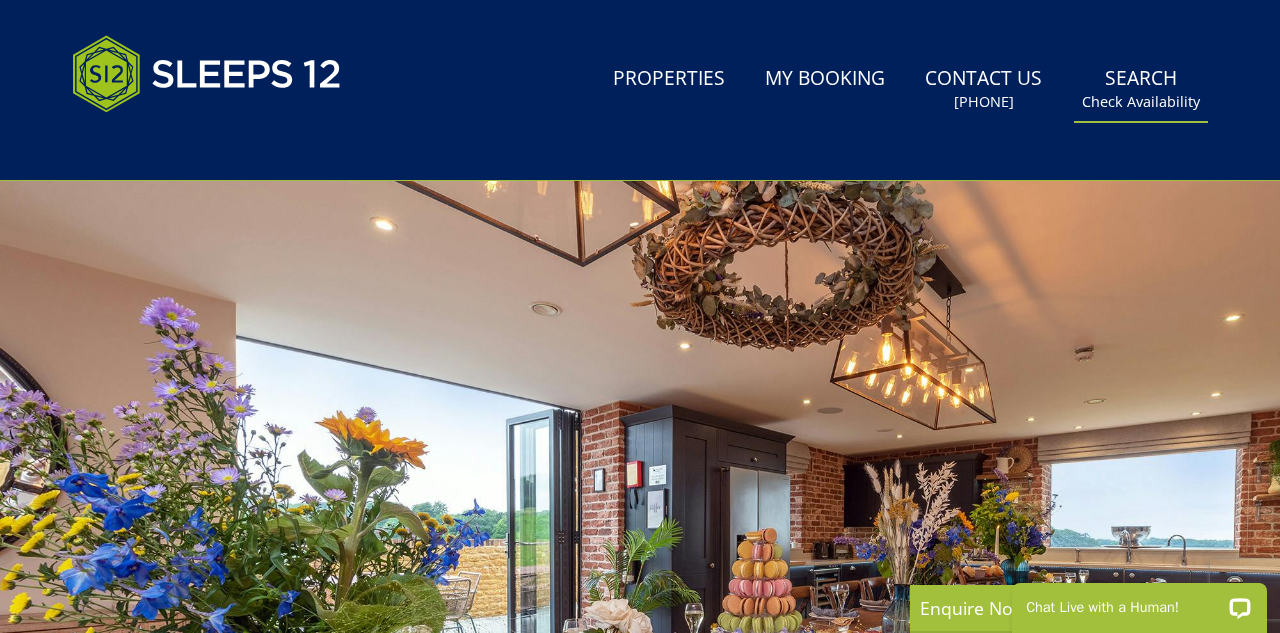 click on "Check Availability" at bounding box center [1141, 102] 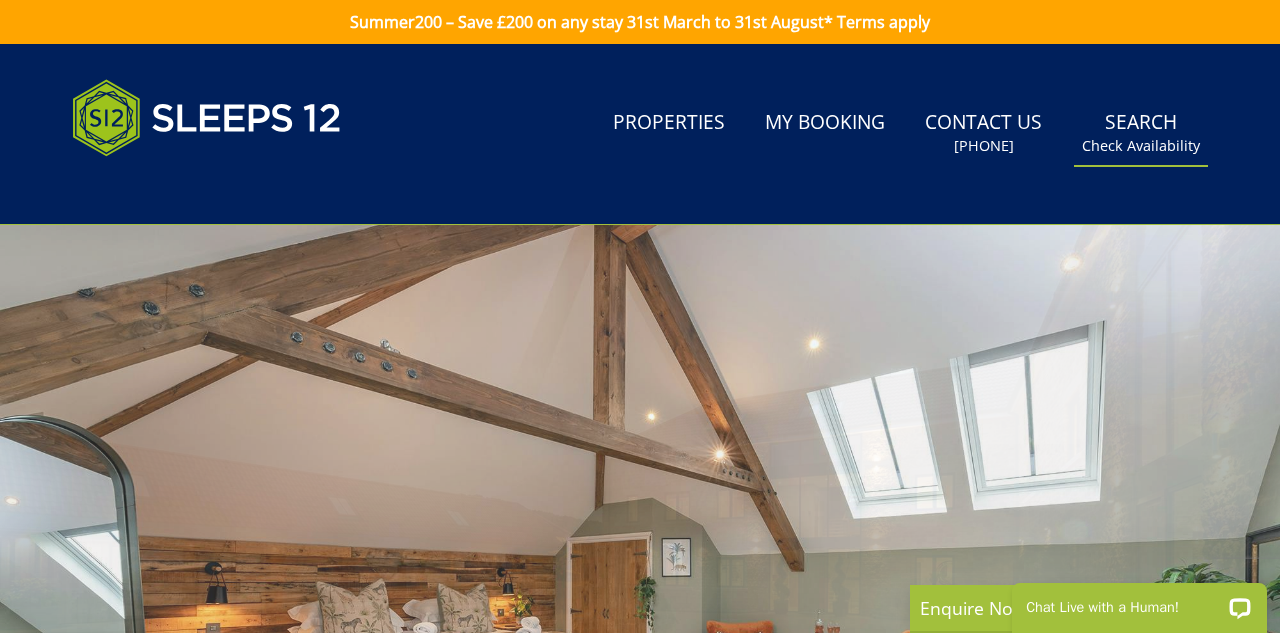 click on "Check Availability" at bounding box center (1141, 146) 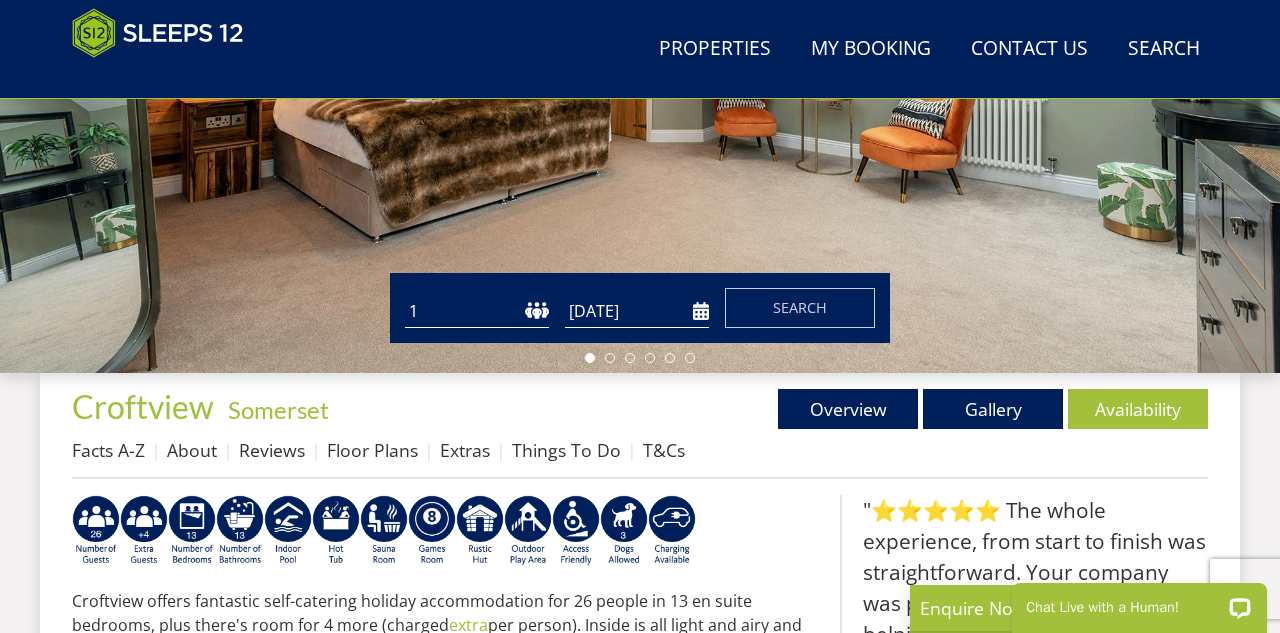 scroll, scrollTop: 474, scrollLeft: 0, axis: vertical 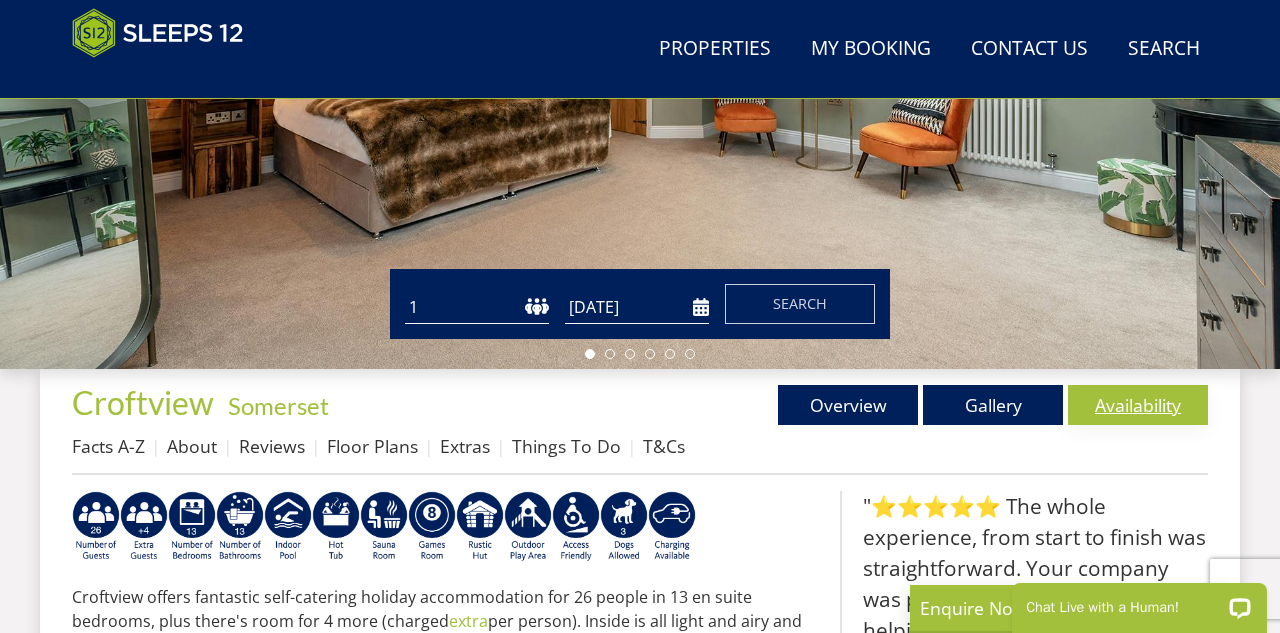 click on "Availability" at bounding box center [1138, 405] 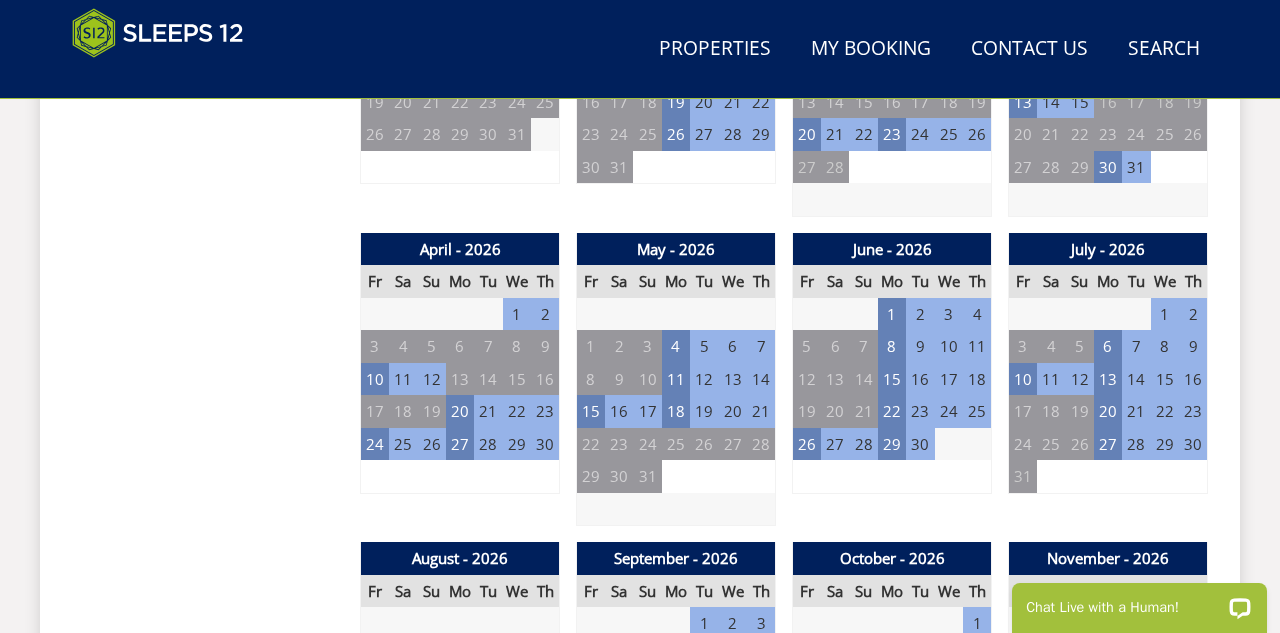 scroll, scrollTop: 1350, scrollLeft: 0, axis: vertical 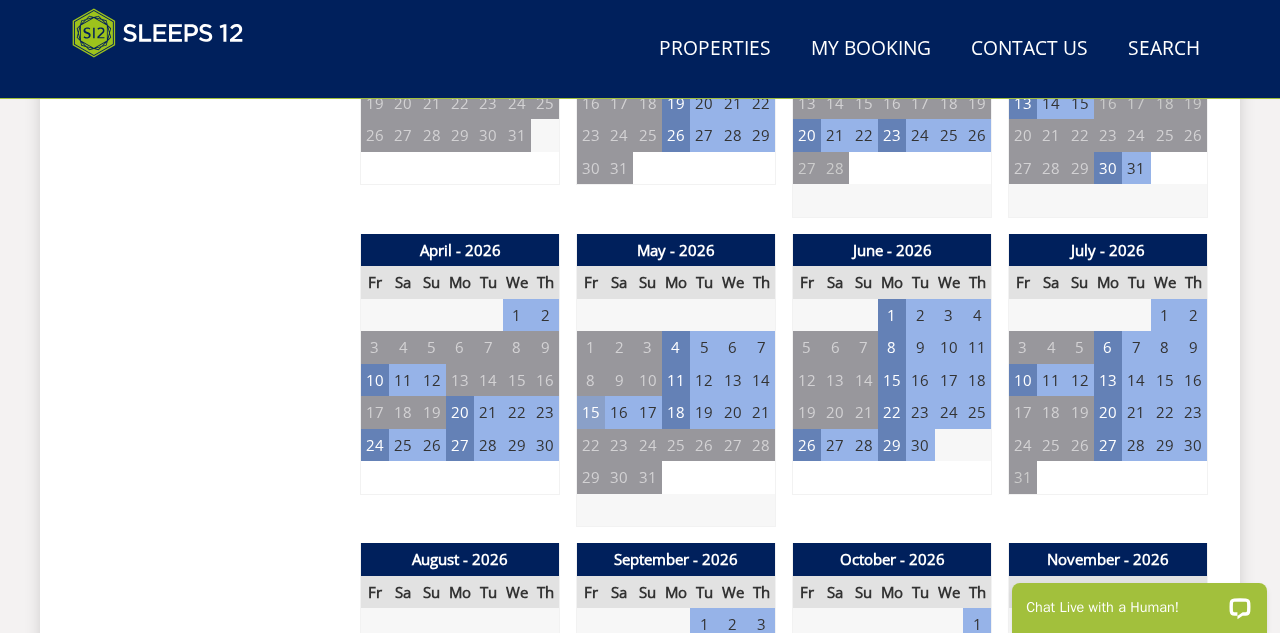 click on "15" at bounding box center (591, 412) 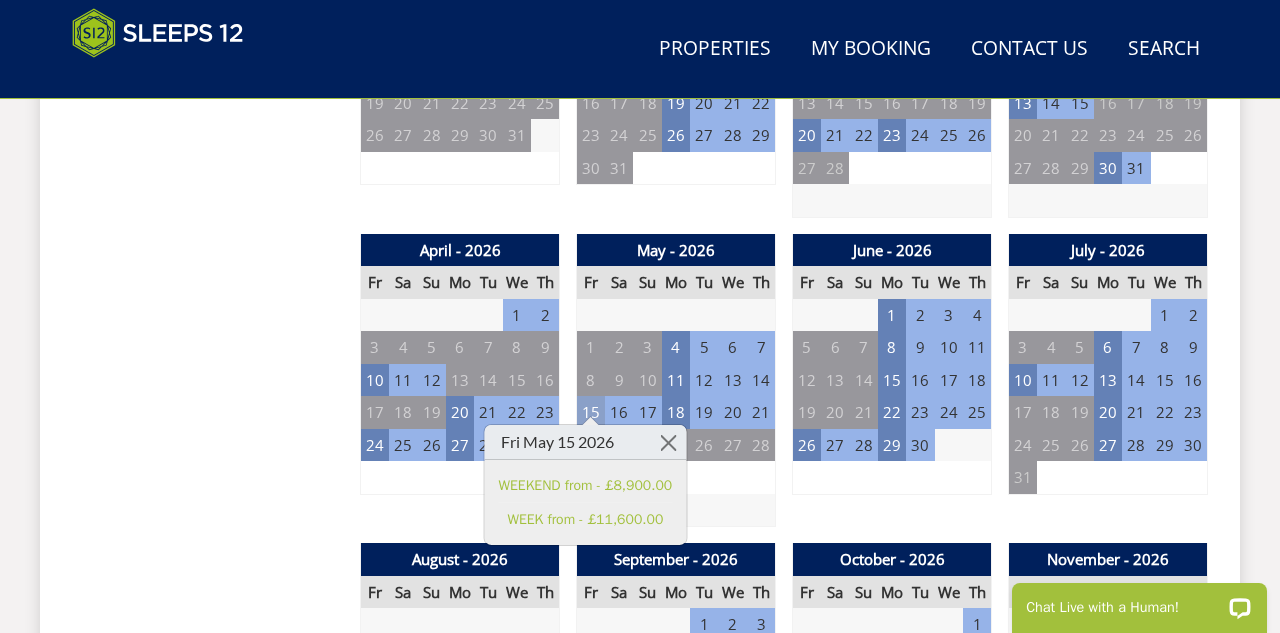 click on "15" at bounding box center [591, 412] 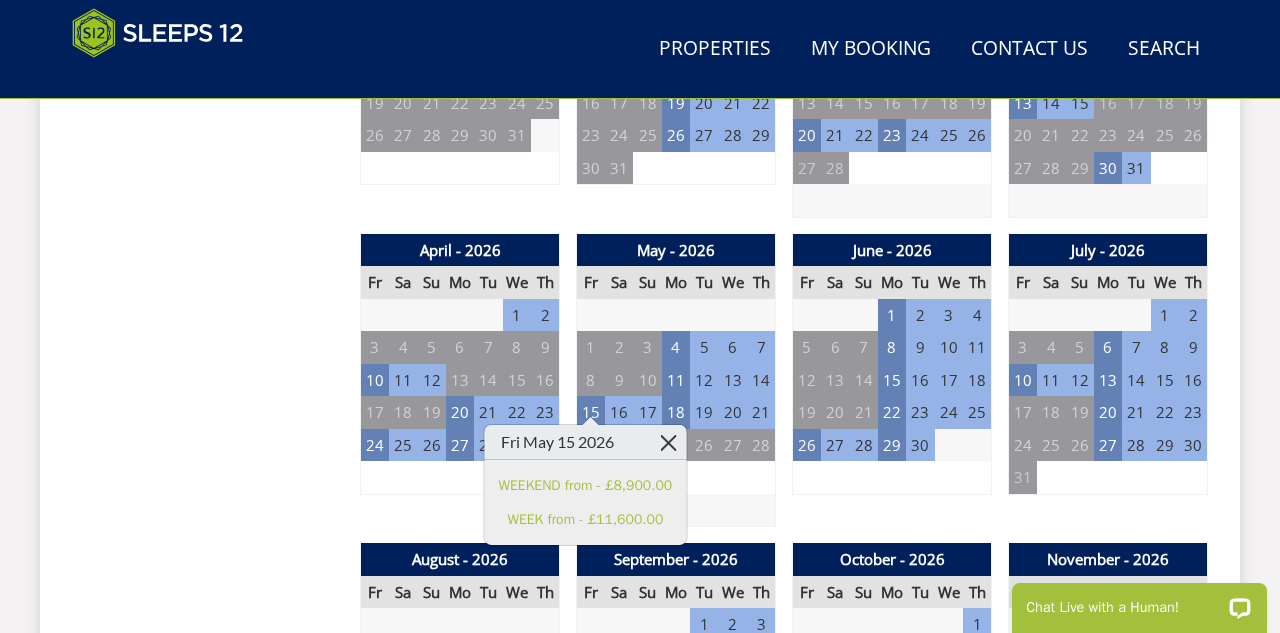 click at bounding box center (668, 442) 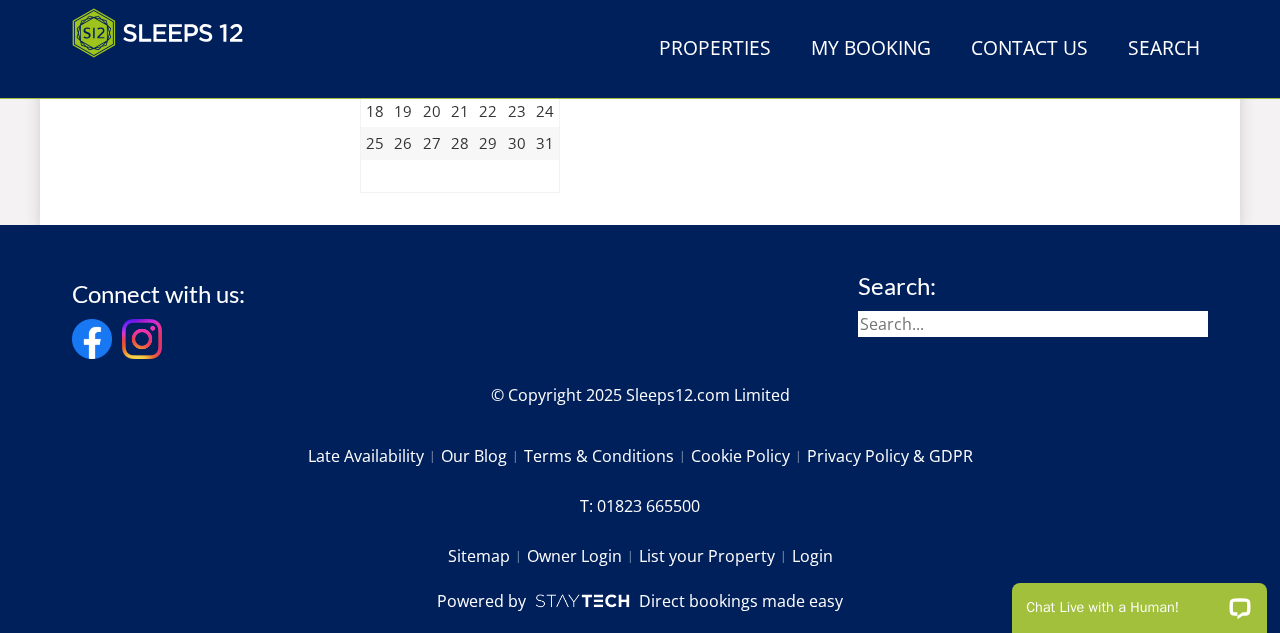 scroll, scrollTop: 3817, scrollLeft: 0, axis: vertical 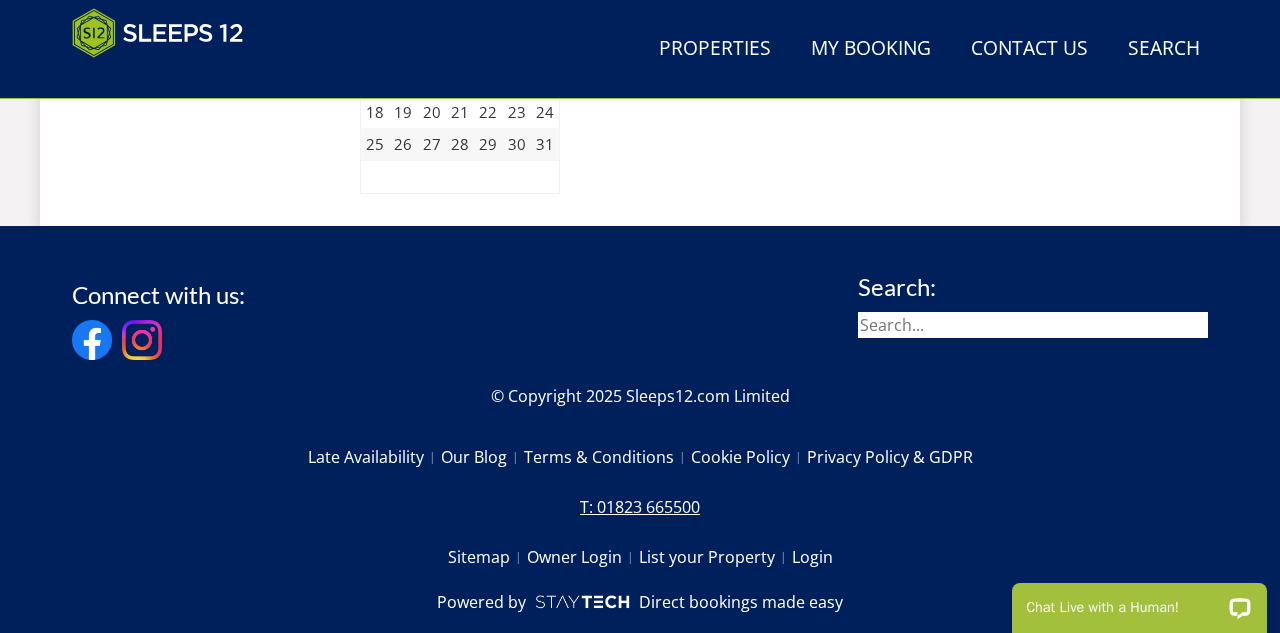 click on "T: 01823 665500" at bounding box center [640, 507] 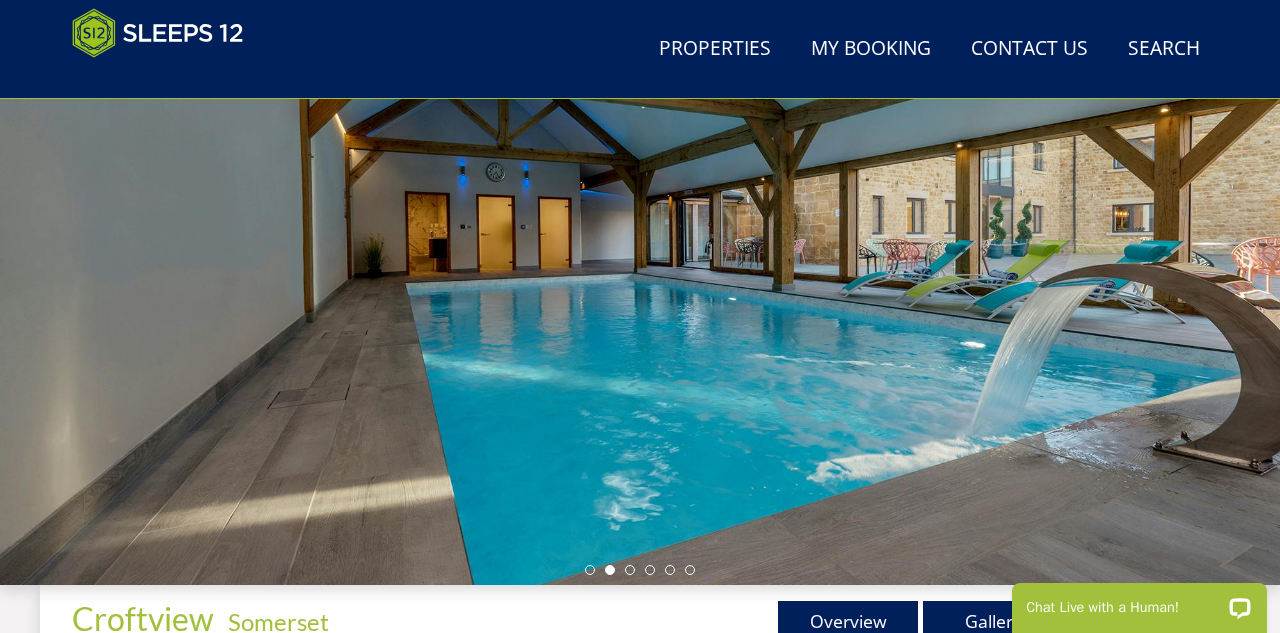 scroll, scrollTop: 259, scrollLeft: 0, axis: vertical 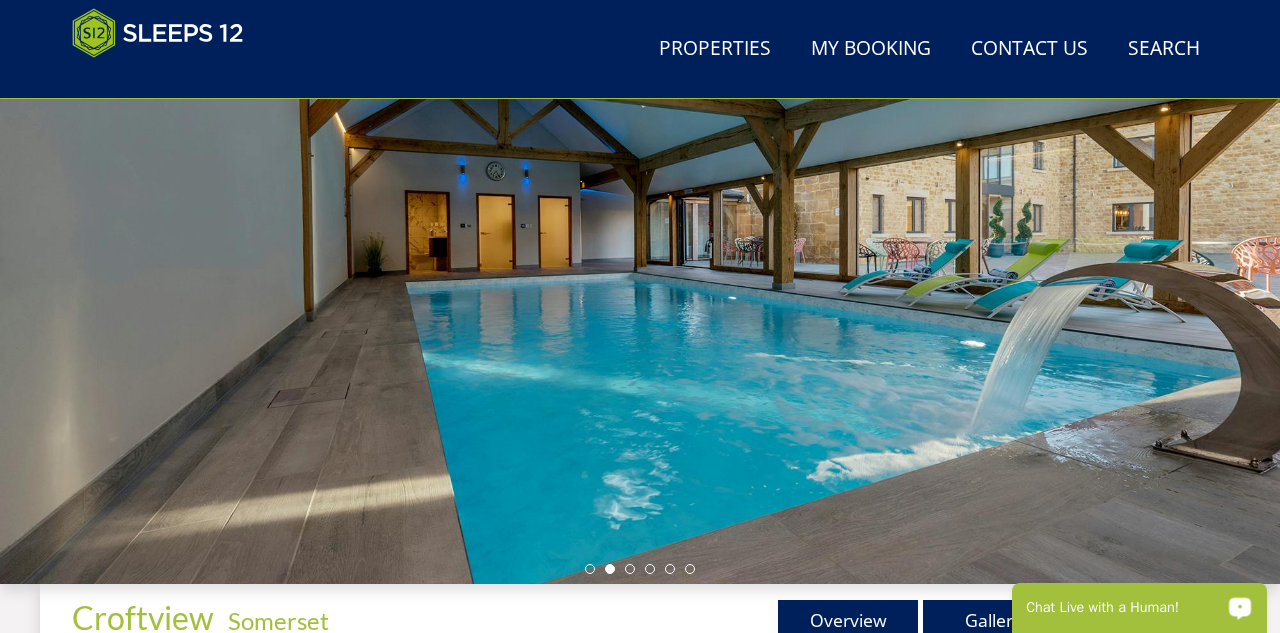 click on "Chat Live with a Human!" at bounding box center [1126, 608] 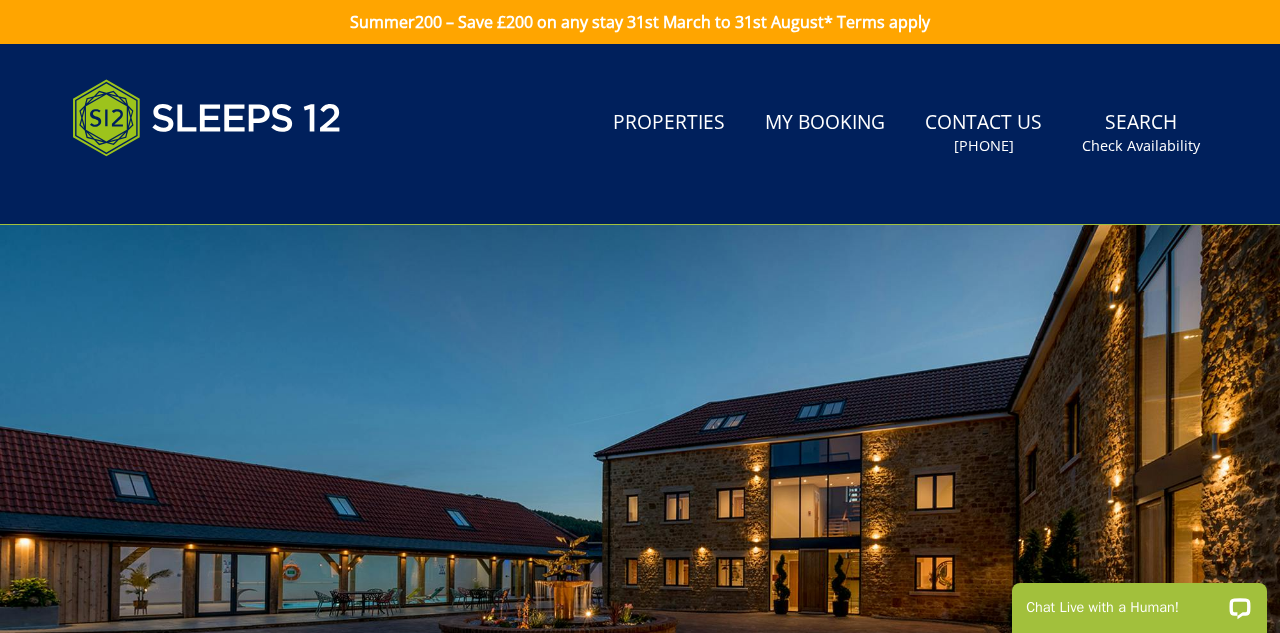 scroll, scrollTop: 0, scrollLeft: 0, axis: both 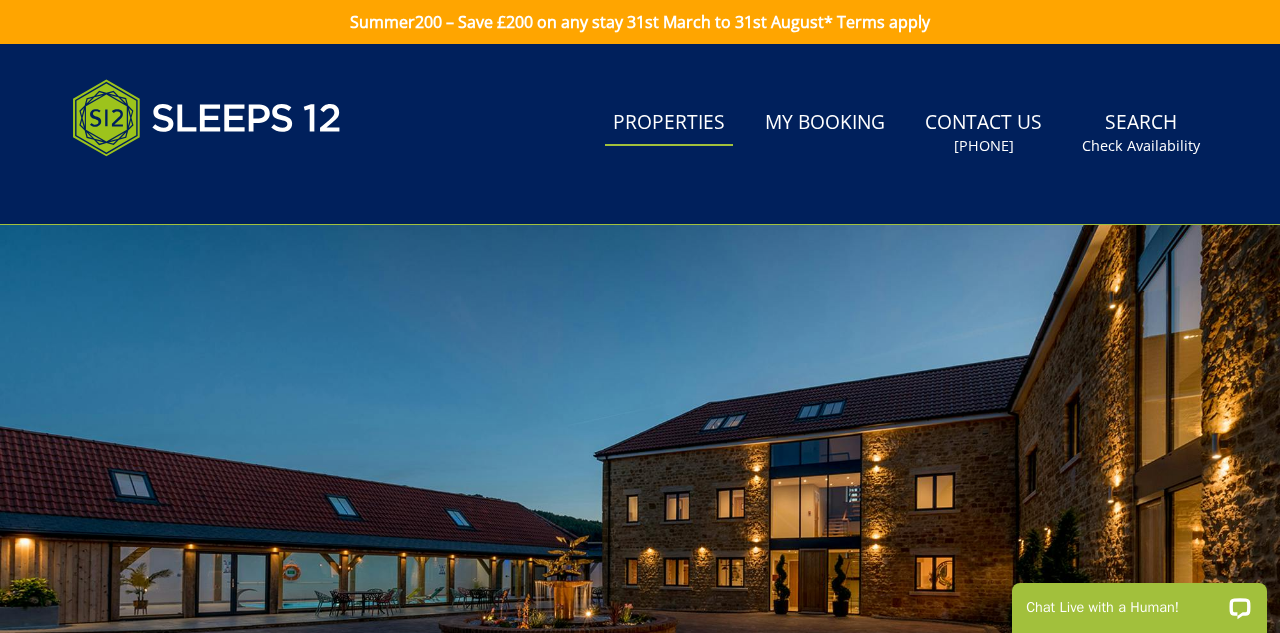 click on "Properties" at bounding box center (669, 123) 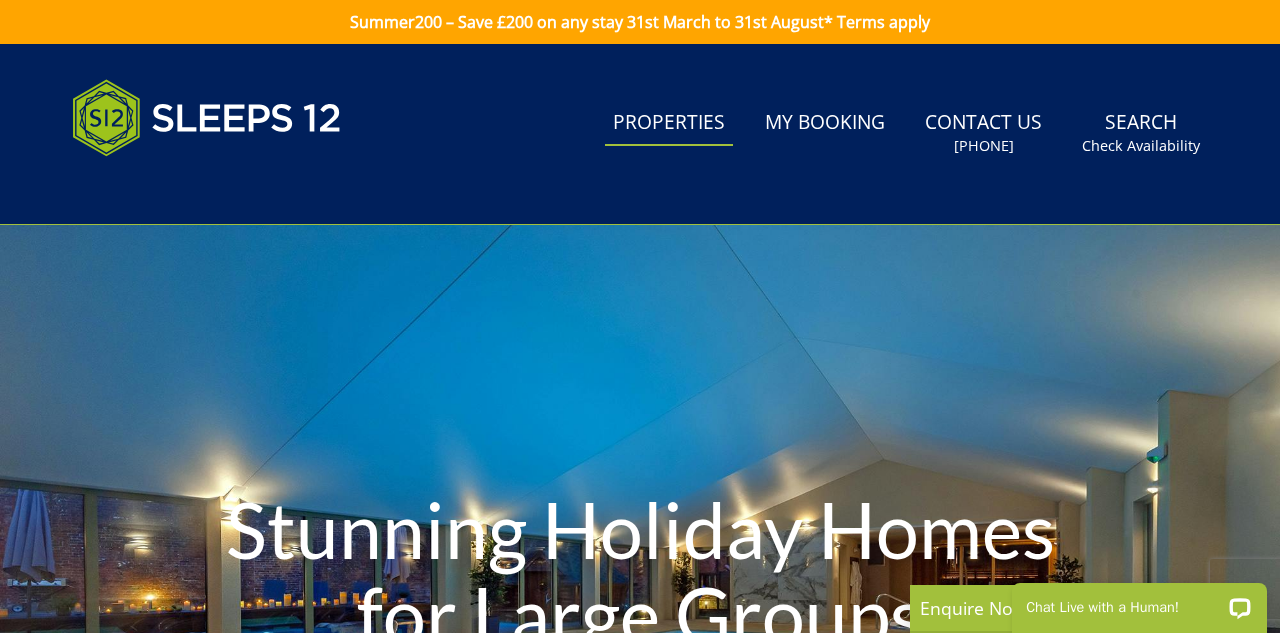 scroll, scrollTop: 0, scrollLeft: 0, axis: both 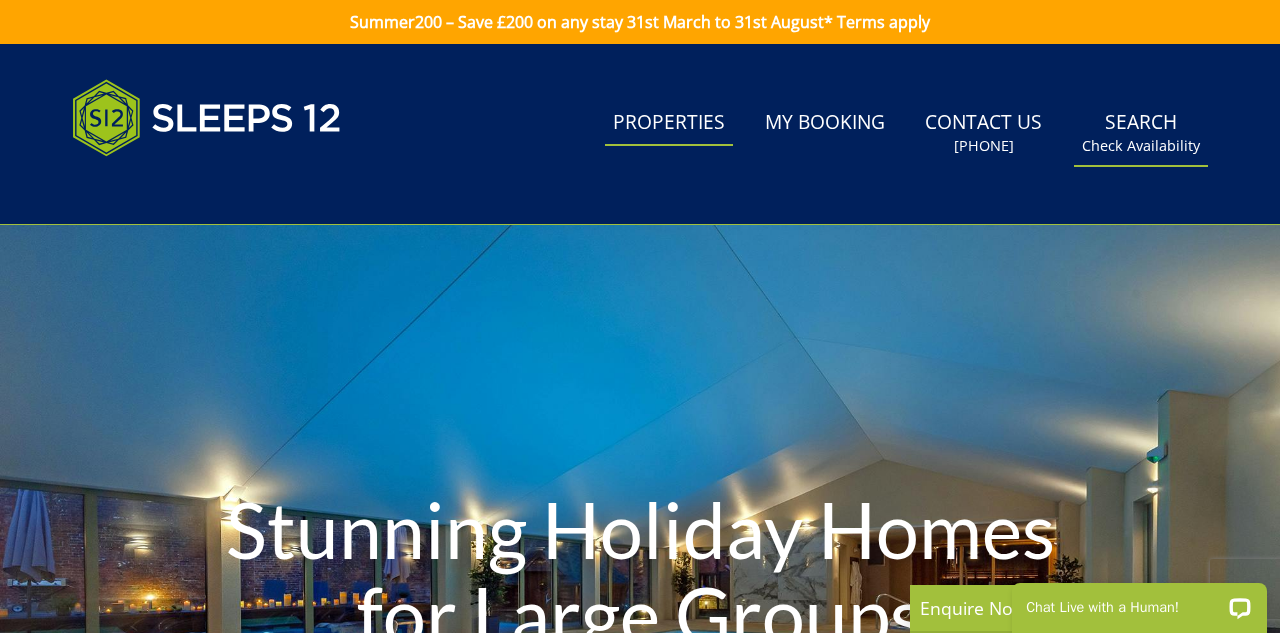 click on "Search  Check Availability" at bounding box center (1141, 133) 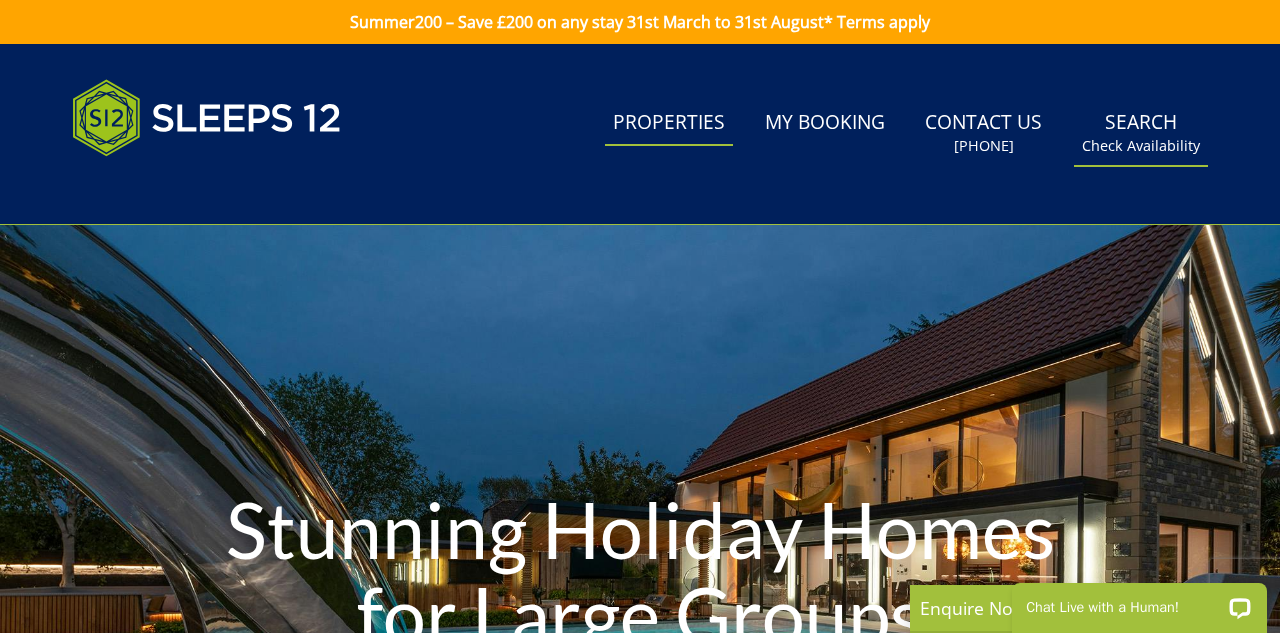 click on "Search  Check Availability" at bounding box center (1141, 133) 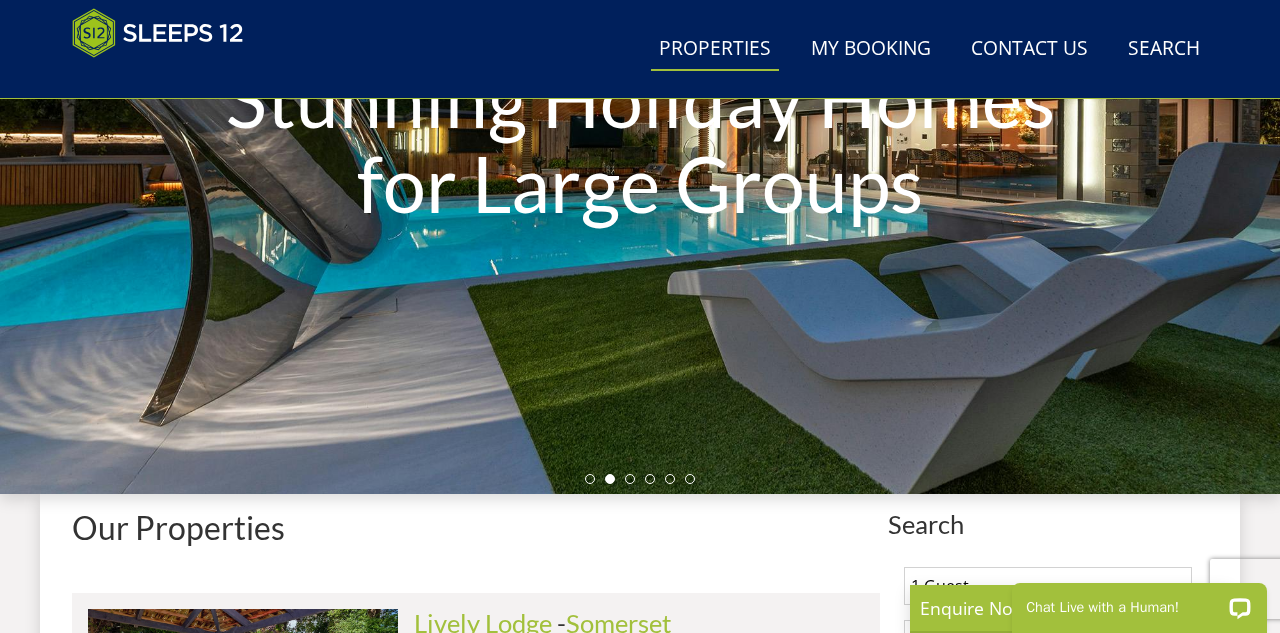 scroll, scrollTop: 347, scrollLeft: 0, axis: vertical 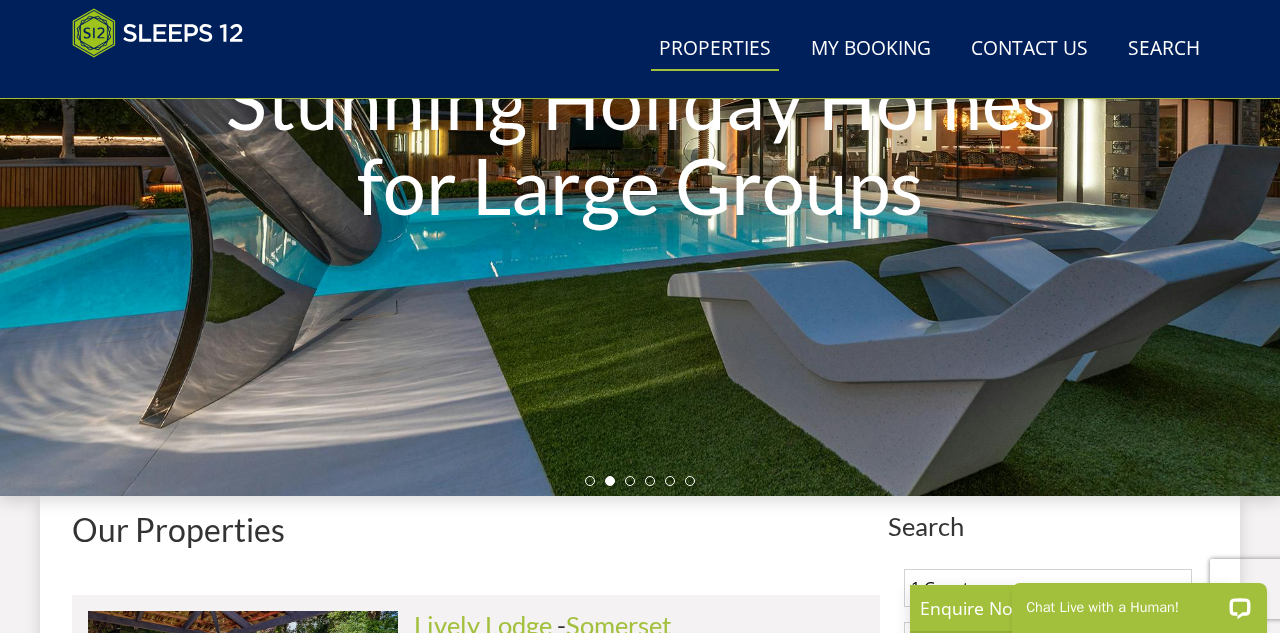 click on "Search" at bounding box center (1048, 526) 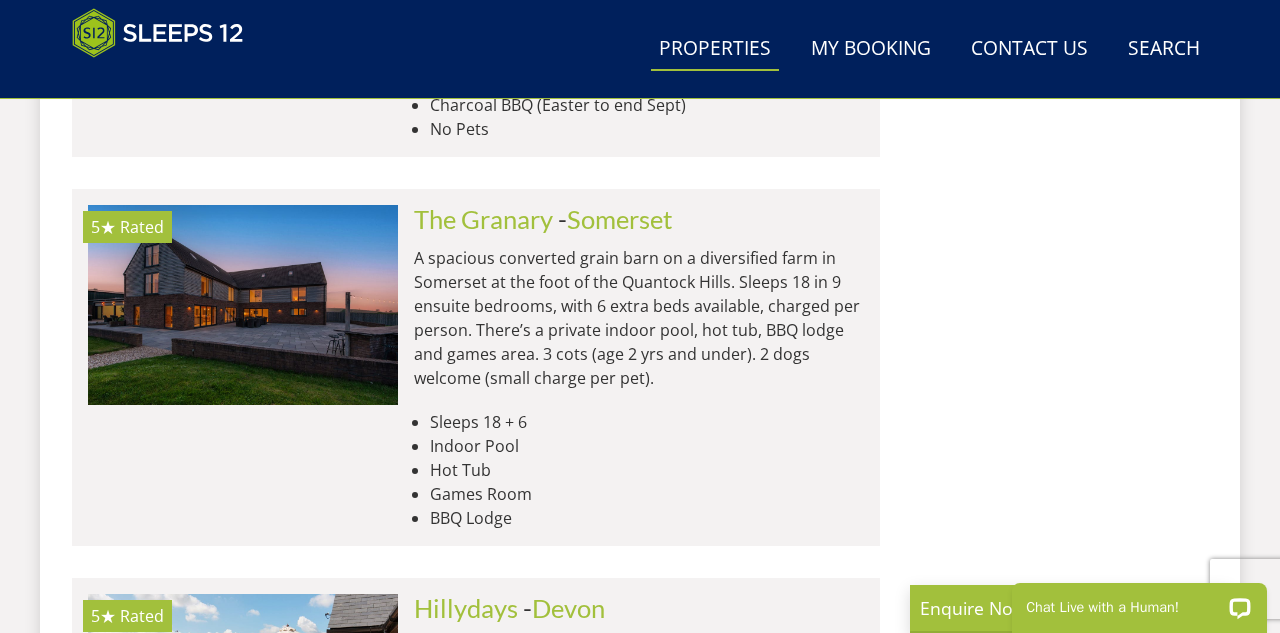 scroll, scrollTop: 2795, scrollLeft: 0, axis: vertical 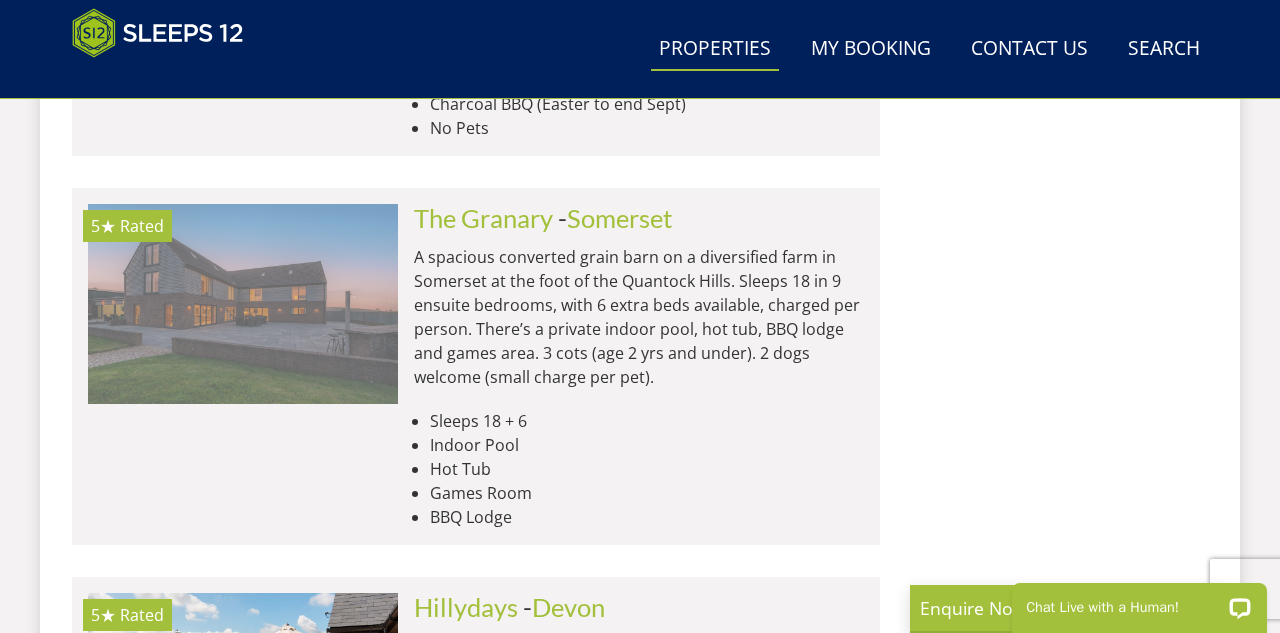 click at bounding box center [243, 304] 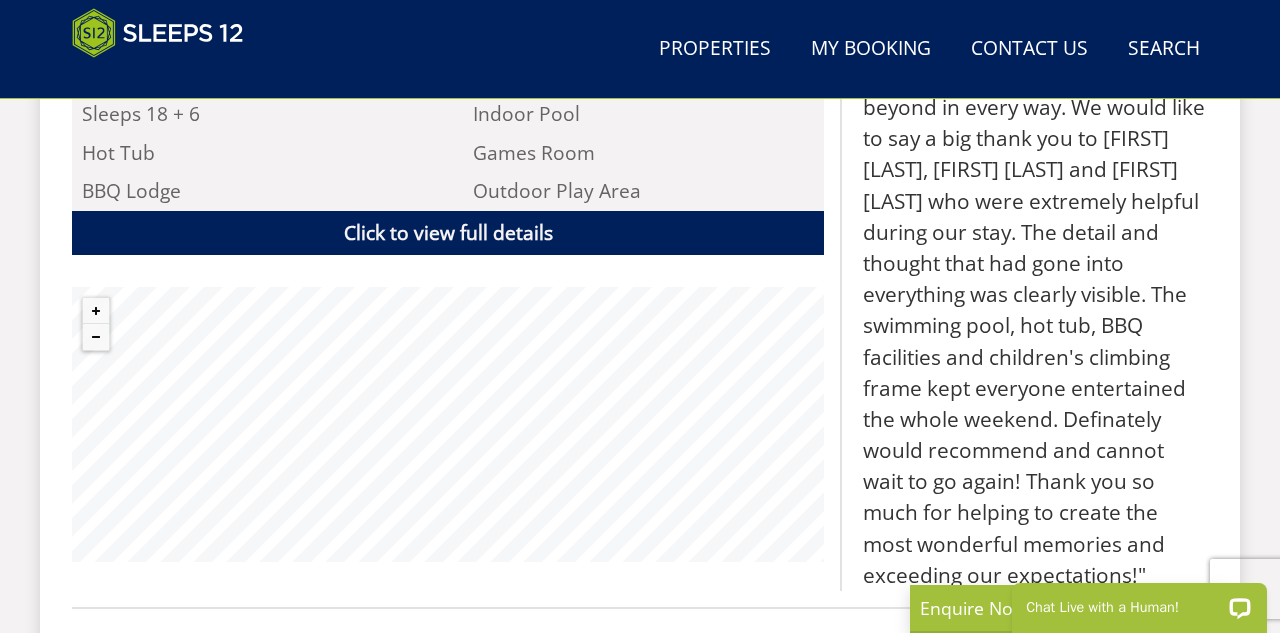 scroll, scrollTop: 1279, scrollLeft: 0, axis: vertical 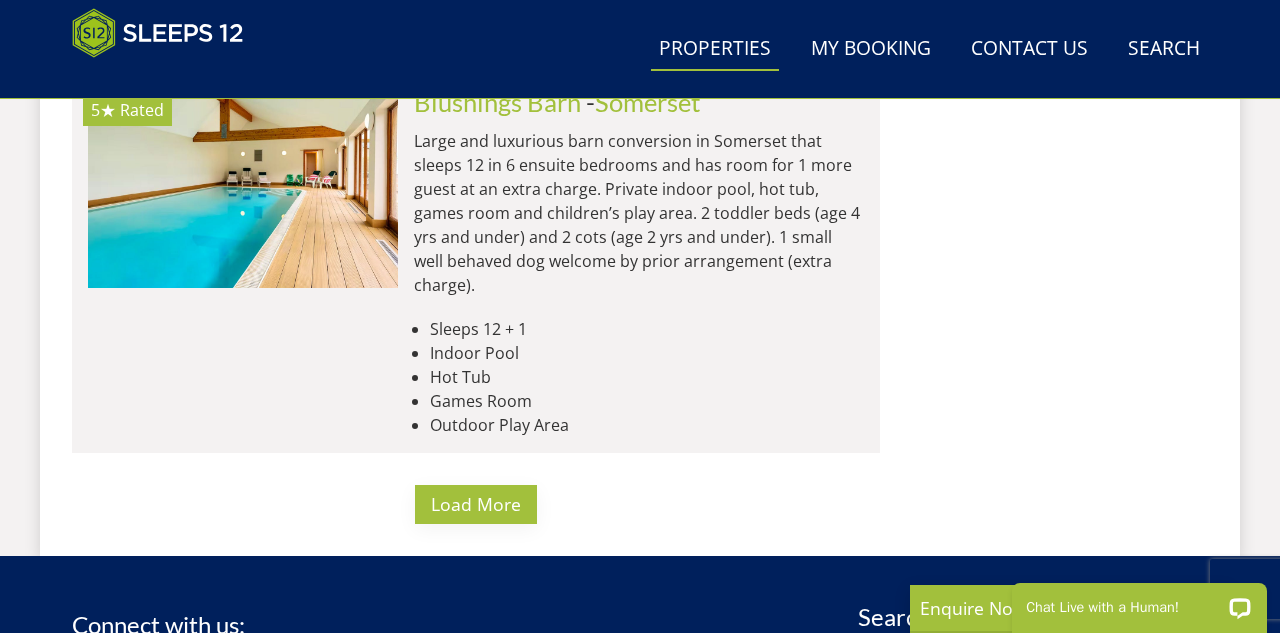 click on "Load More" at bounding box center (476, 504) 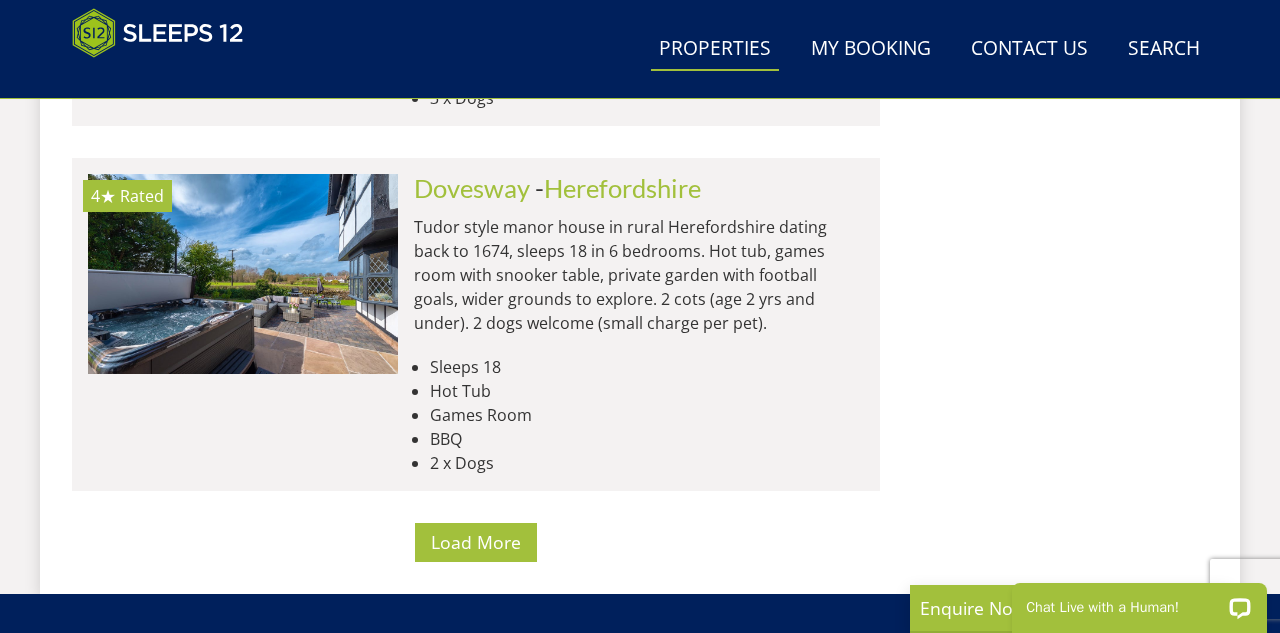 scroll, scrollTop: 16422, scrollLeft: 0, axis: vertical 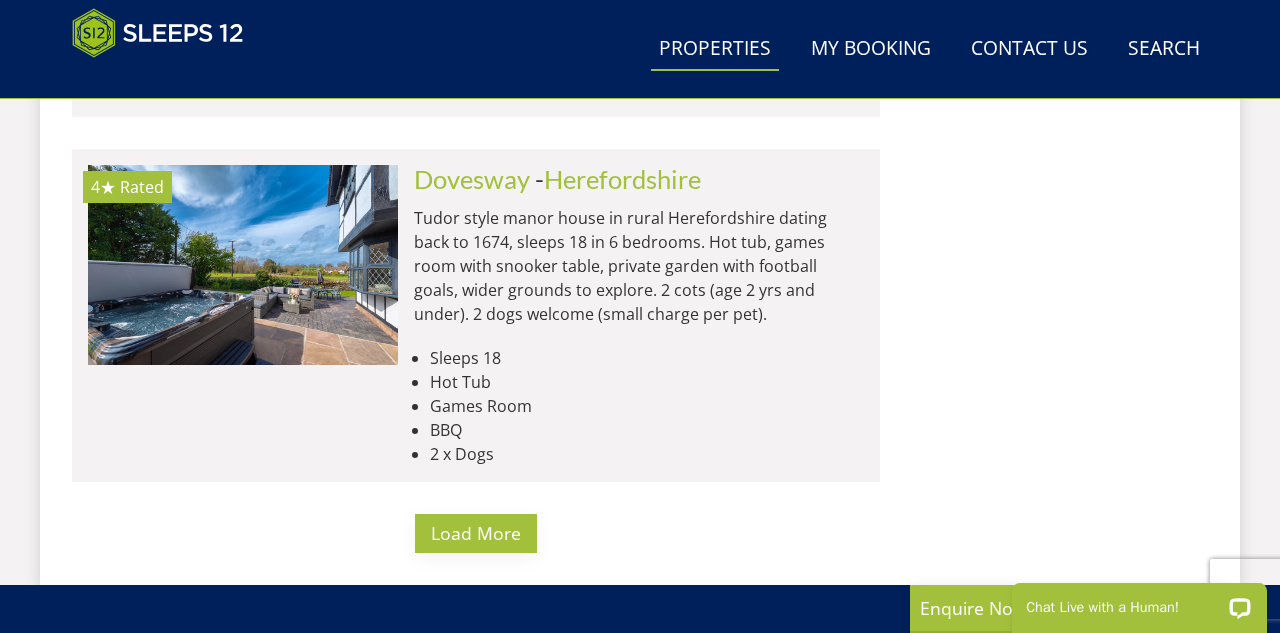 click on "Load More" at bounding box center [476, 533] 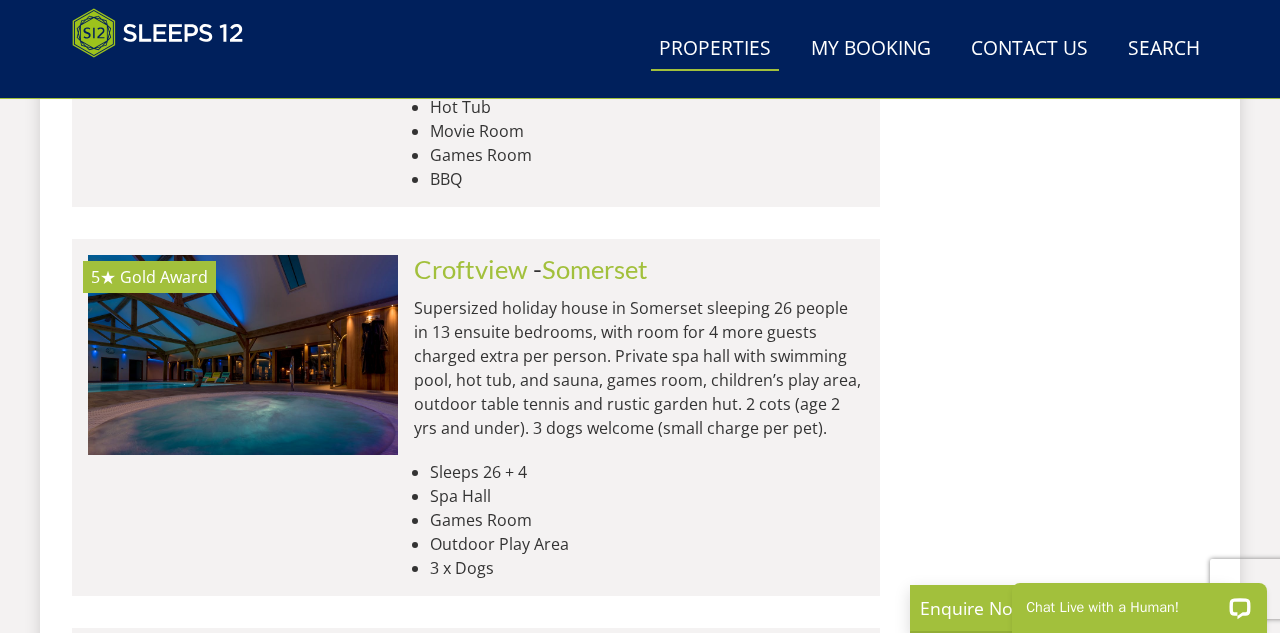 scroll, scrollTop: 18395, scrollLeft: 0, axis: vertical 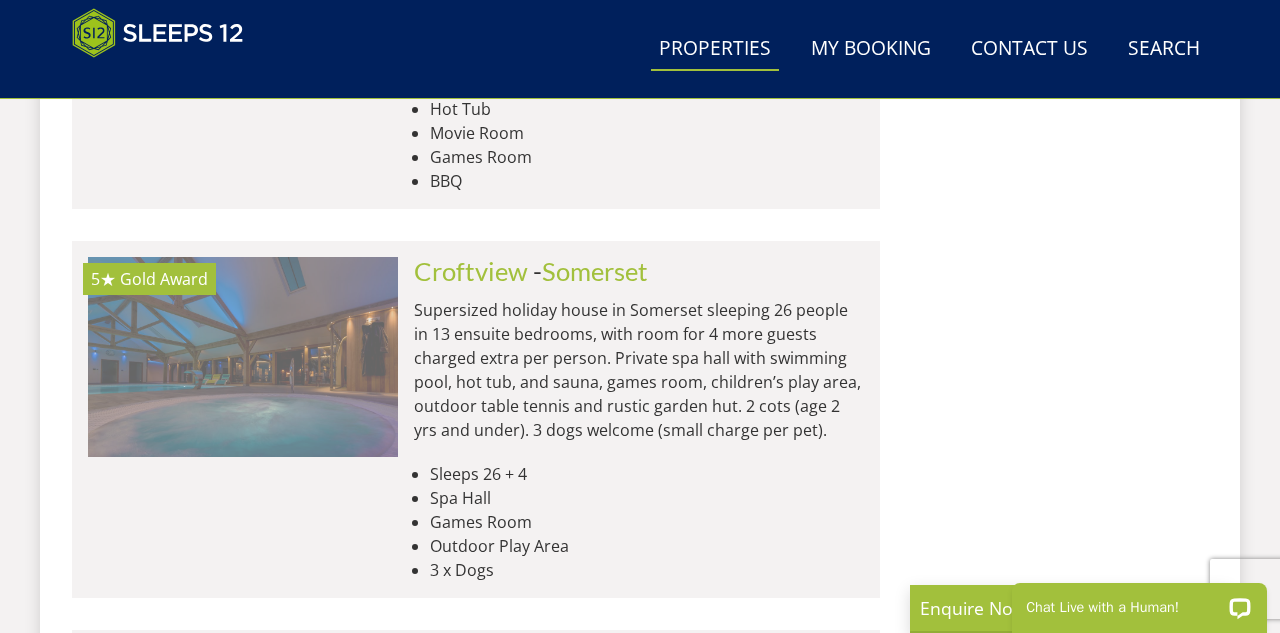 click at bounding box center [243, 357] 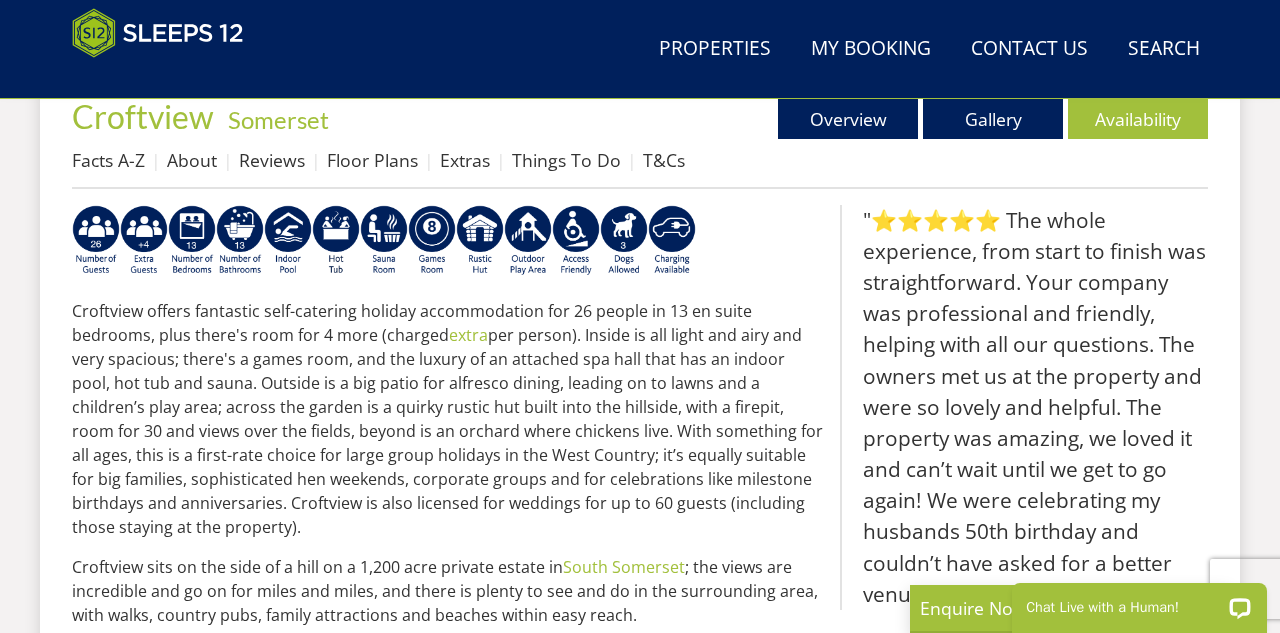 scroll, scrollTop: 769, scrollLeft: 0, axis: vertical 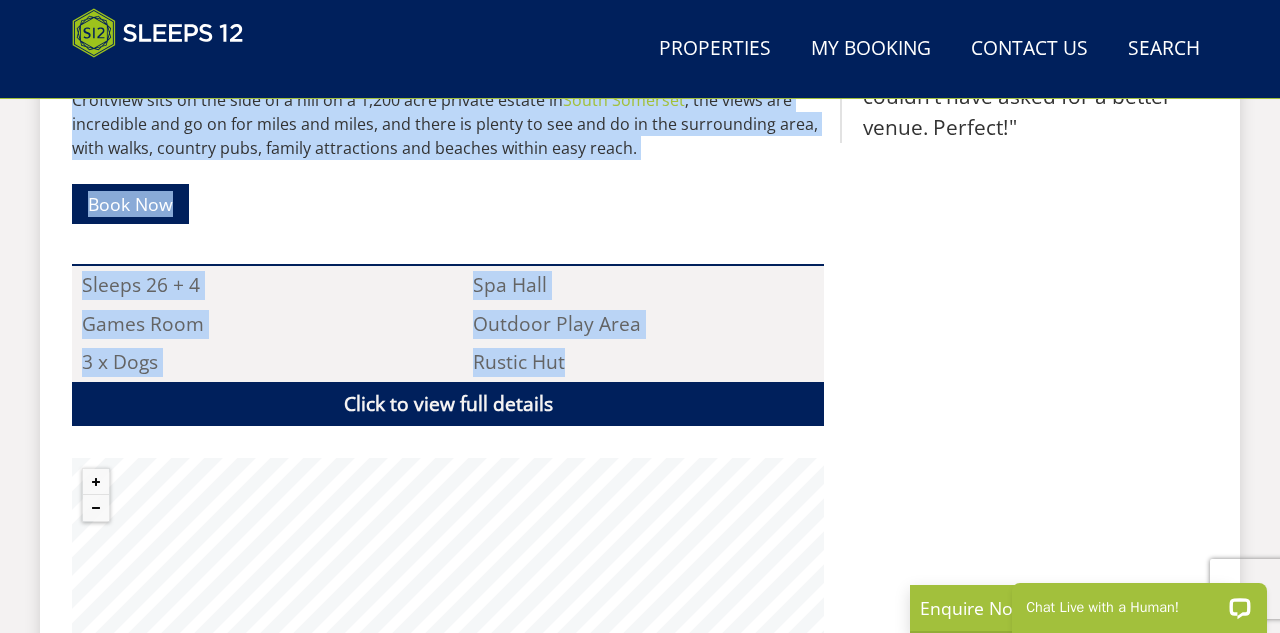 drag, startPoint x: 68, startPoint y: 295, endPoint x: 624, endPoint y: 358, distance: 559.55786 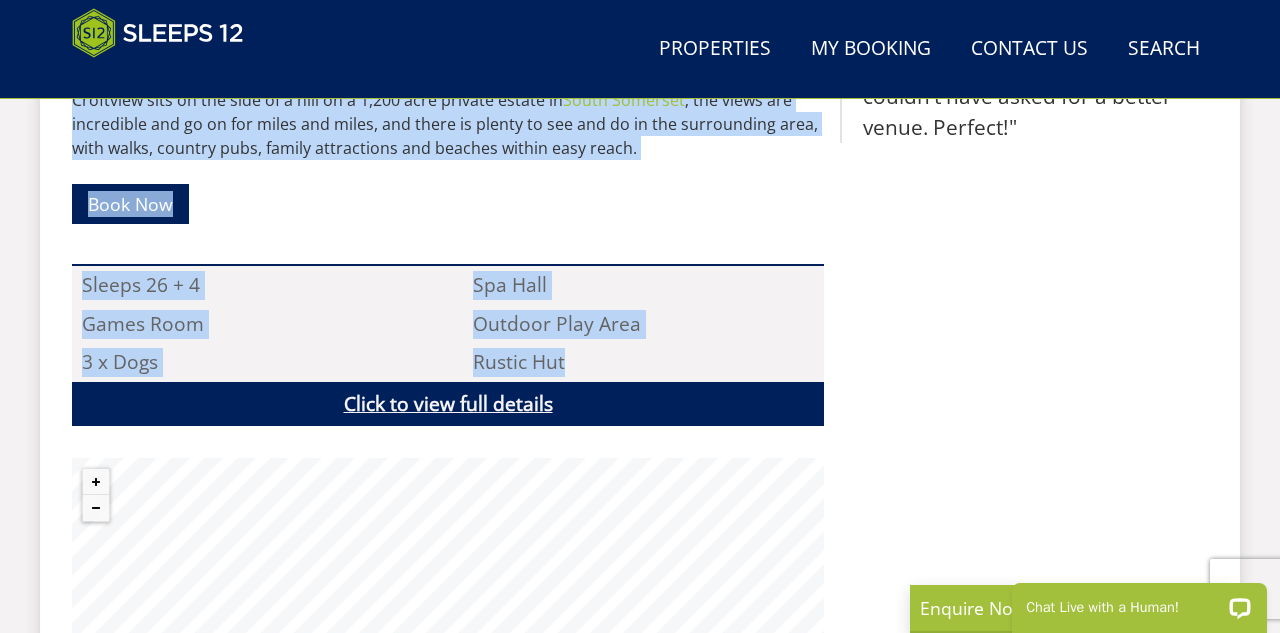 click on "Click to view full details" at bounding box center [448, 404] 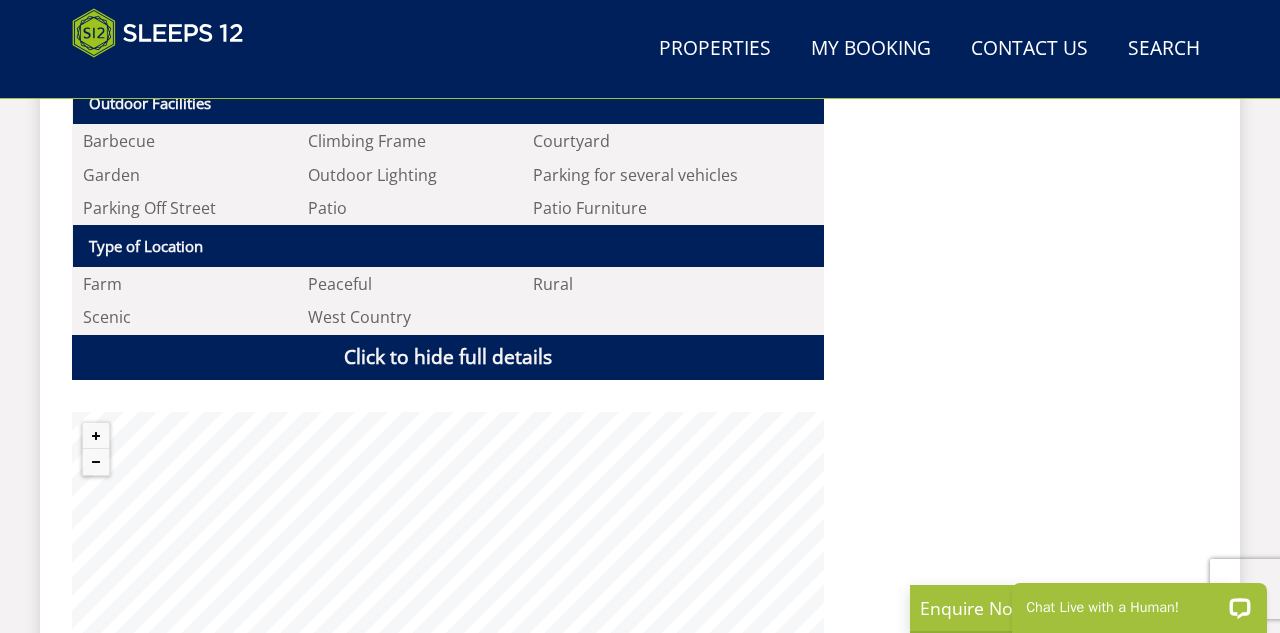 scroll, scrollTop: 3405, scrollLeft: 0, axis: vertical 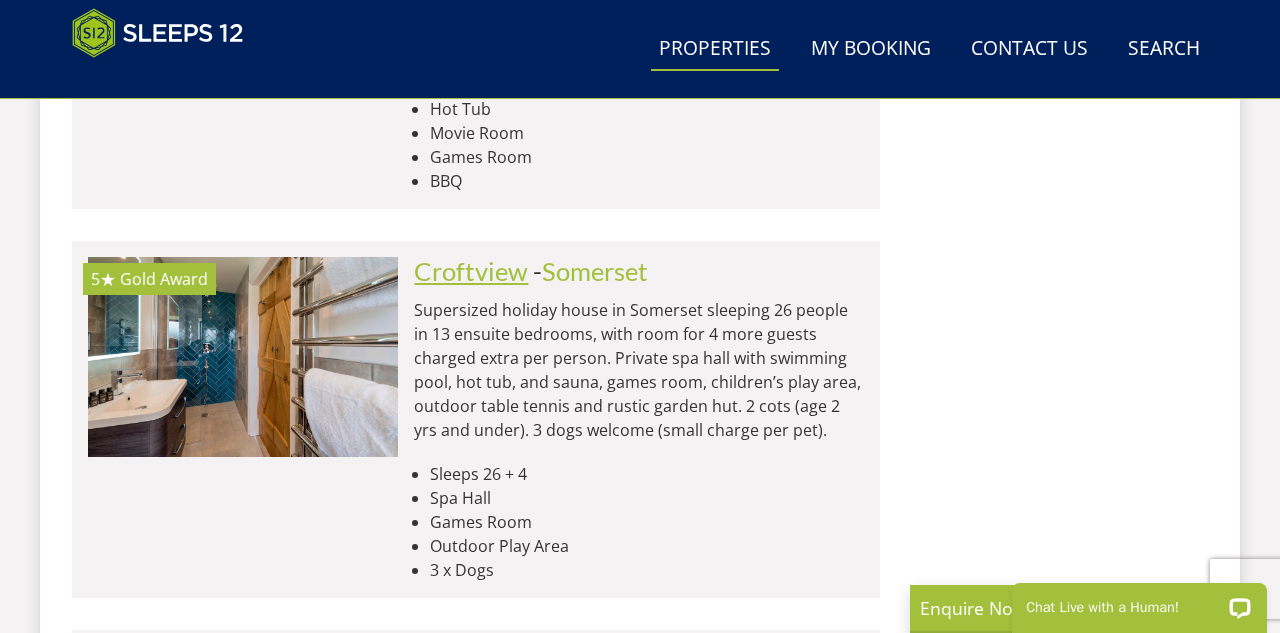 click on "Croftview" at bounding box center (471, 271) 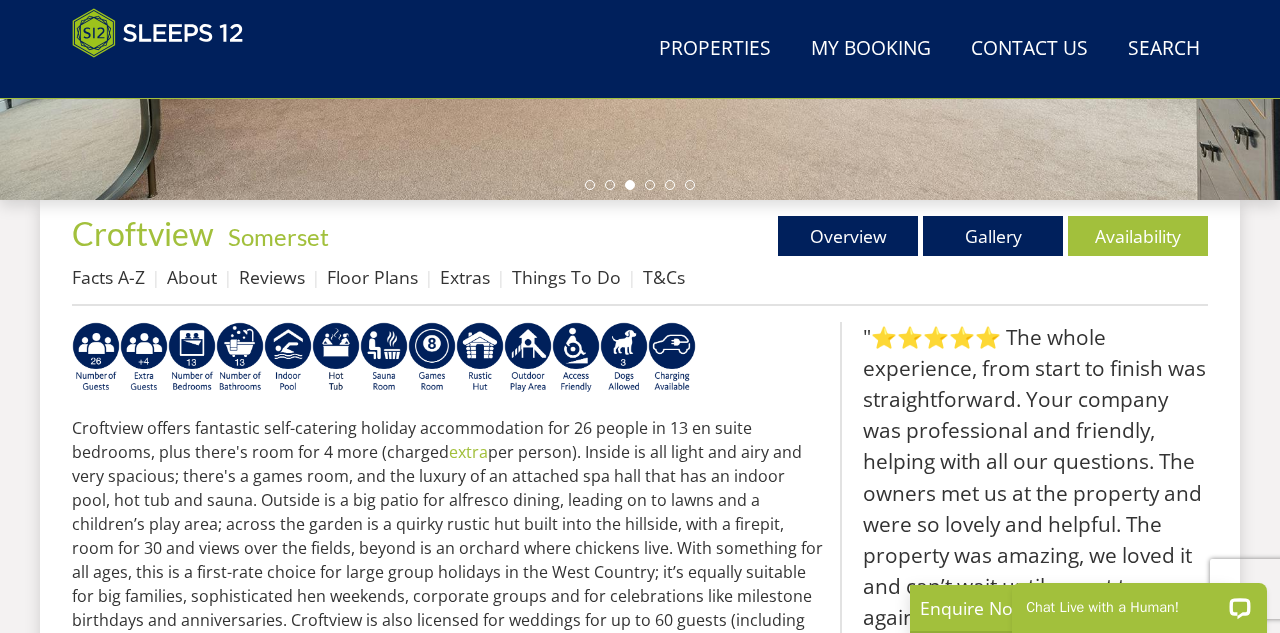 scroll, scrollTop: 648, scrollLeft: 0, axis: vertical 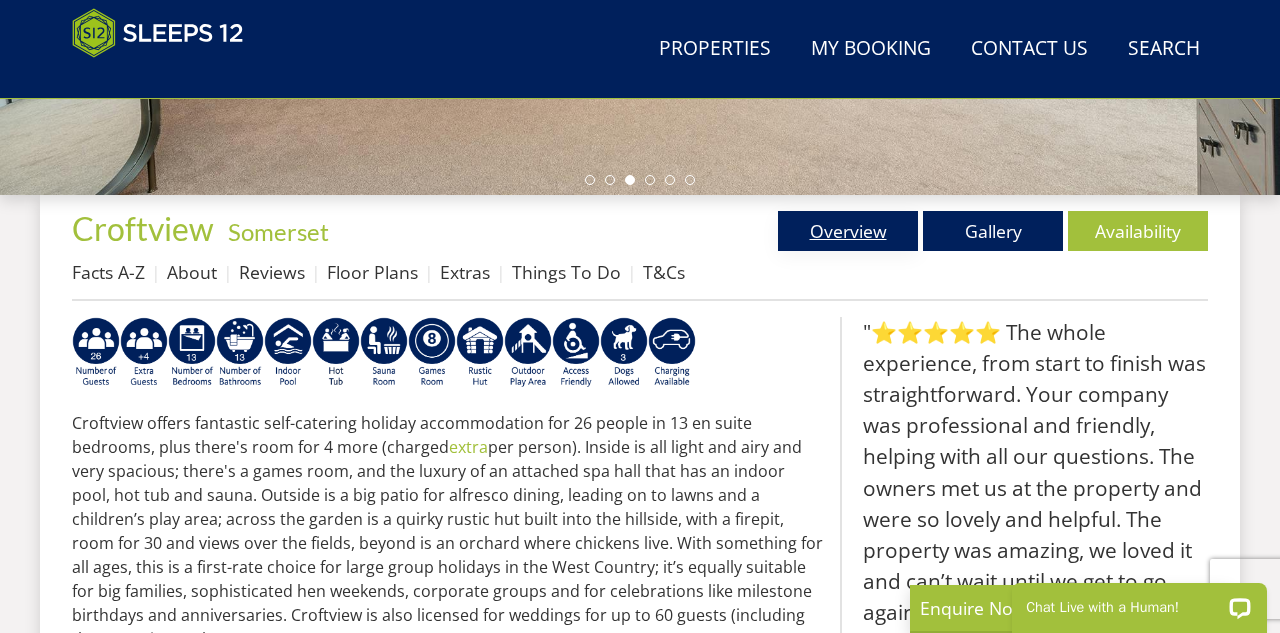 click on "Overview" at bounding box center (848, 231) 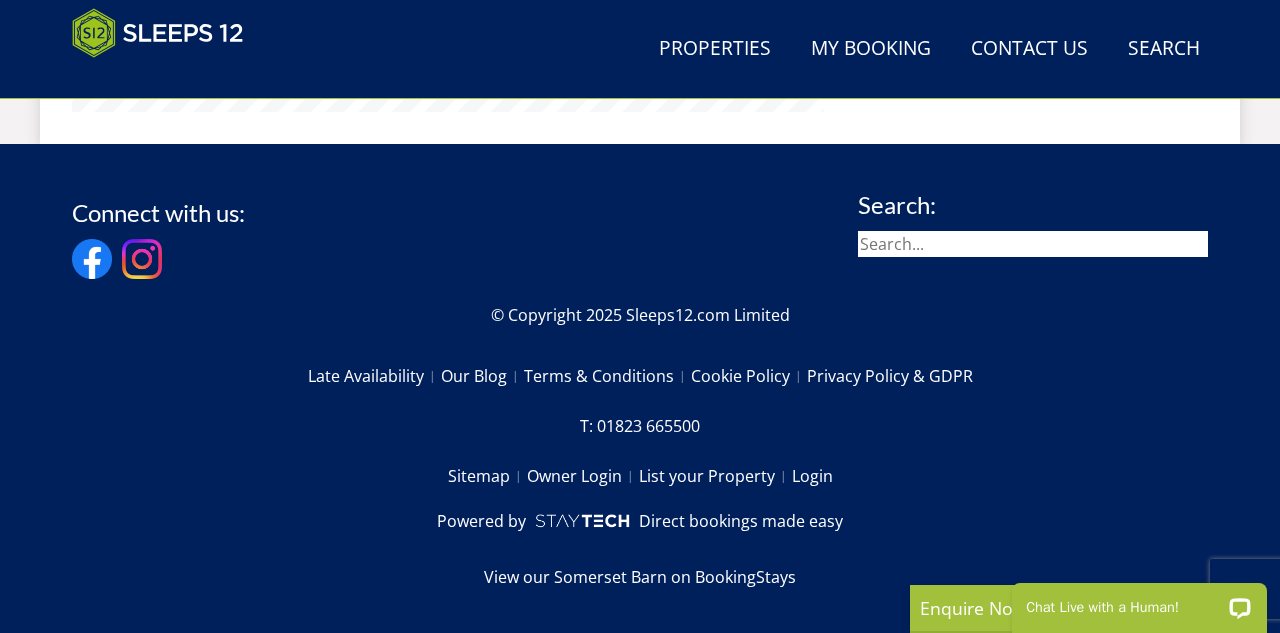 scroll, scrollTop: 1847, scrollLeft: 0, axis: vertical 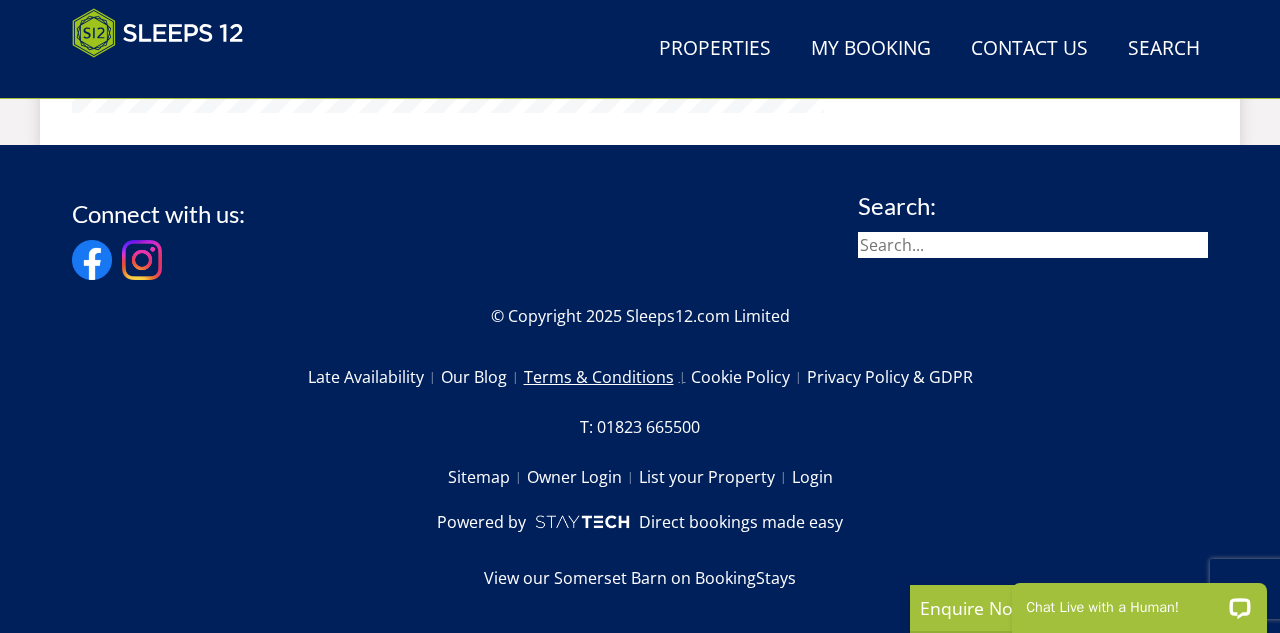 click on "Terms & Conditions" at bounding box center (607, 377) 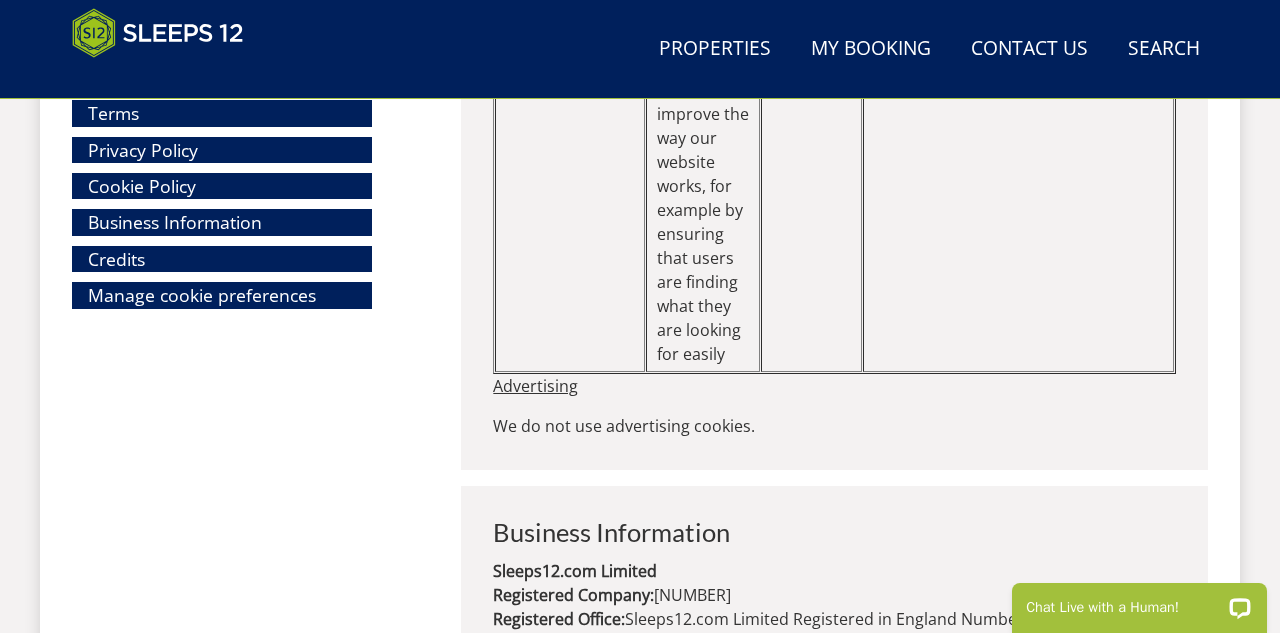 scroll, scrollTop: 27152, scrollLeft: 0, axis: vertical 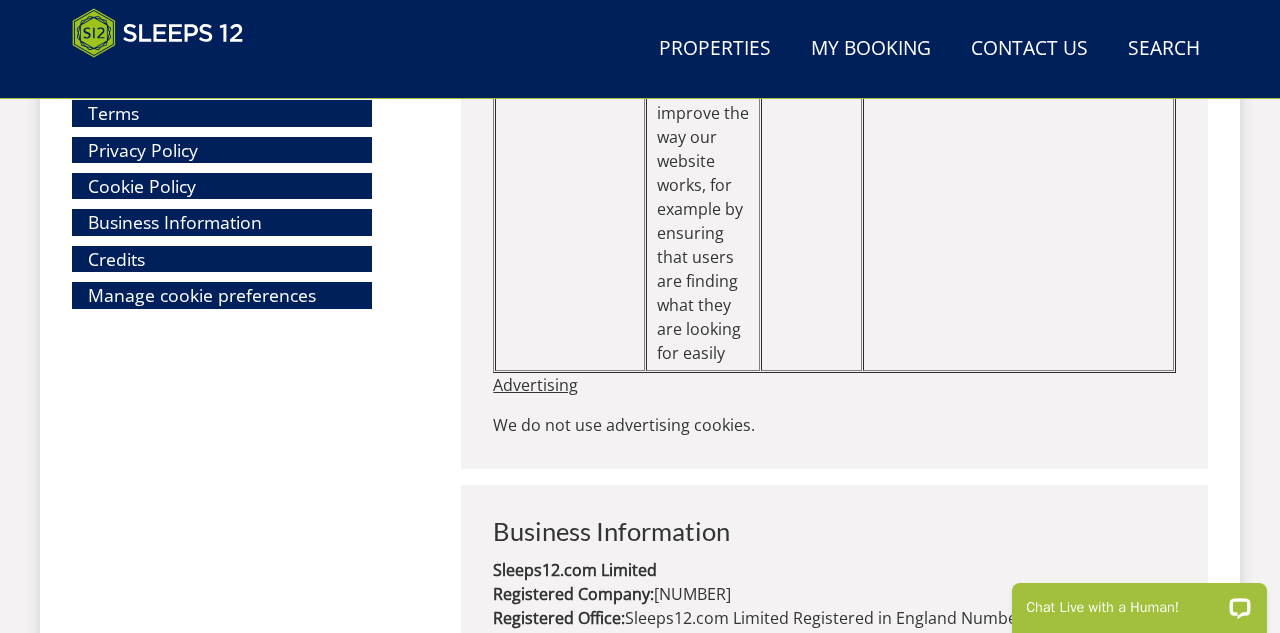 click at bounding box center (1033, 1010) 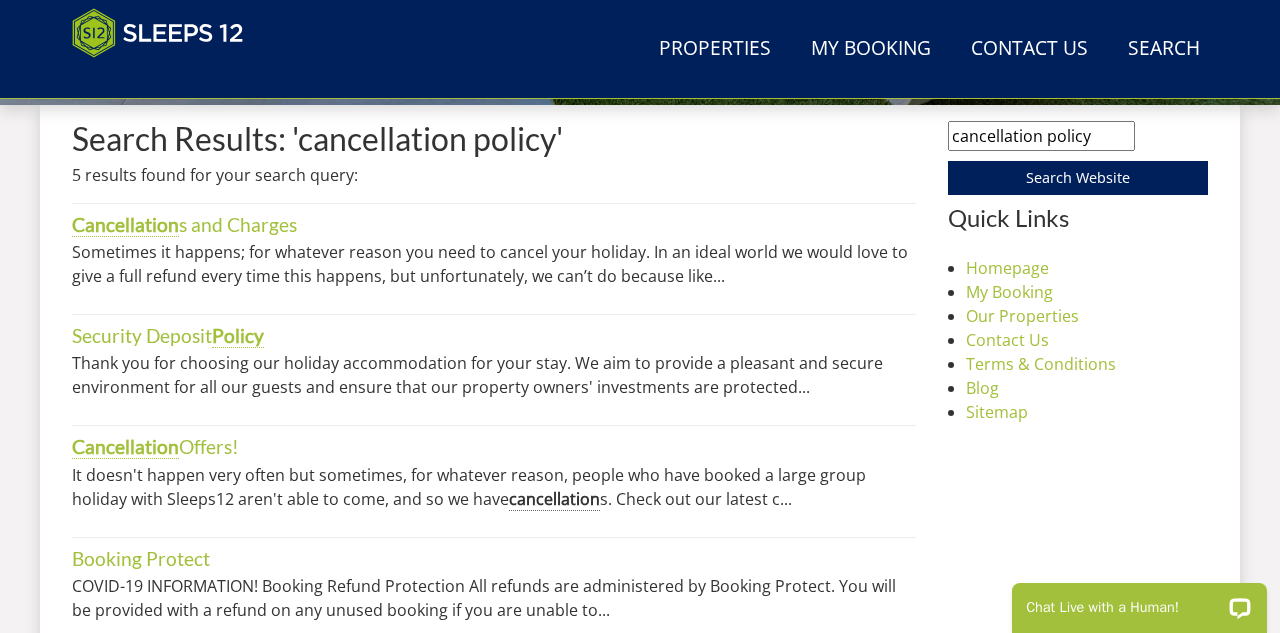scroll, scrollTop: 744, scrollLeft: 0, axis: vertical 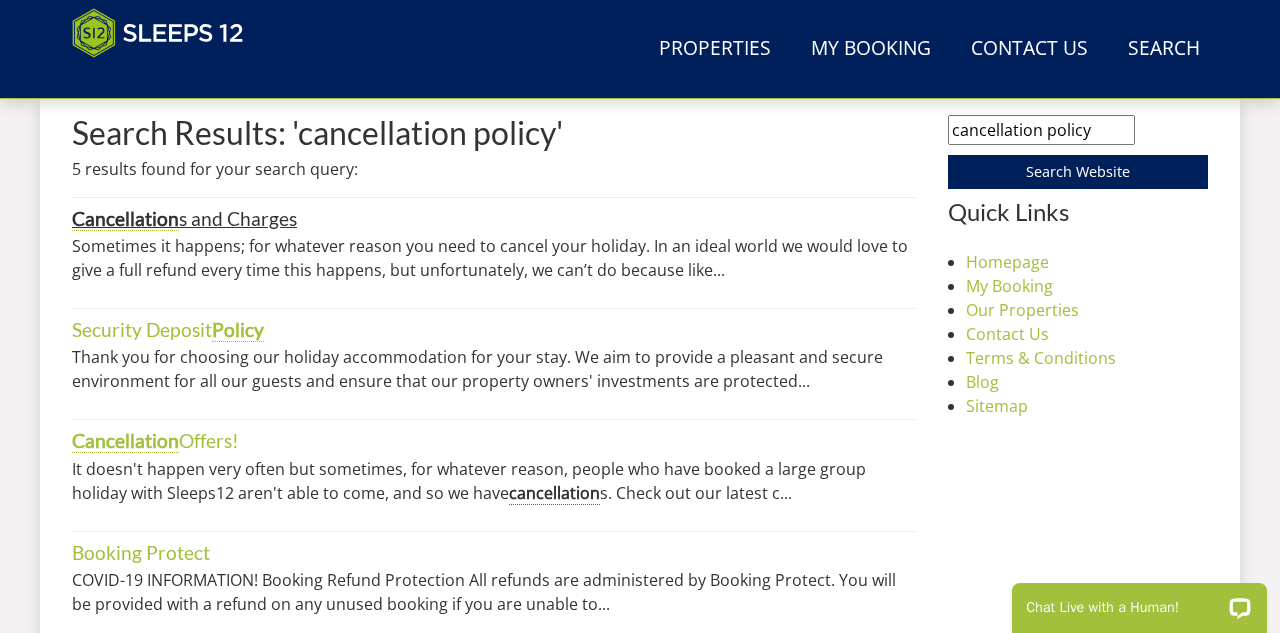 click on "Cancellation s and Charges" at bounding box center (184, 219) 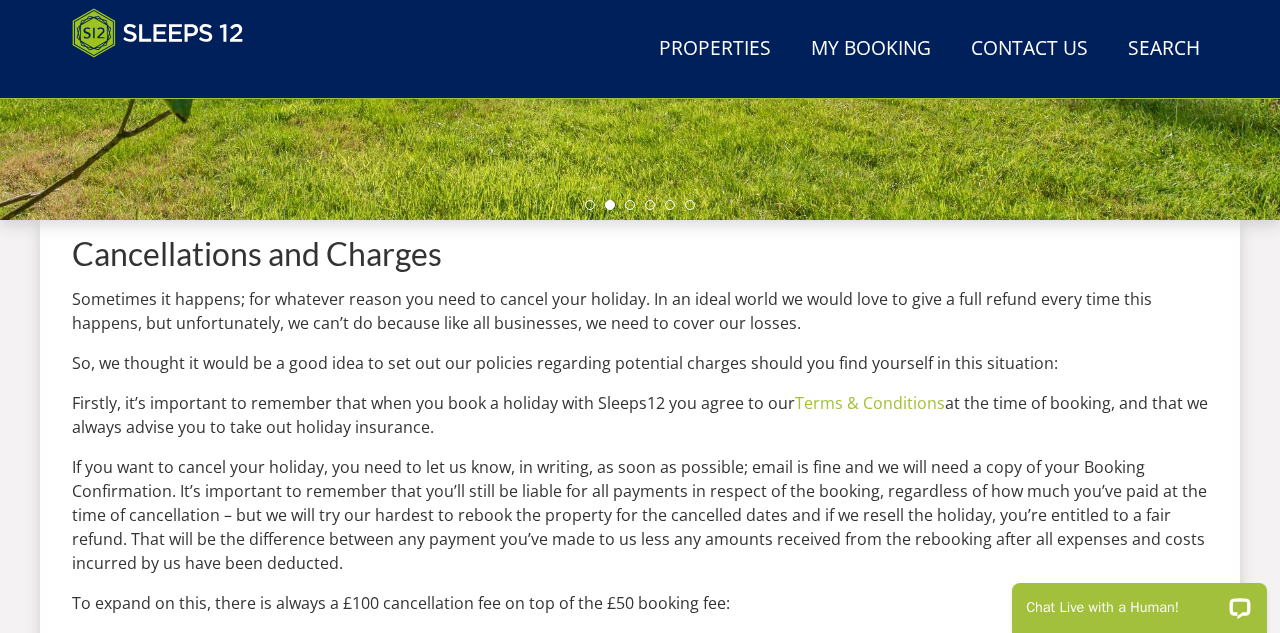 scroll, scrollTop: 613, scrollLeft: 0, axis: vertical 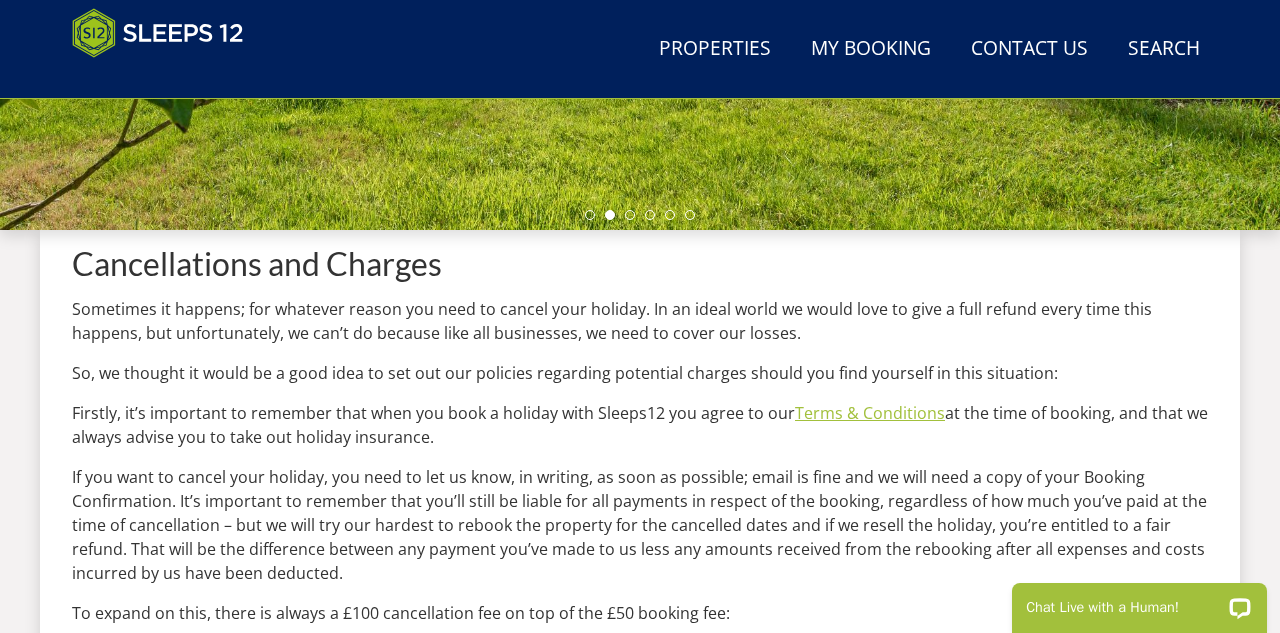 click on "Terms & Conditions" at bounding box center [870, 413] 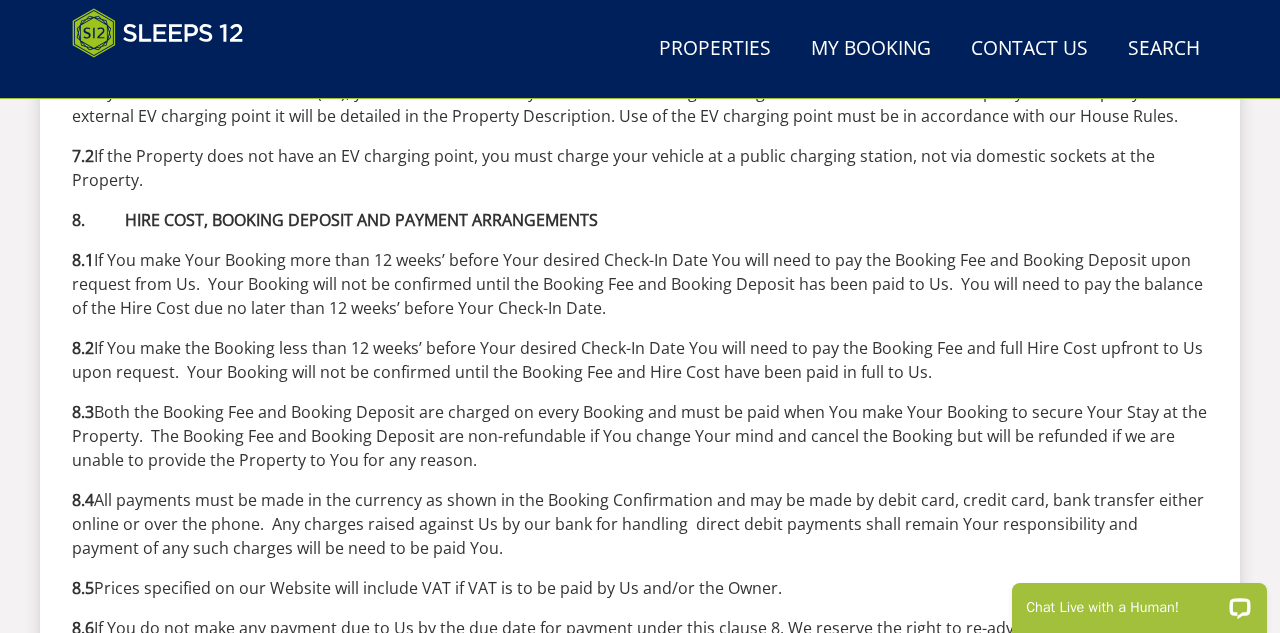 scroll, scrollTop: 4816, scrollLeft: 0, axis: vertical 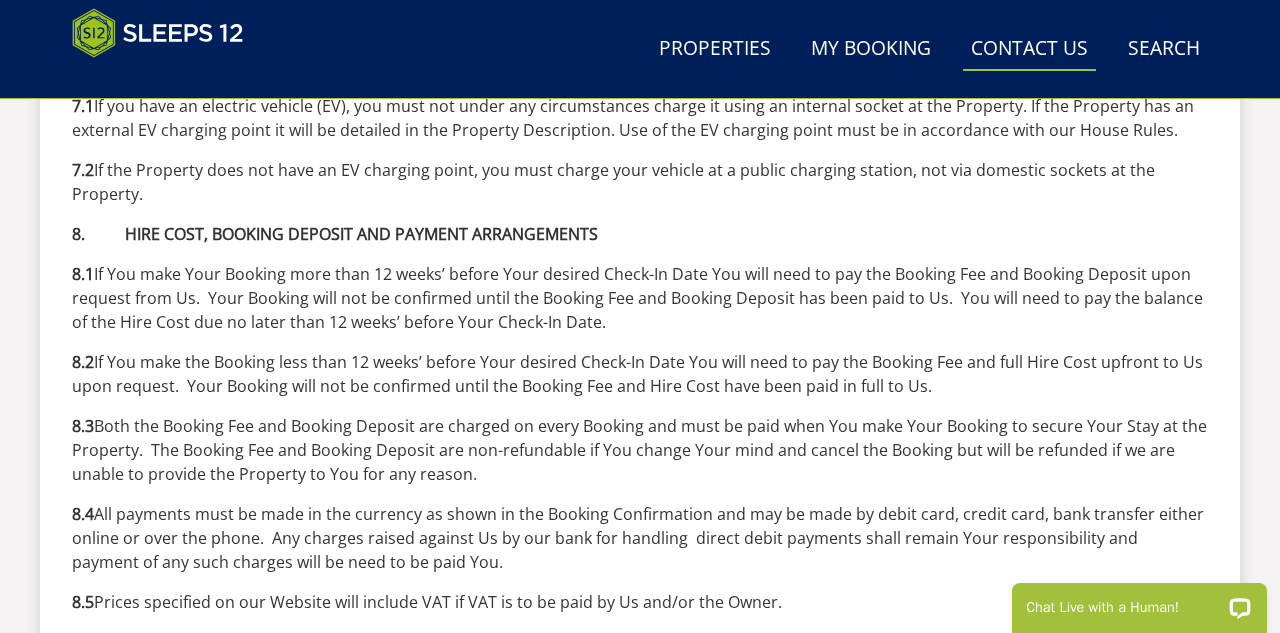 click on "Contact Us [PHONE]" at bounding box center (1029, 49) 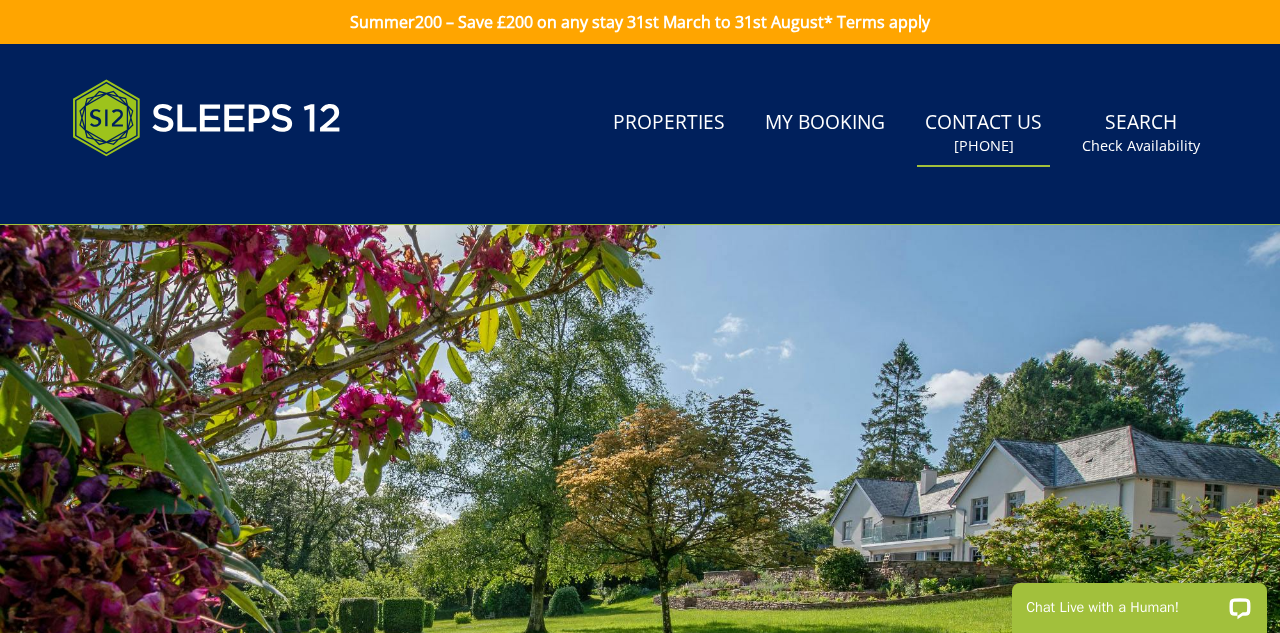 scroll, scrollTop: 0, scrollLeft: 0, axis: both 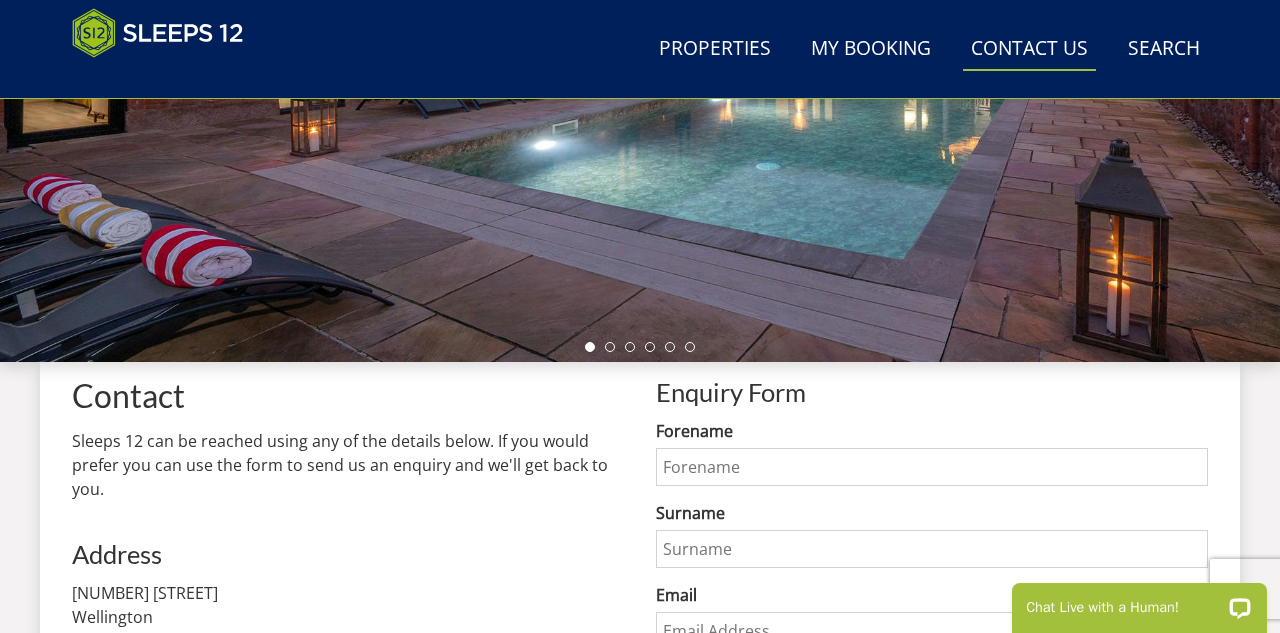 click on "Forename" at bounding box center [932, 467] 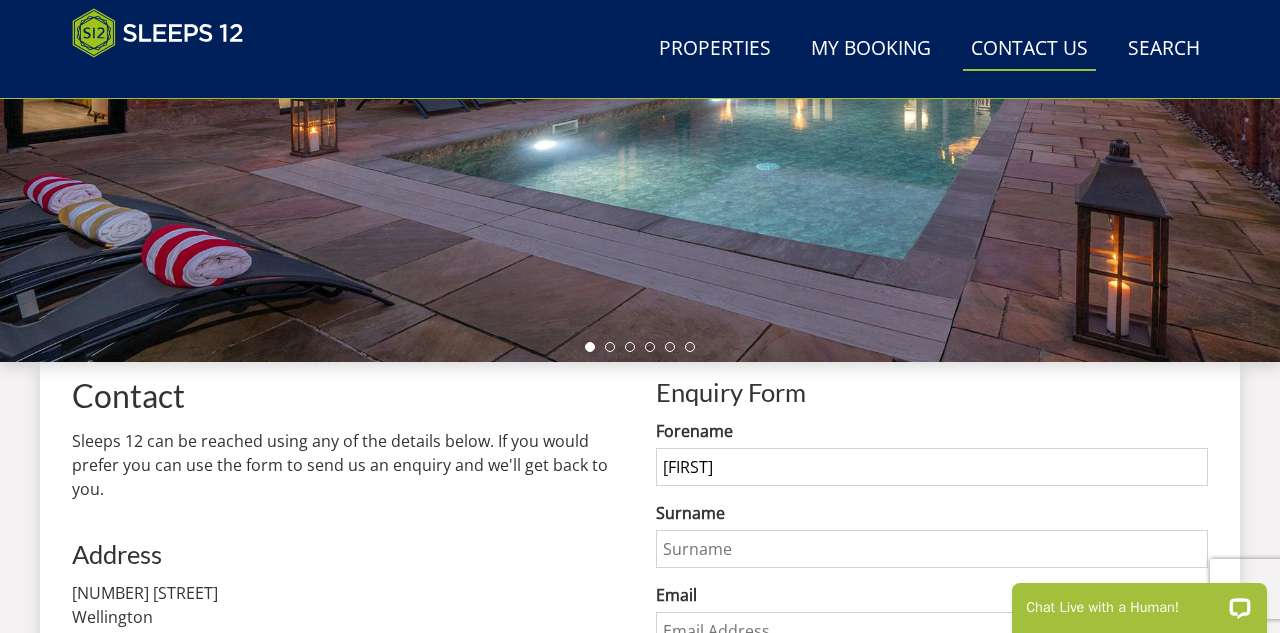 type on "[FIRST]" 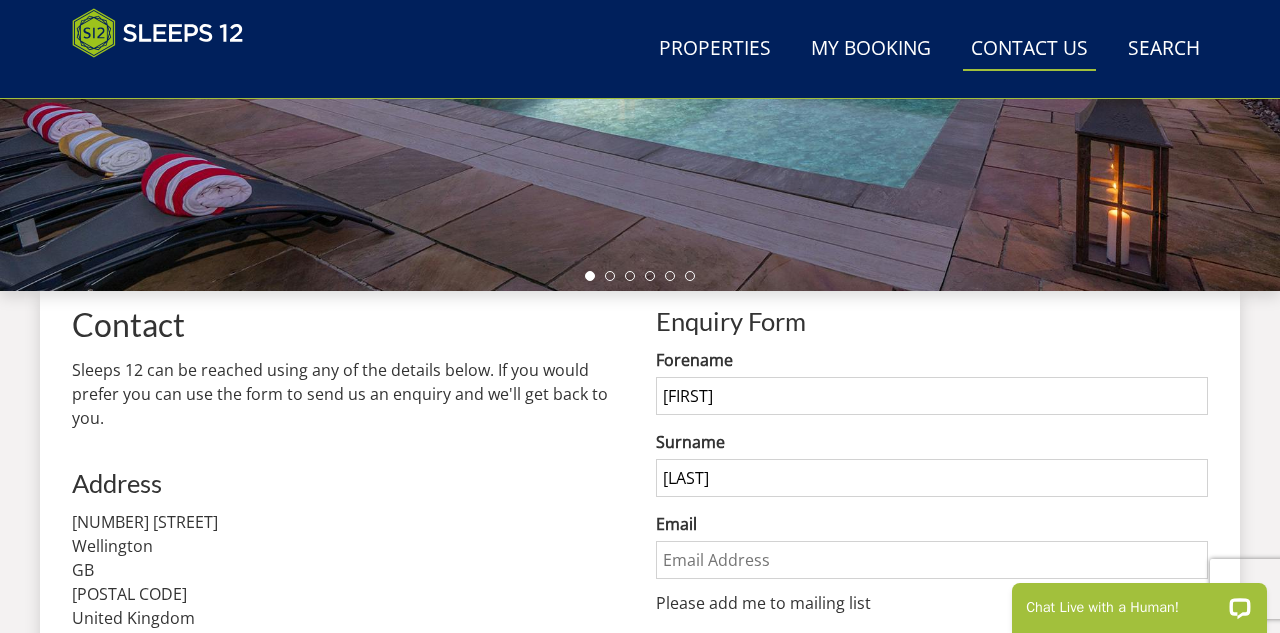 scroll, scrollTop: 564, scrollLeft: 0, axis: vertical 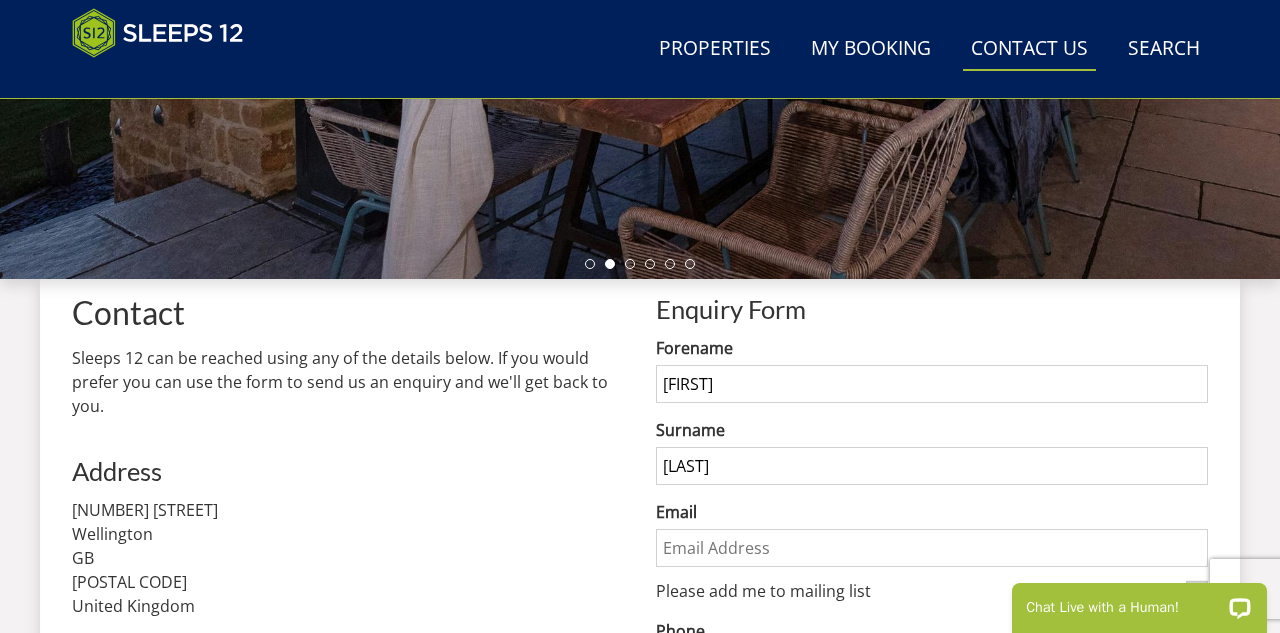 type on "[LAST]" 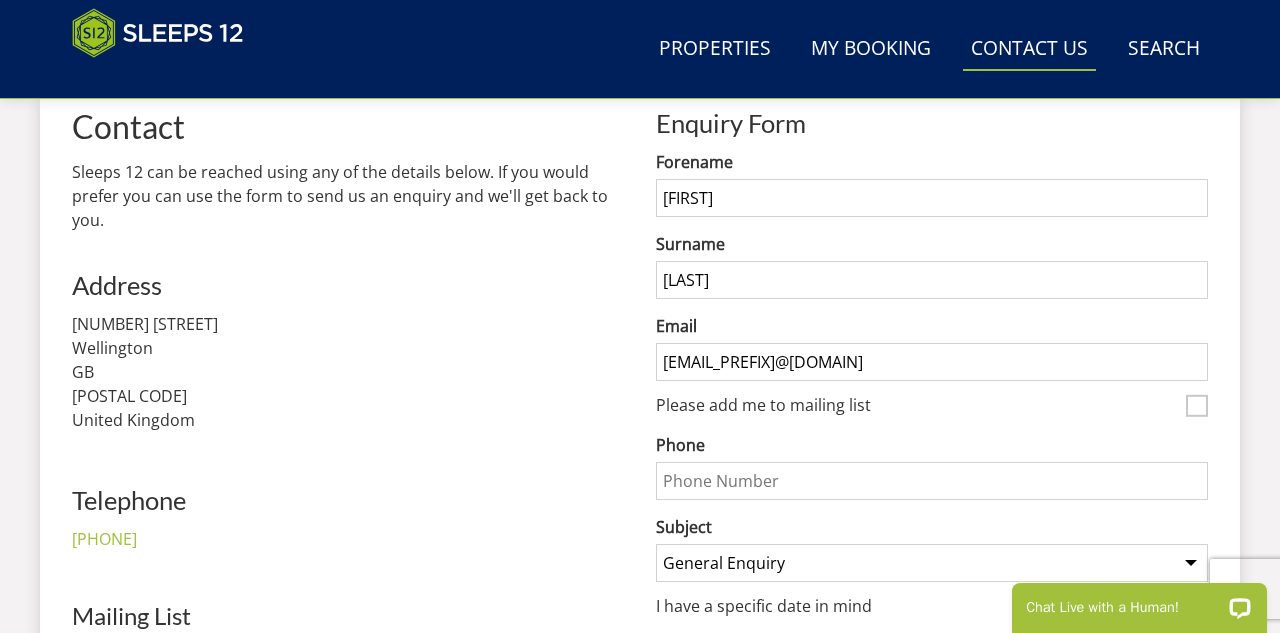scroll, scrollTop: 752, scrollLeft: 0, axis: vertical 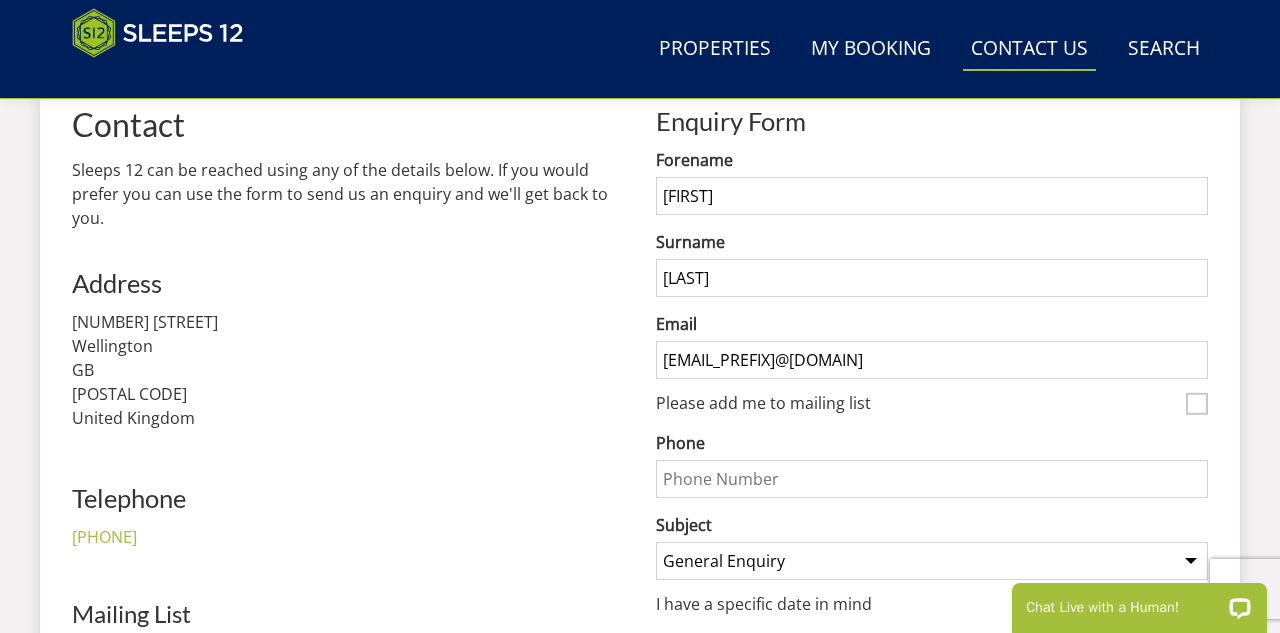 type on "[EMAIL_PREFIX]@[DOMAIN]" 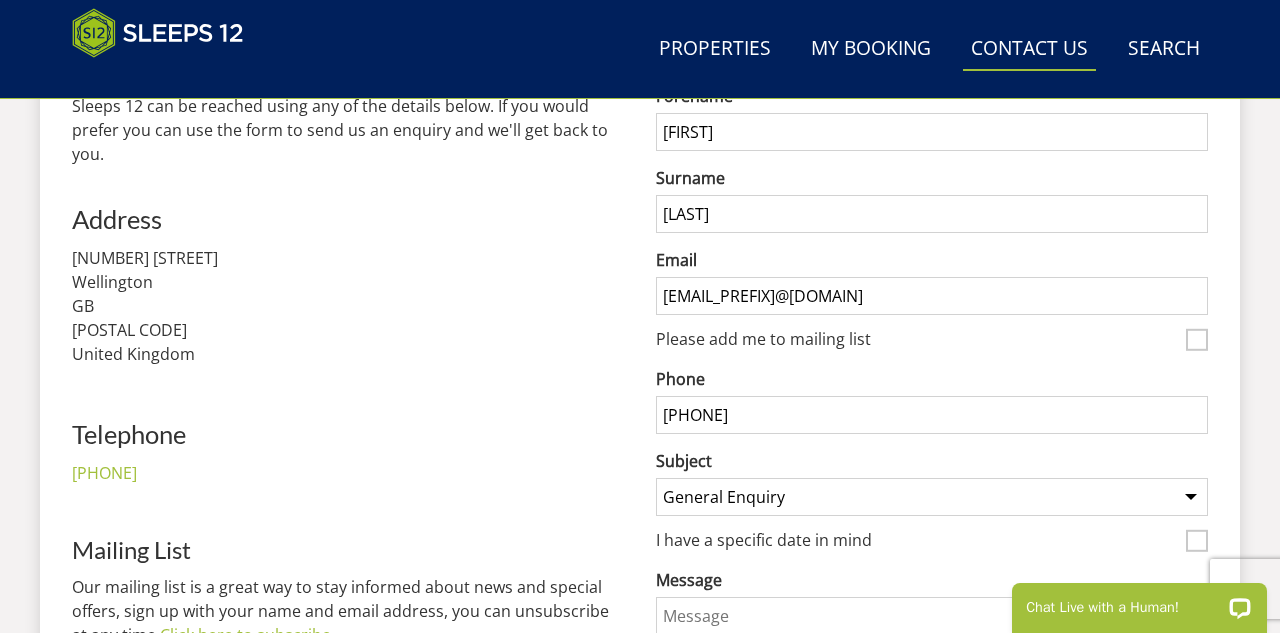 scroll, scrollTop: 829, scrollLeft: 0, axis: vertical 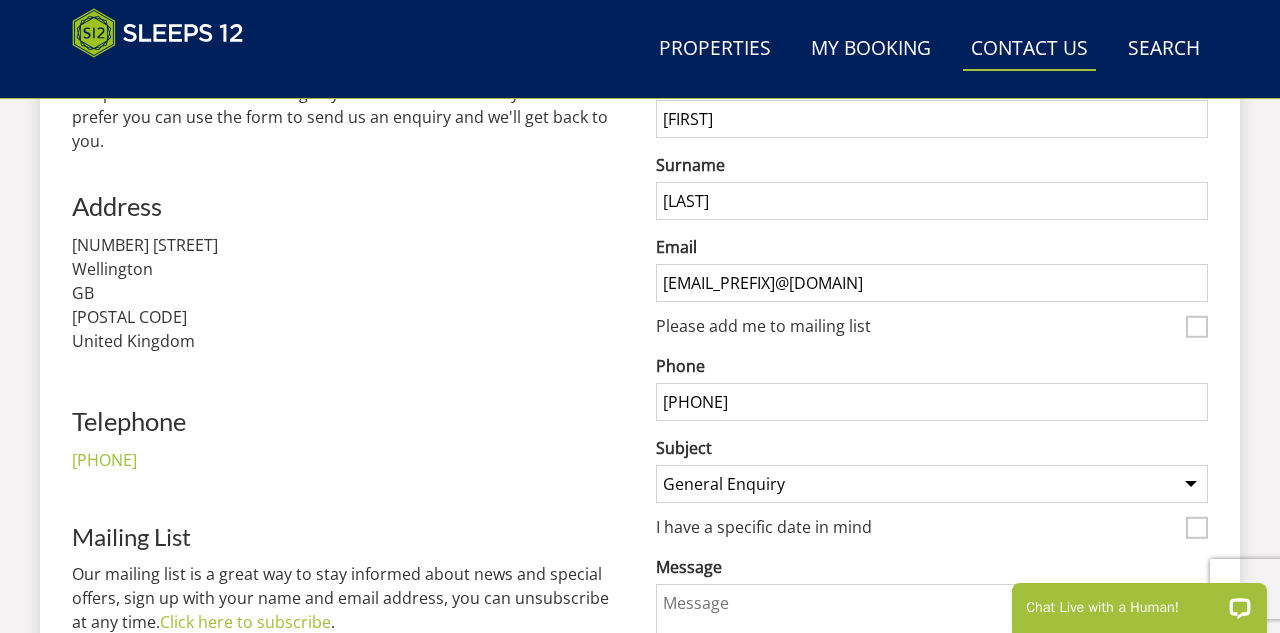 type on "[PHONE]" 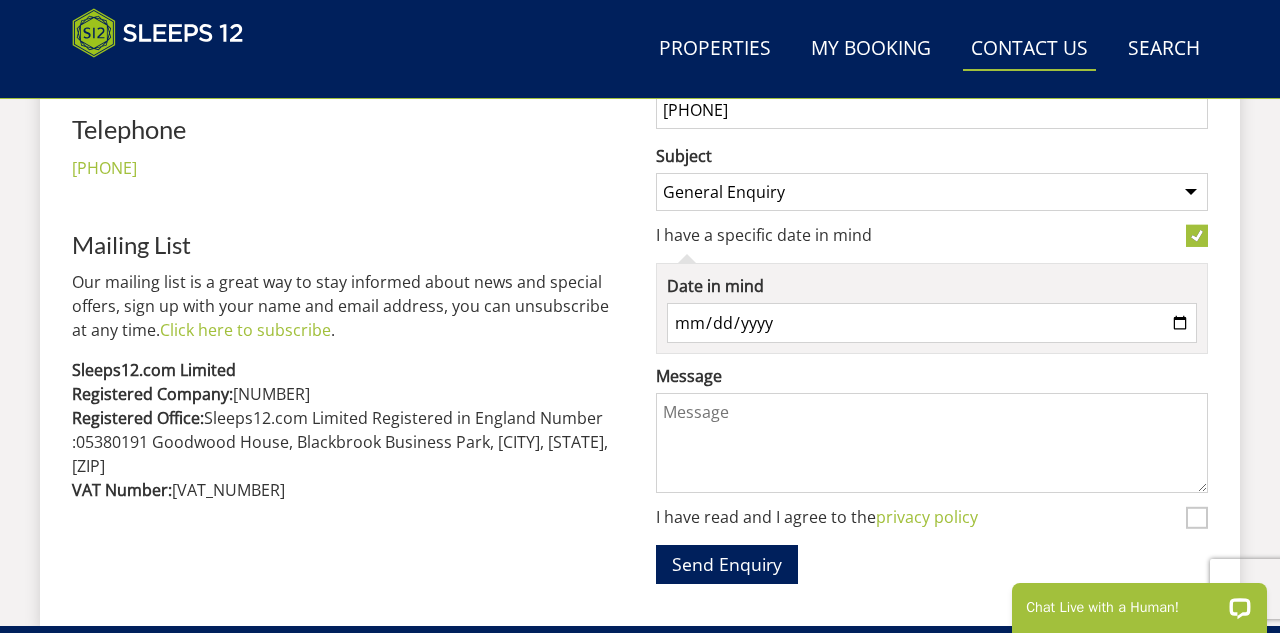 scroll, scrollTop: 1125, scrollLeft: 0, axis: vertical 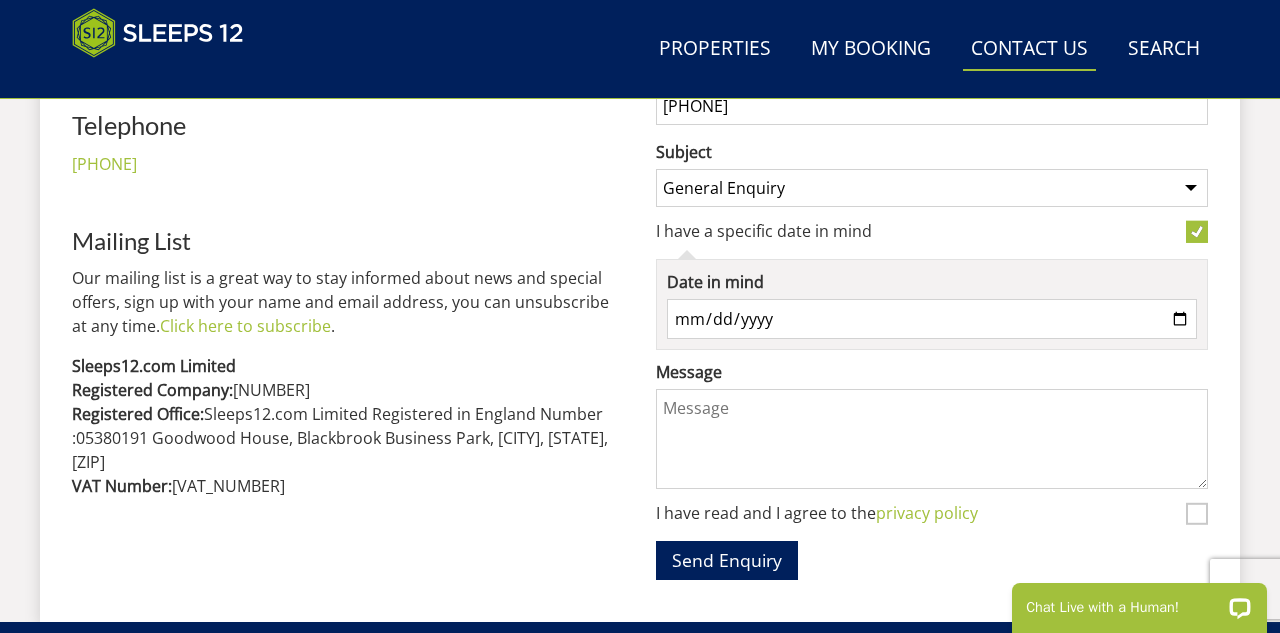 click on "Date in mind" at bounding box center (932, 319) 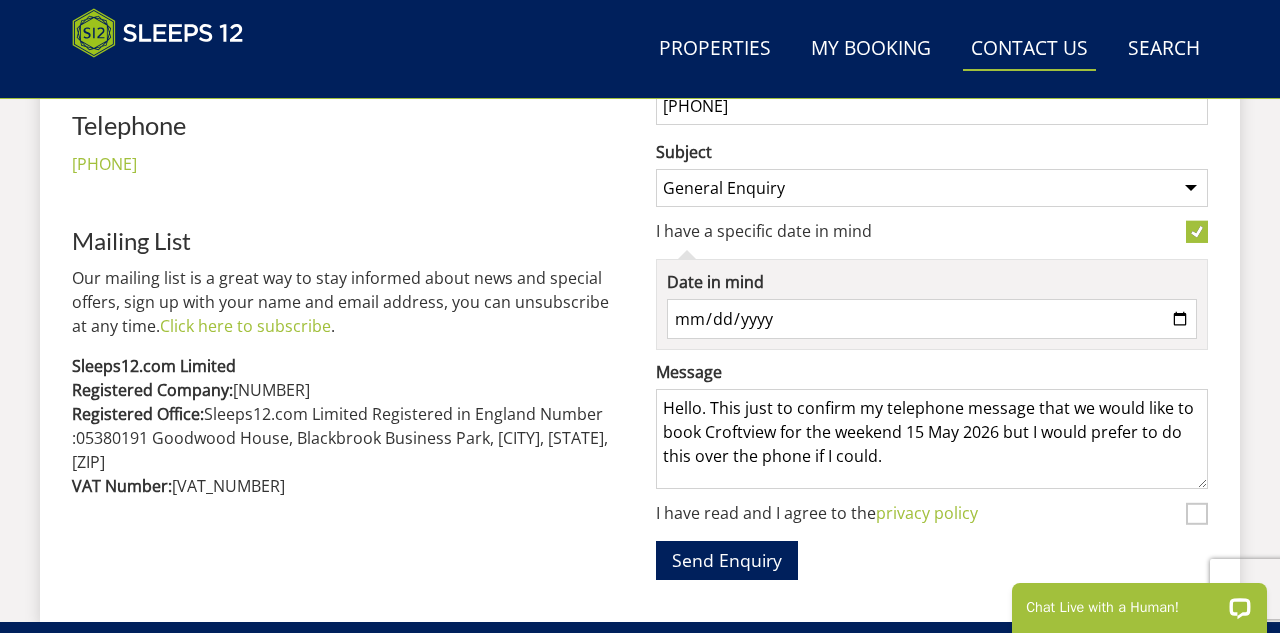 click on "Hello. This just to confirm my telephone message that we would like to book Croftview for the weekend 15 May 2026 but I would prefer to do this over the phone if I could." at bounding box center (932, 439) 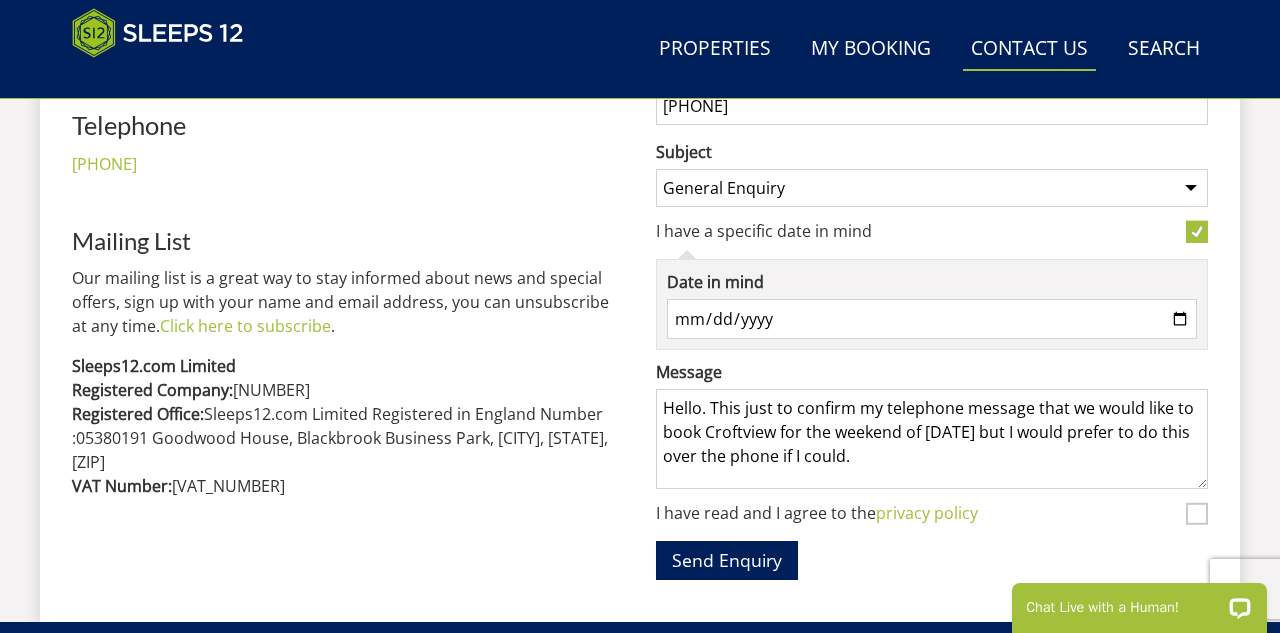 click on "Hello. This just to confirm my telephone message that we would like to book Croftview for the weekend of [DATE] but I would prefer to do this over the phone if I could." at bounding box center [932, 439] 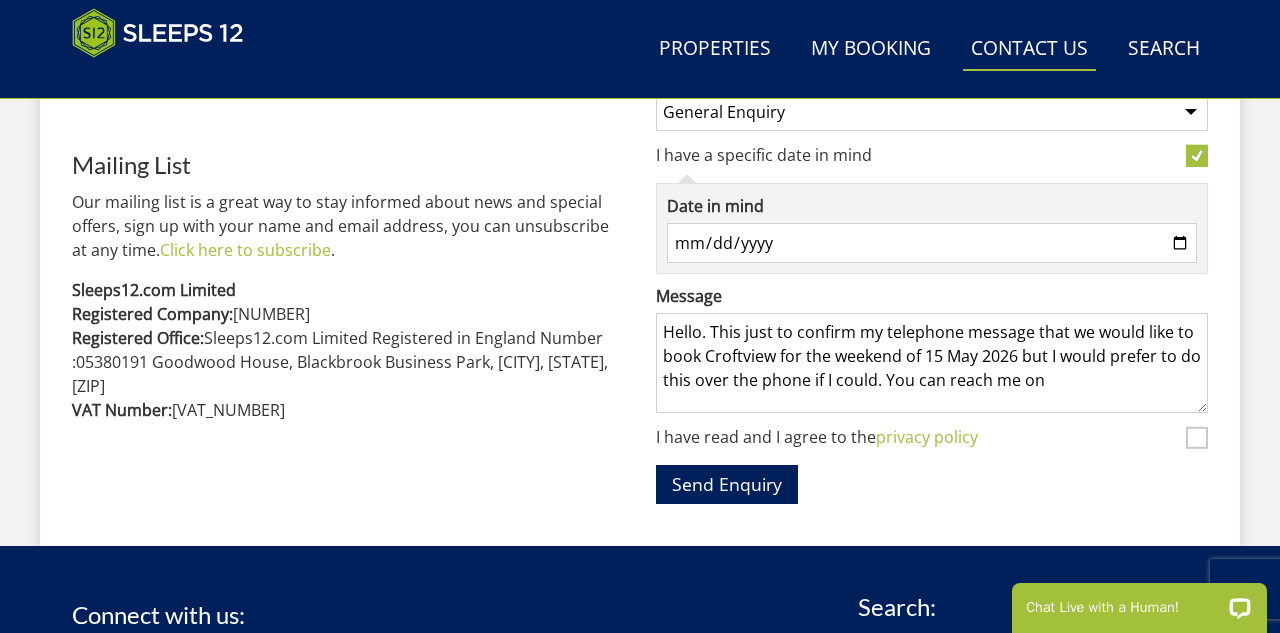 scroll, scrollTop: 1204, scrollLeft: 0, axis: vertical 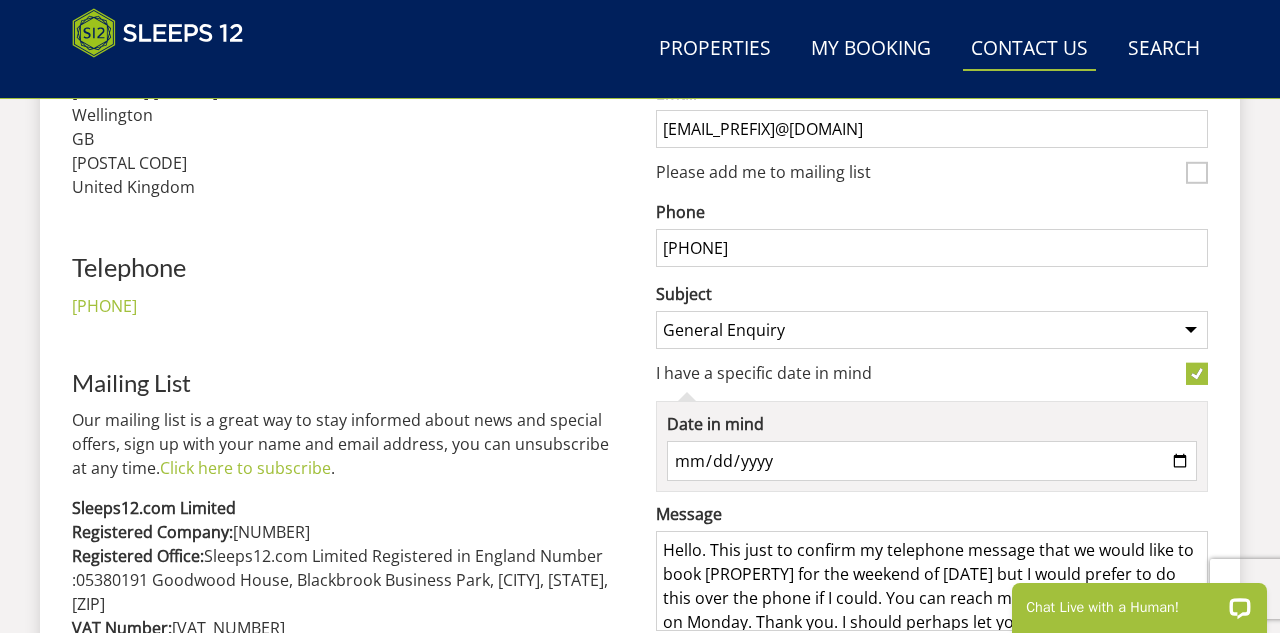 type on "Hello. This just to confirm my telephone message that we would like to book [PROPERTY] for the weekend of [DATE] but I would prefer to do this over the phone if I could. You can reach me on my mobile (above) on Monday. Thank you. I should perhaps let you know I have tried to contact the owner direct via Group Accommodation but have had no reply. I then found your website and hope we can proceed from here. Thank you." 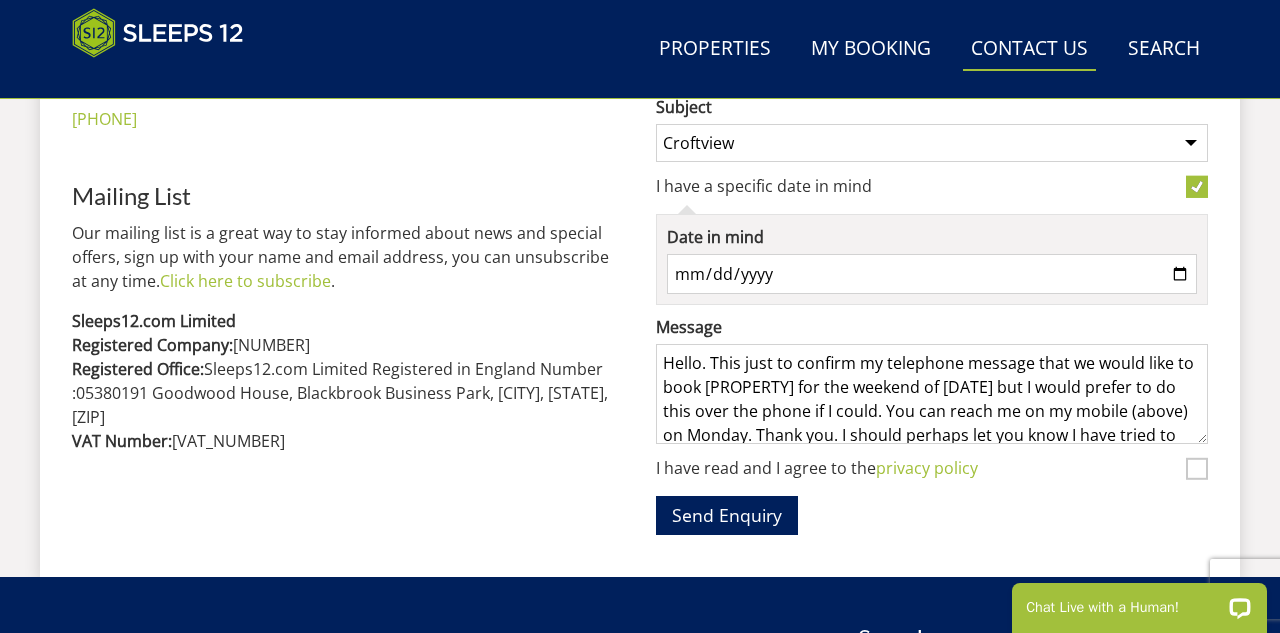 scroll, scrollTop: 1171, scrollLeft: 0, axis: vertical 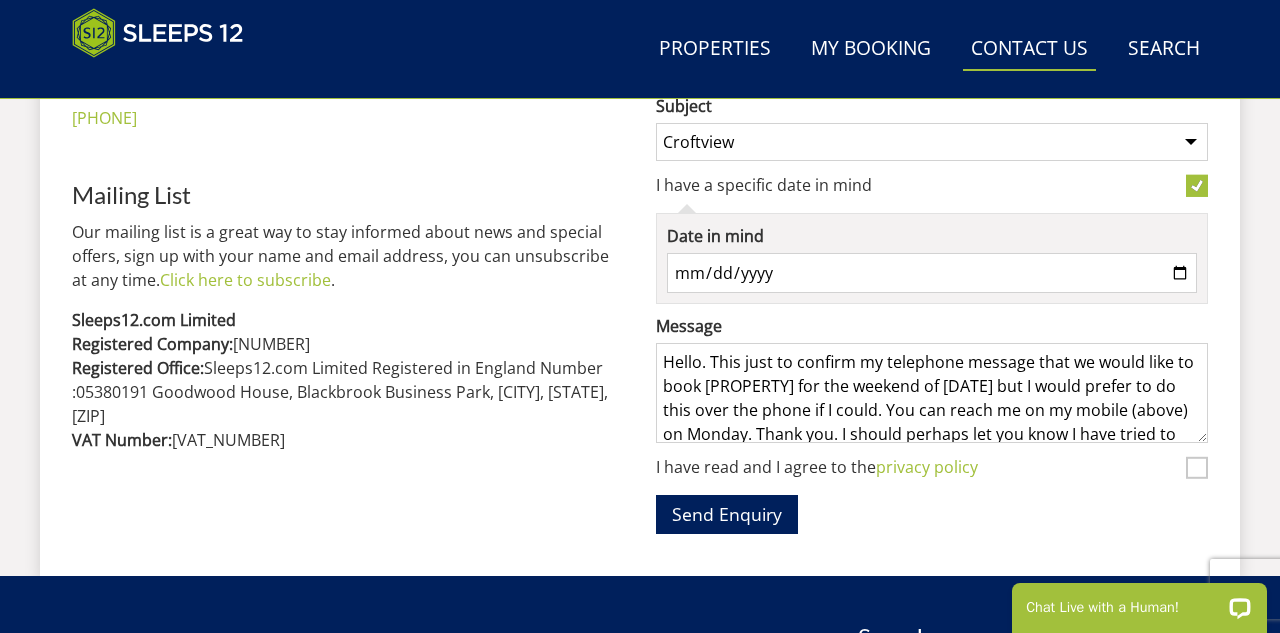 click on "Hello. This just to confirm my telephone message that we would like to book [PROPERTY] for the weekend of [DATE] but I would prefer to do this over the phone if I could. You can reach me on my mobile (above) on Monday. Thank you. I should perhaps let you know I have tried to contact the owner direct via Group Accommodation but have had no reply. I then found your website and hope we can proceed from here. Thank you." at bounding box center [932, 393] 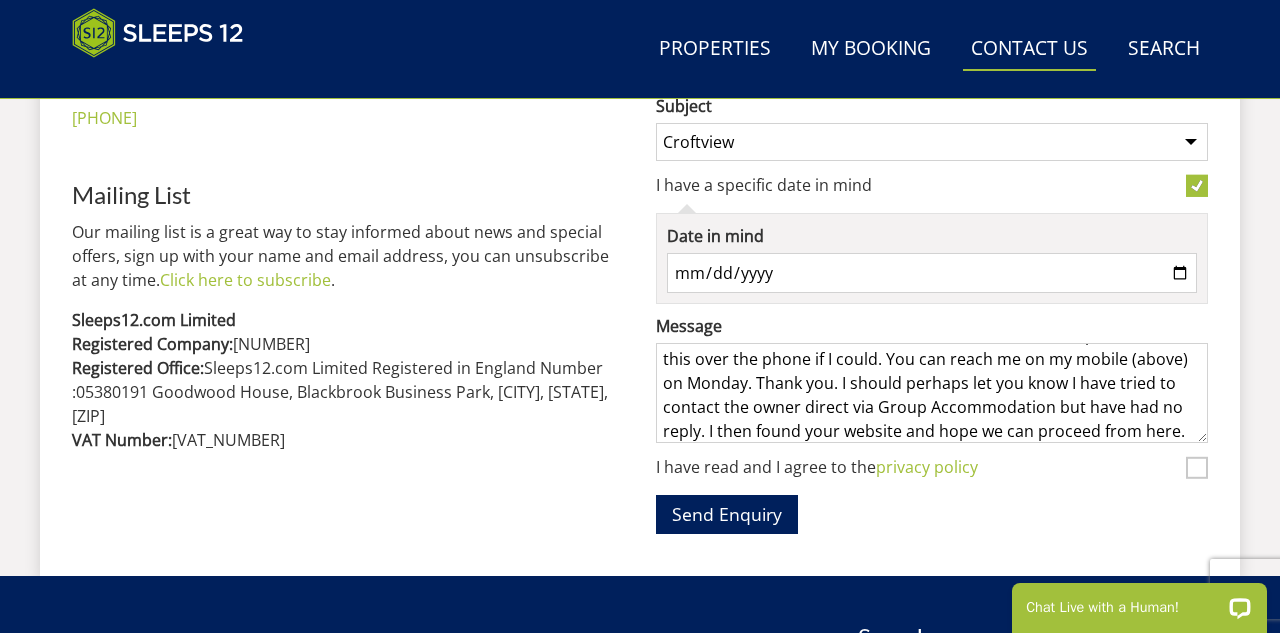 scroll, scrollTop: 56, scrollLeft: 0, axis: vertical 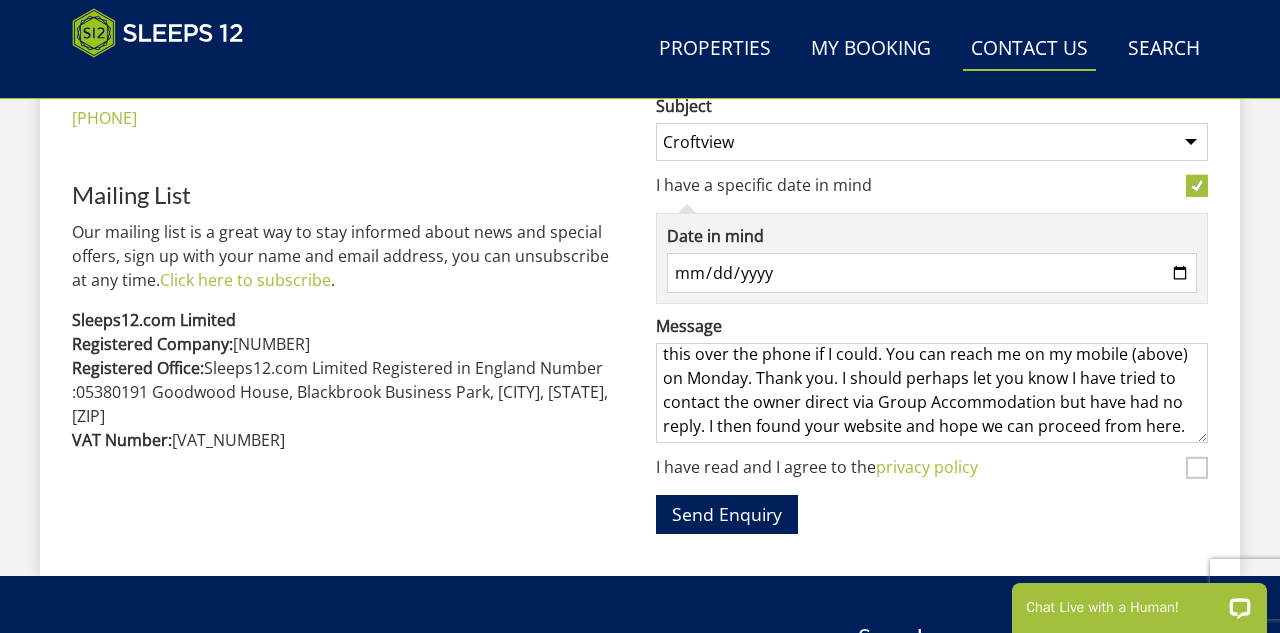 click on "Hello. This just to confirm my telephone message that we would like to book [PROPERTY] for the weekend of [DATE] but I would prefer to do this over the phone if I could. You can reach me on my mobile (above) on Monday. Thank you. I should perhaps let you know I have tried to contact the owner direct via Group Accommodation but have had no reply. I then found your website and hope we can proceed from here. Thank you." at bounding box center [932, 393] 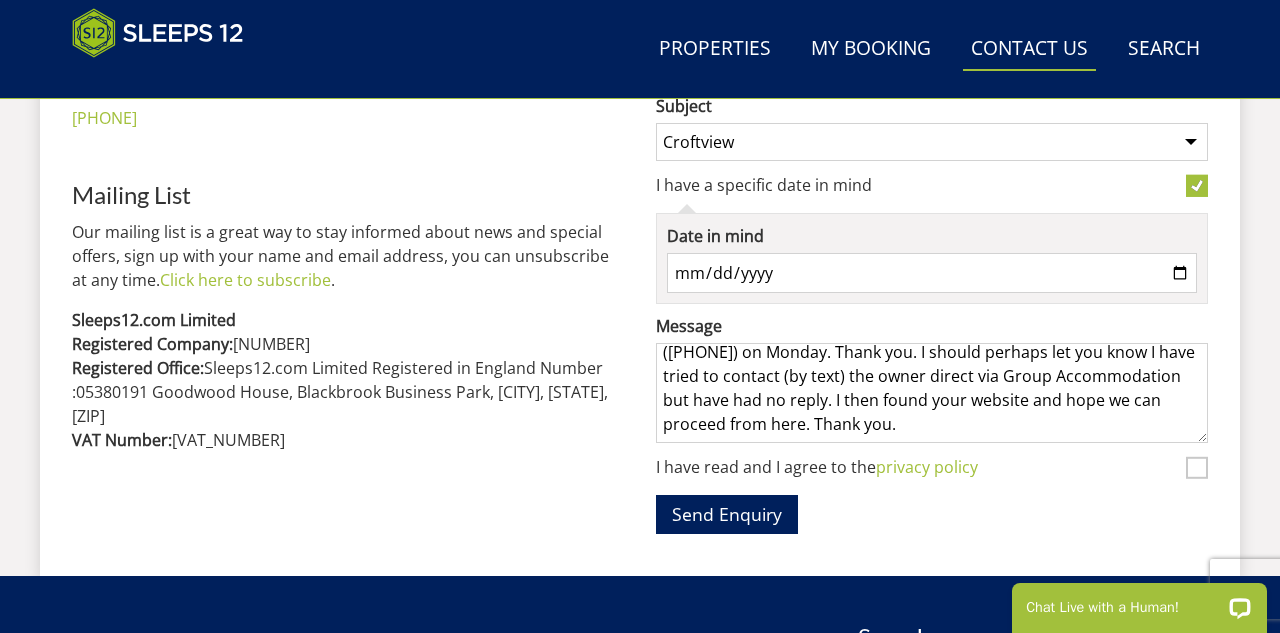 scroll, scrollTop: 82, scrollLeft: 0, axis: vertical 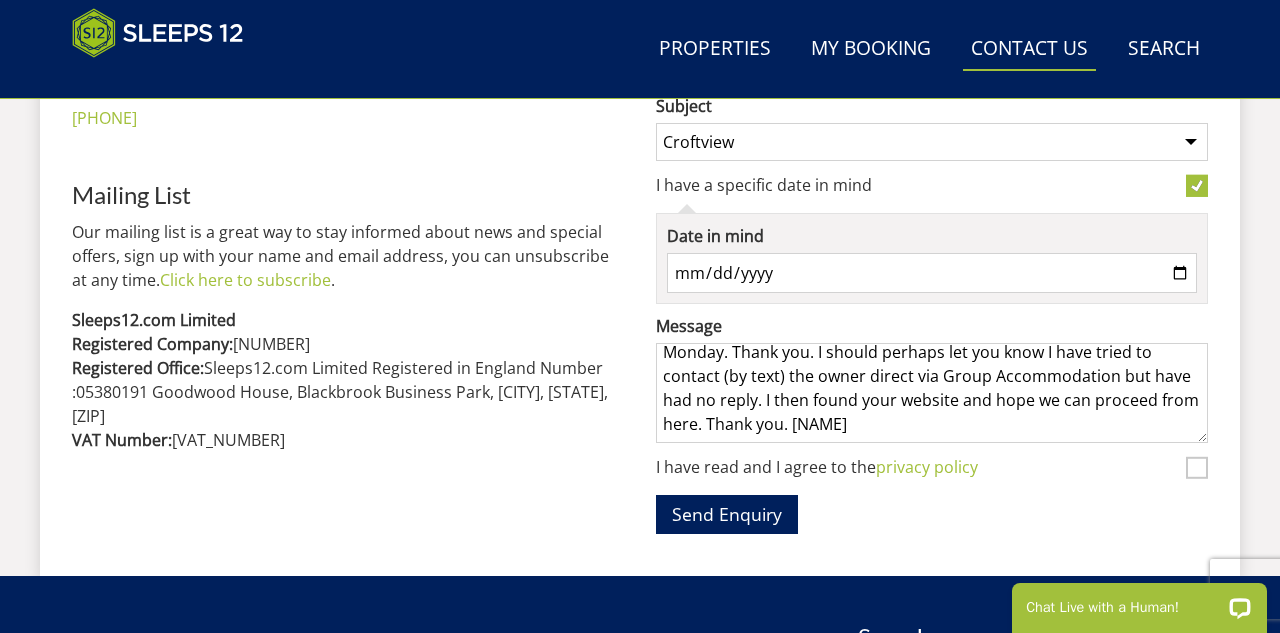 type on "Hello. This just to confirm my telephone message that we would like to book Croftview for the weekend of [DATE] but I would prefer to do this over the phone if I could. You can reach me on my mobile (above) on Monday. Thank you. I should perhaps let you know I have tried to contact (by text) the owner direct via Group Accommodation but have had no reply. I then found your website and hope we can proceed from here. Thank you. [NAME]" 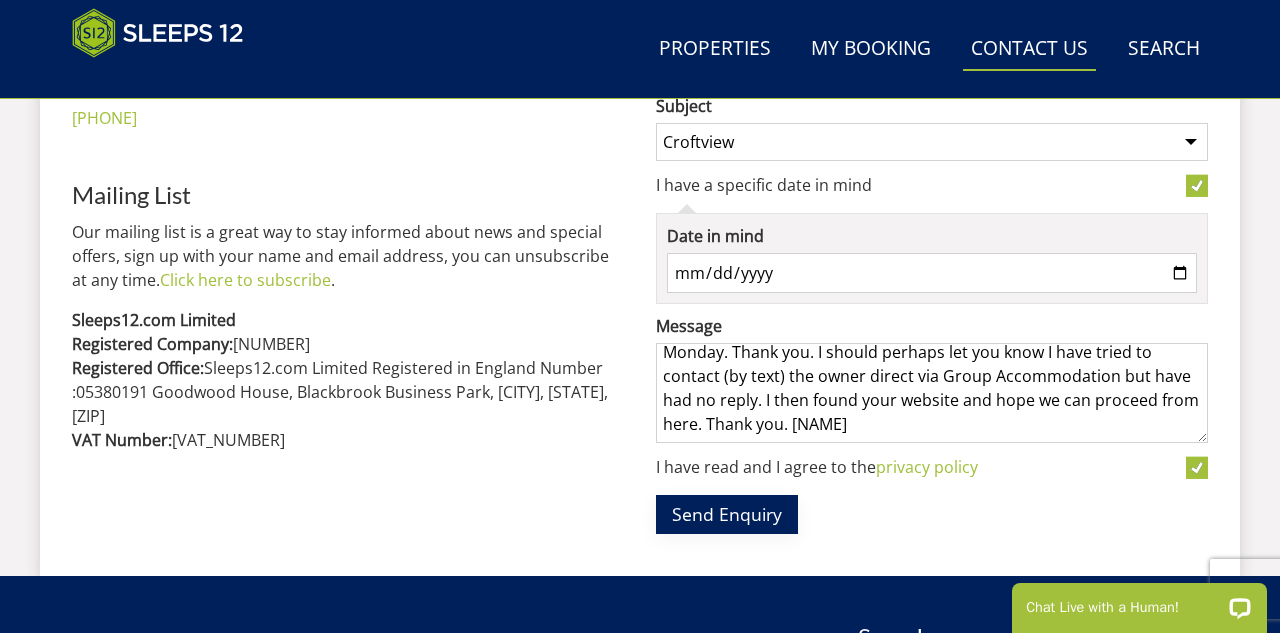 click on "Send Enquiry" at bounding box center [727, 514] 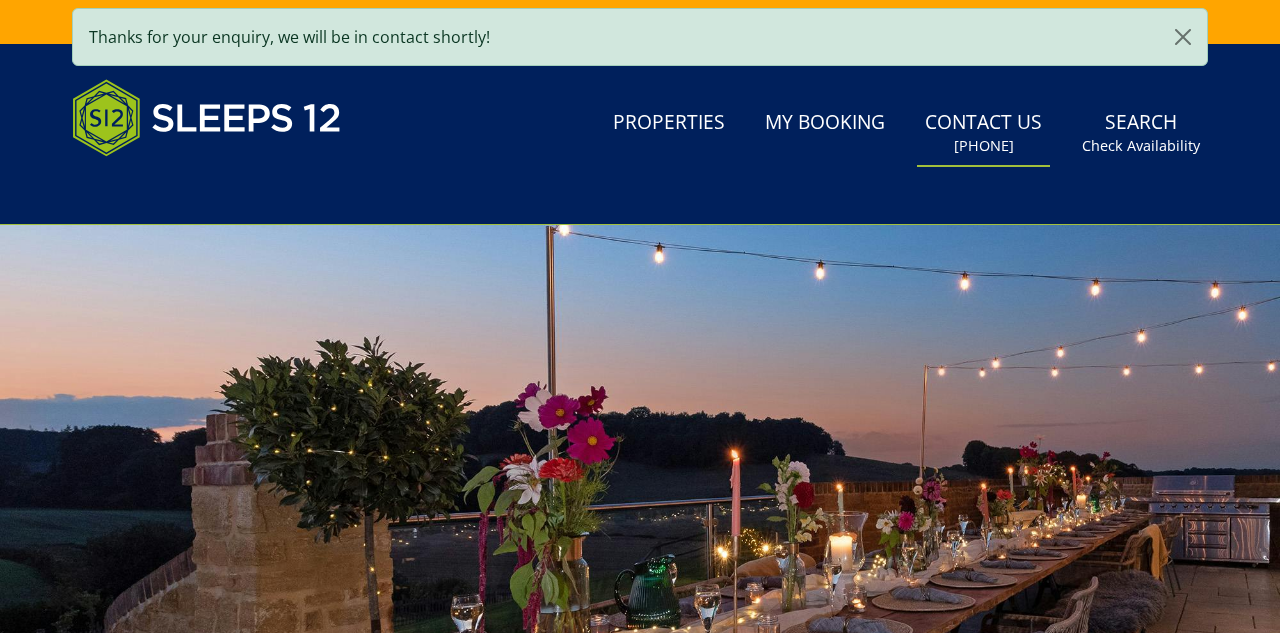 scroll, scrollTop: 0, scrollLeft: 0, axis: both 